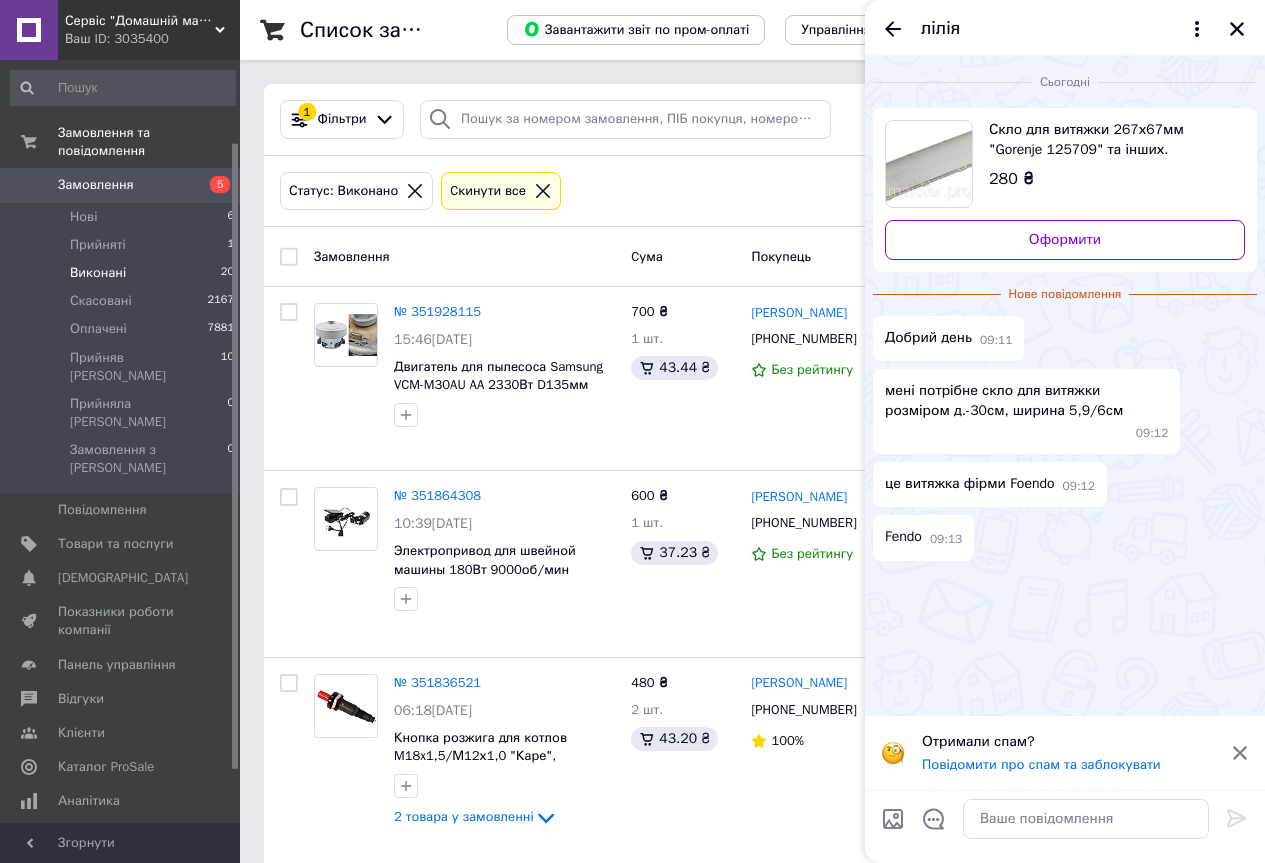 scroll, scrollTop: 0, scrollLeft: 0, axis: both 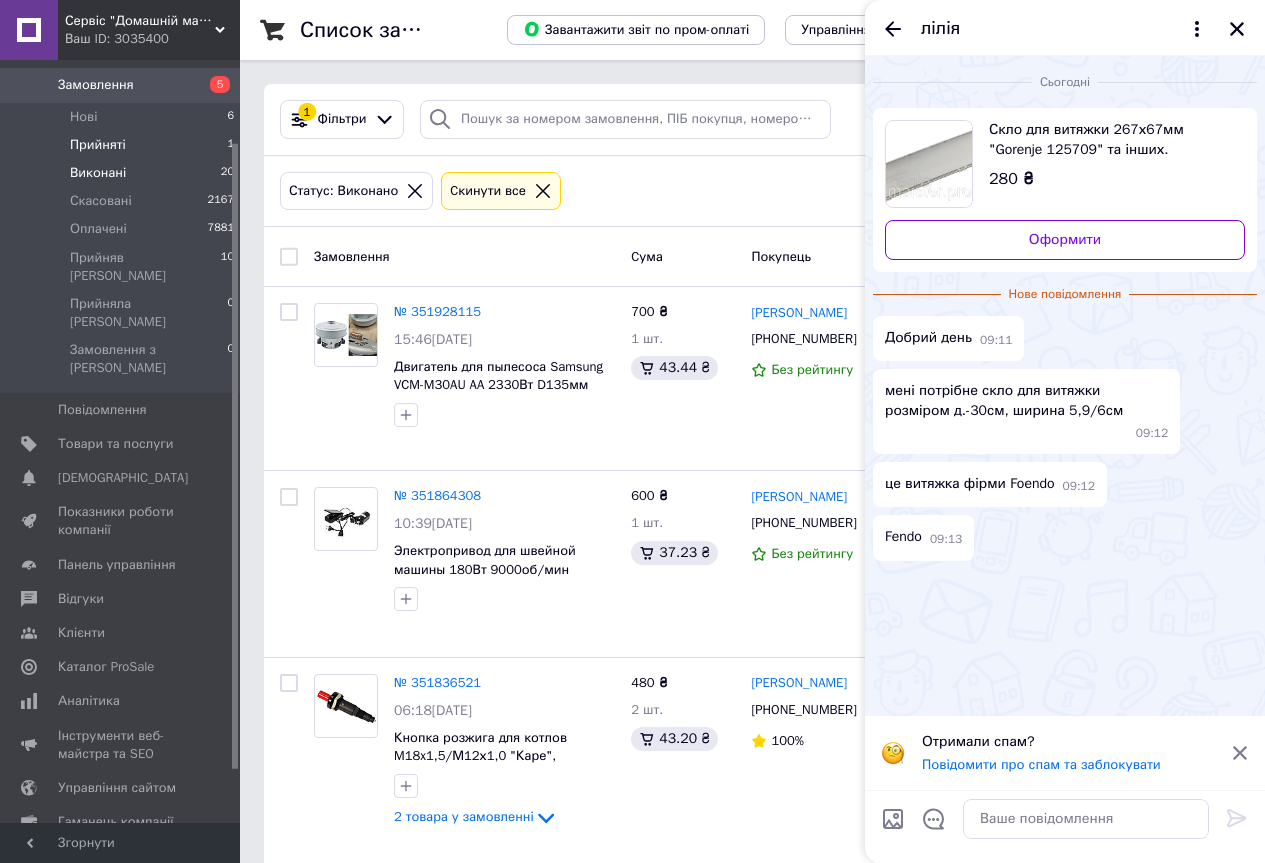 click on "Прийняті 1" at bounding box center [123, 145] 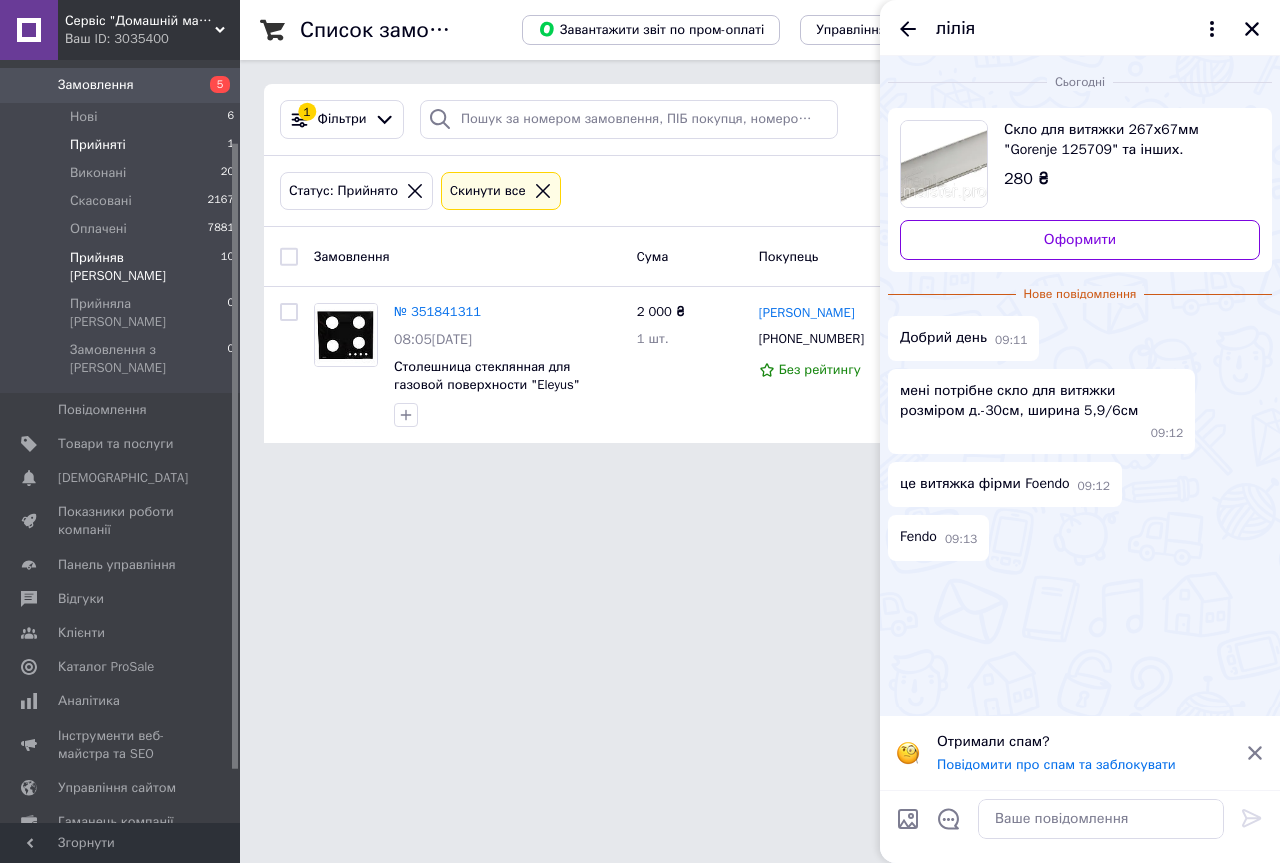 click on "Прийняв [PERSON_NAME]" at bounding box center (145, 267) 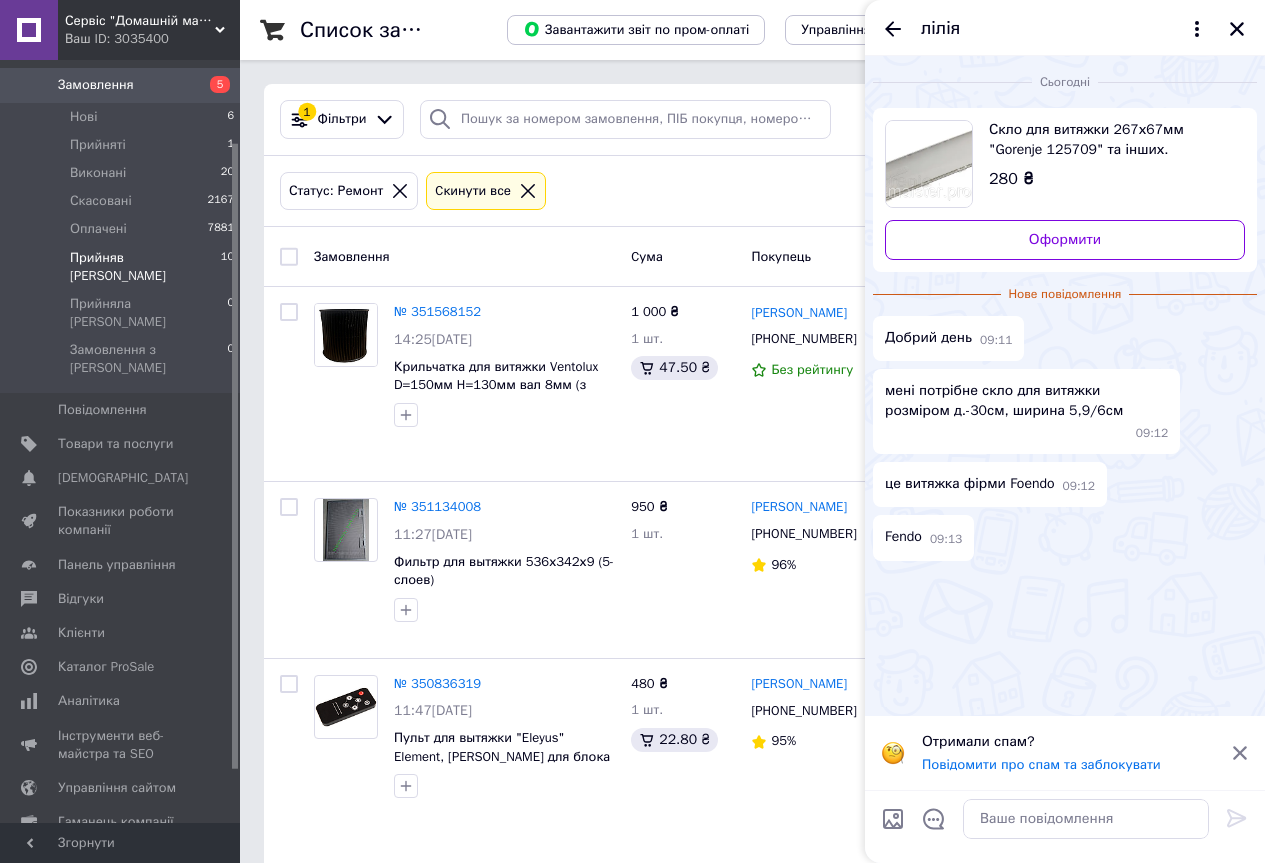 click on "лілія" at bounding box center [1065, 28] 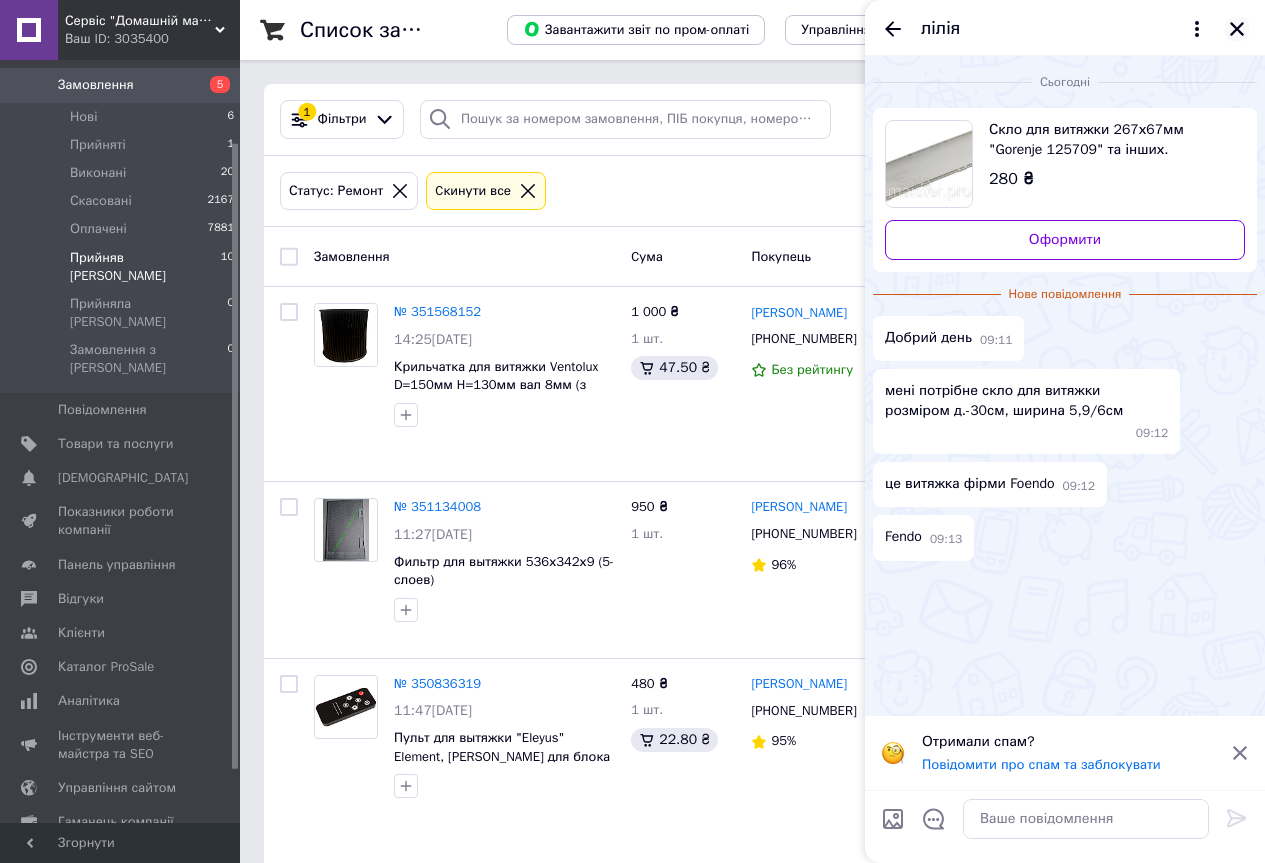 click 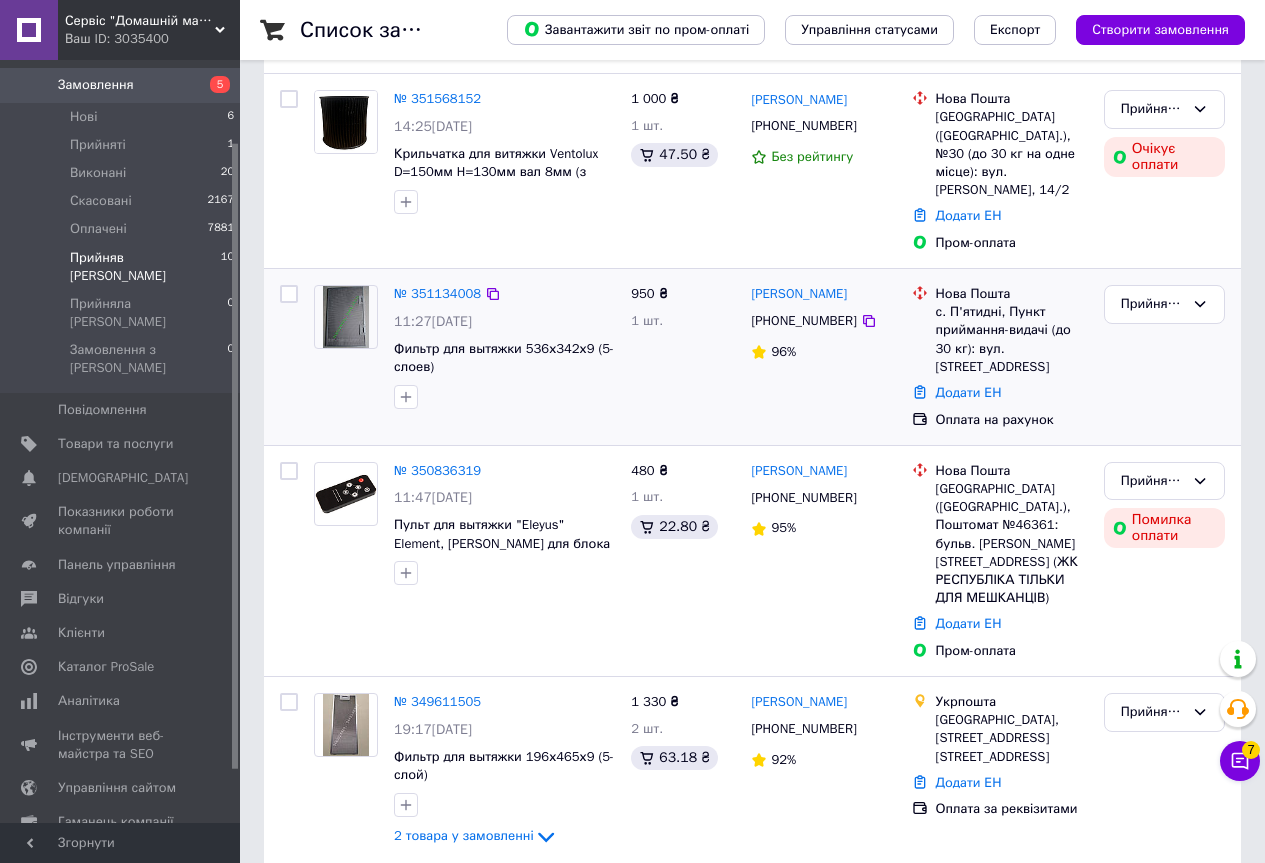 scroll, scrollTop: 300, scrollLeft: 0, axis: vertical 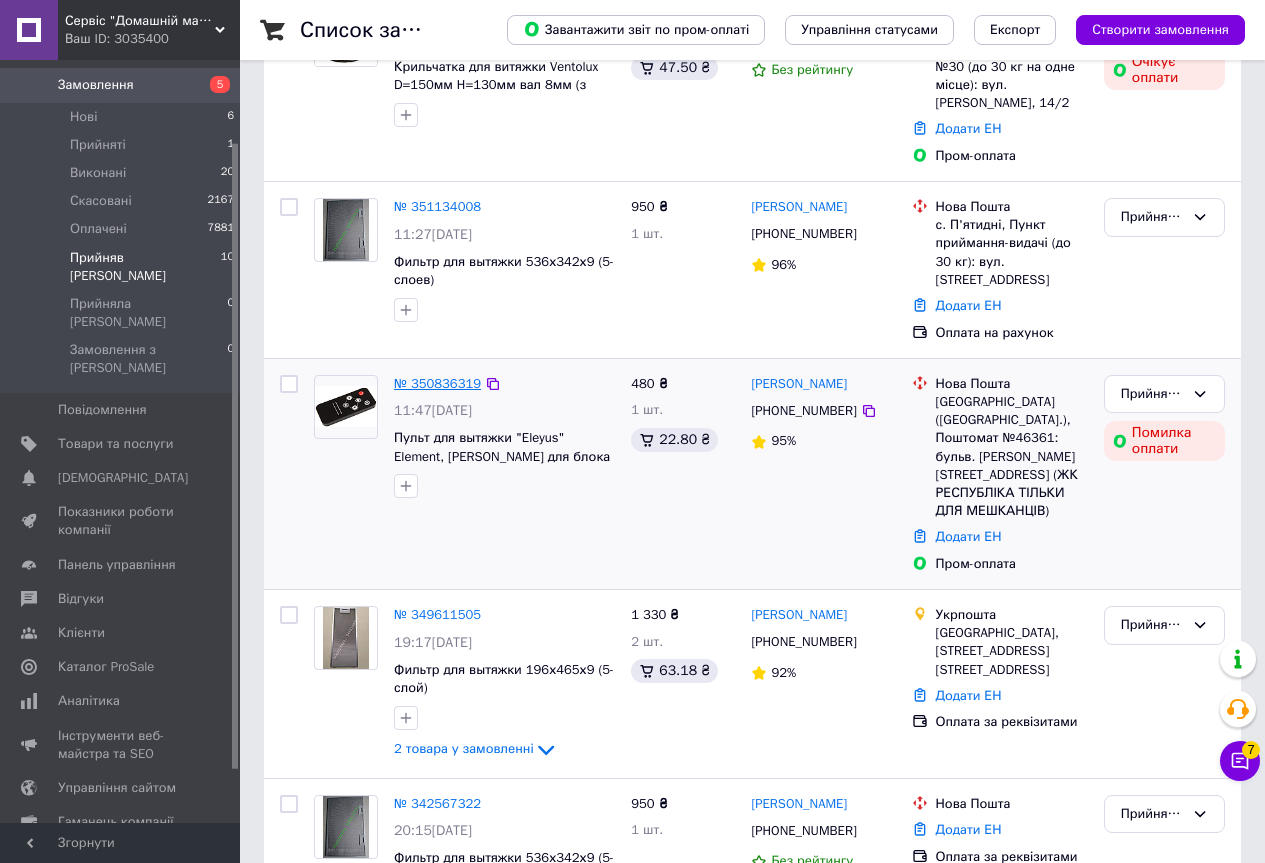 click on "№ 350836319" at bounding box center [437, 383] 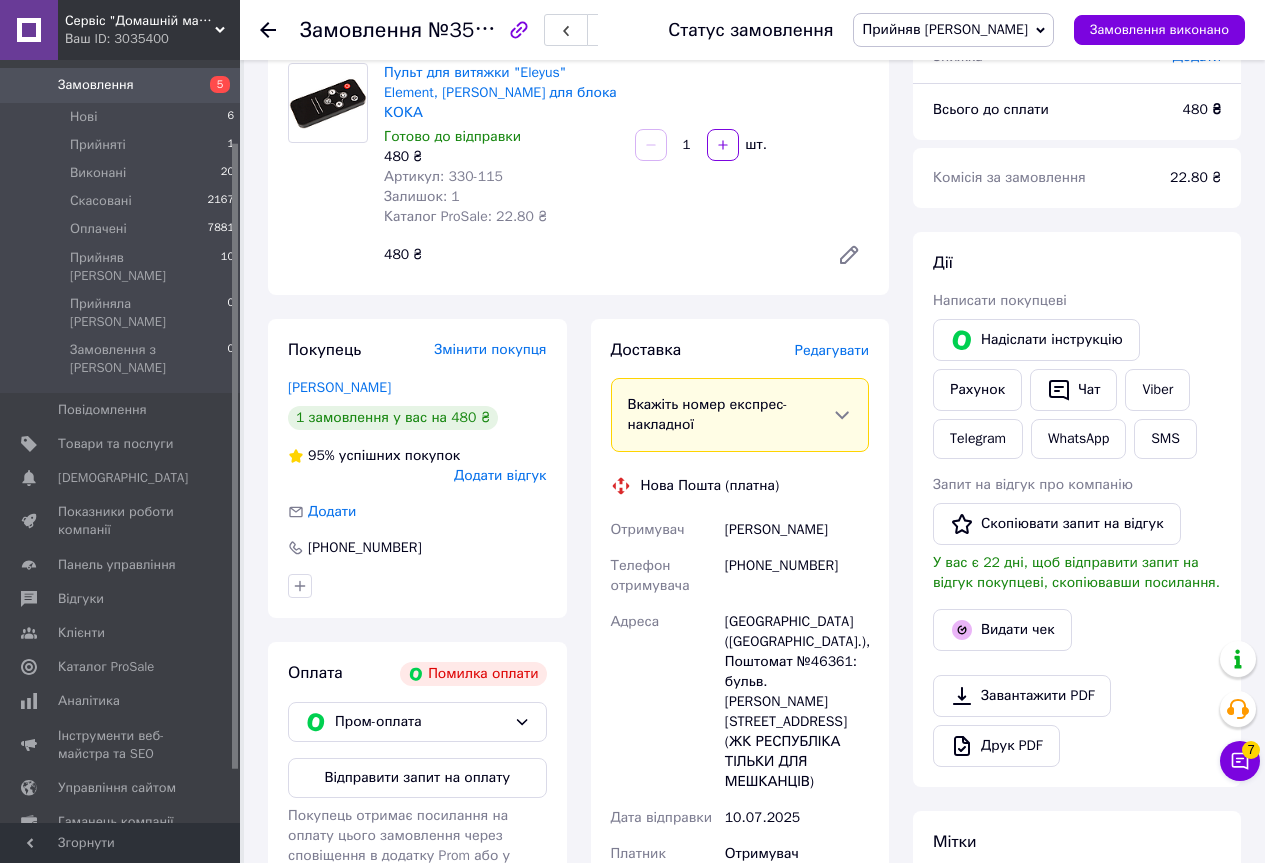 scroll, scrollTop: 100, scrollLeft: 0, axis: vertical 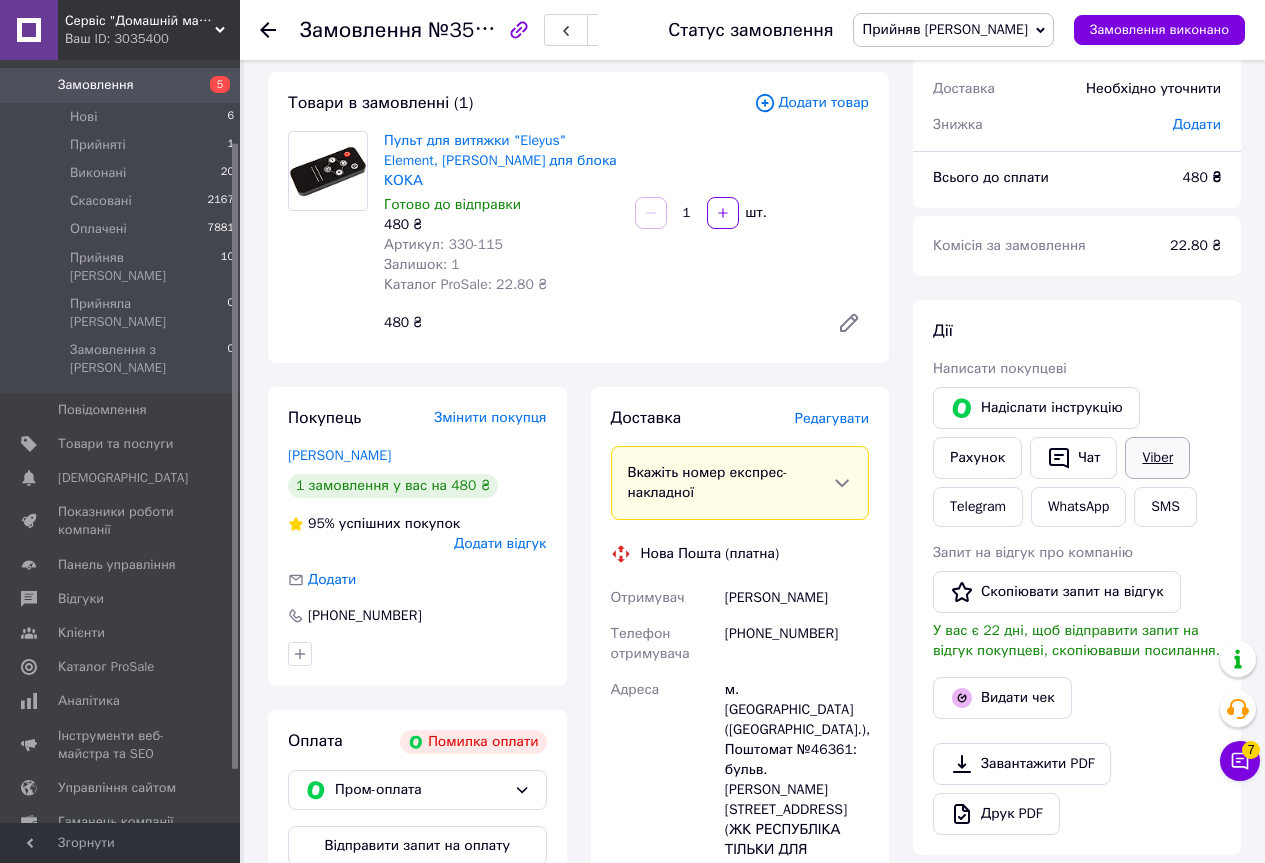 click on "Viber" at bounding box center (1157, 458) 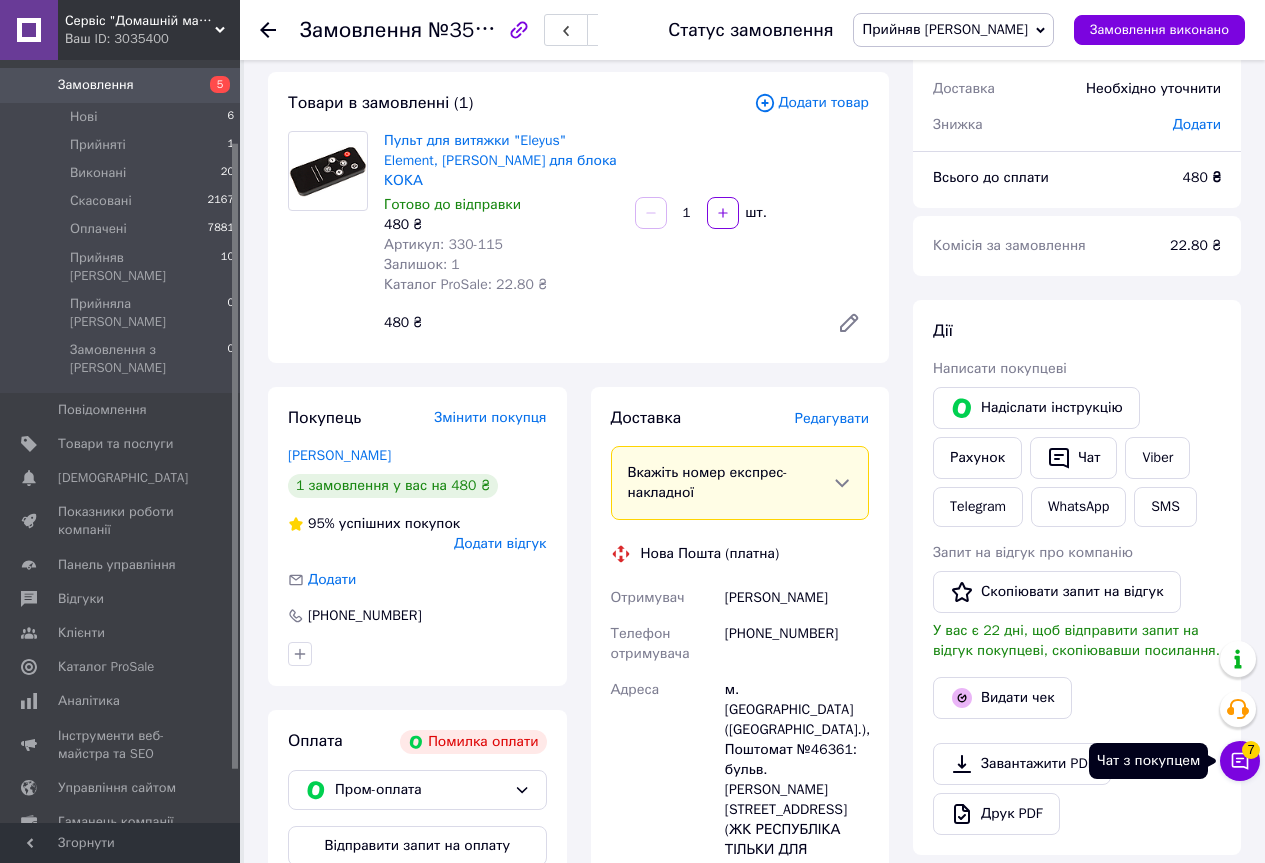 click 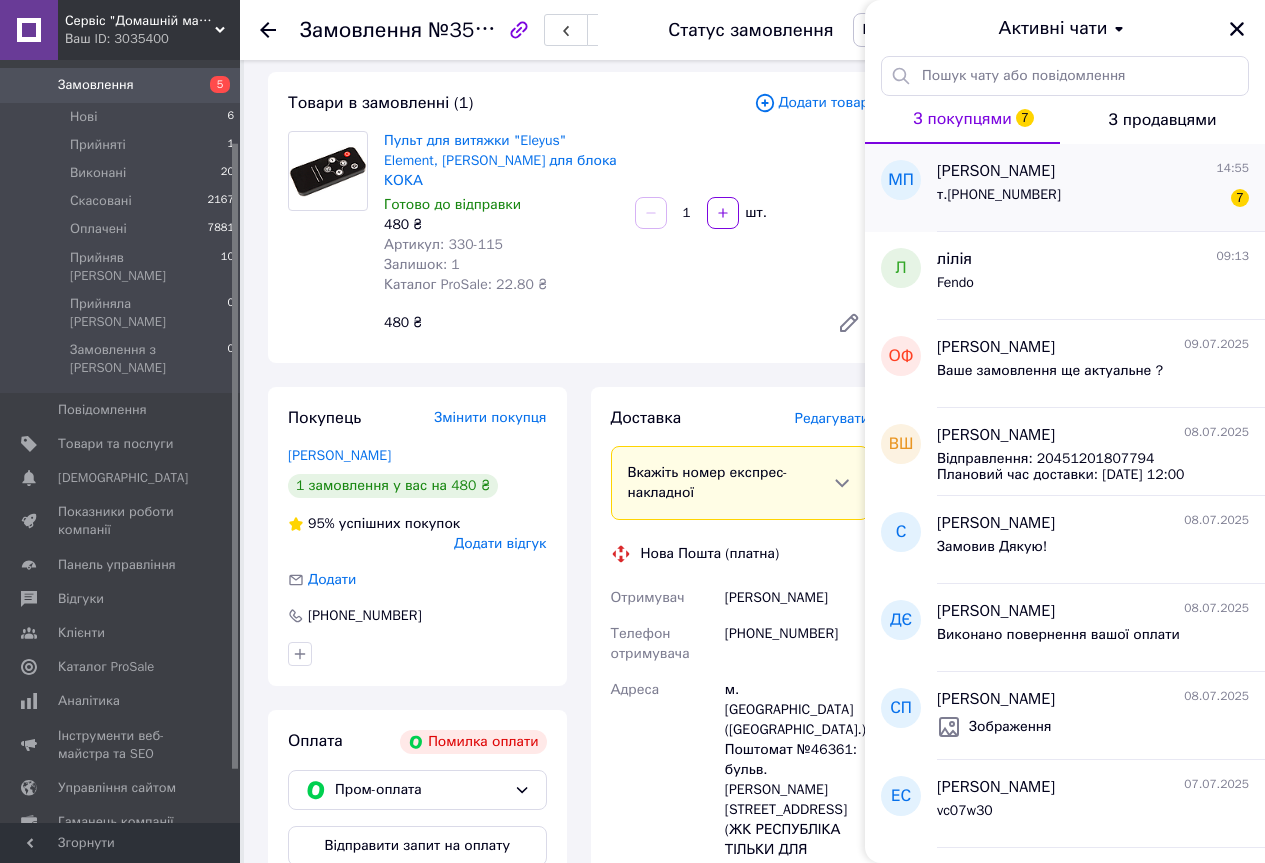 click on "т.067-700-27-52" at bounding box center [999, 195] 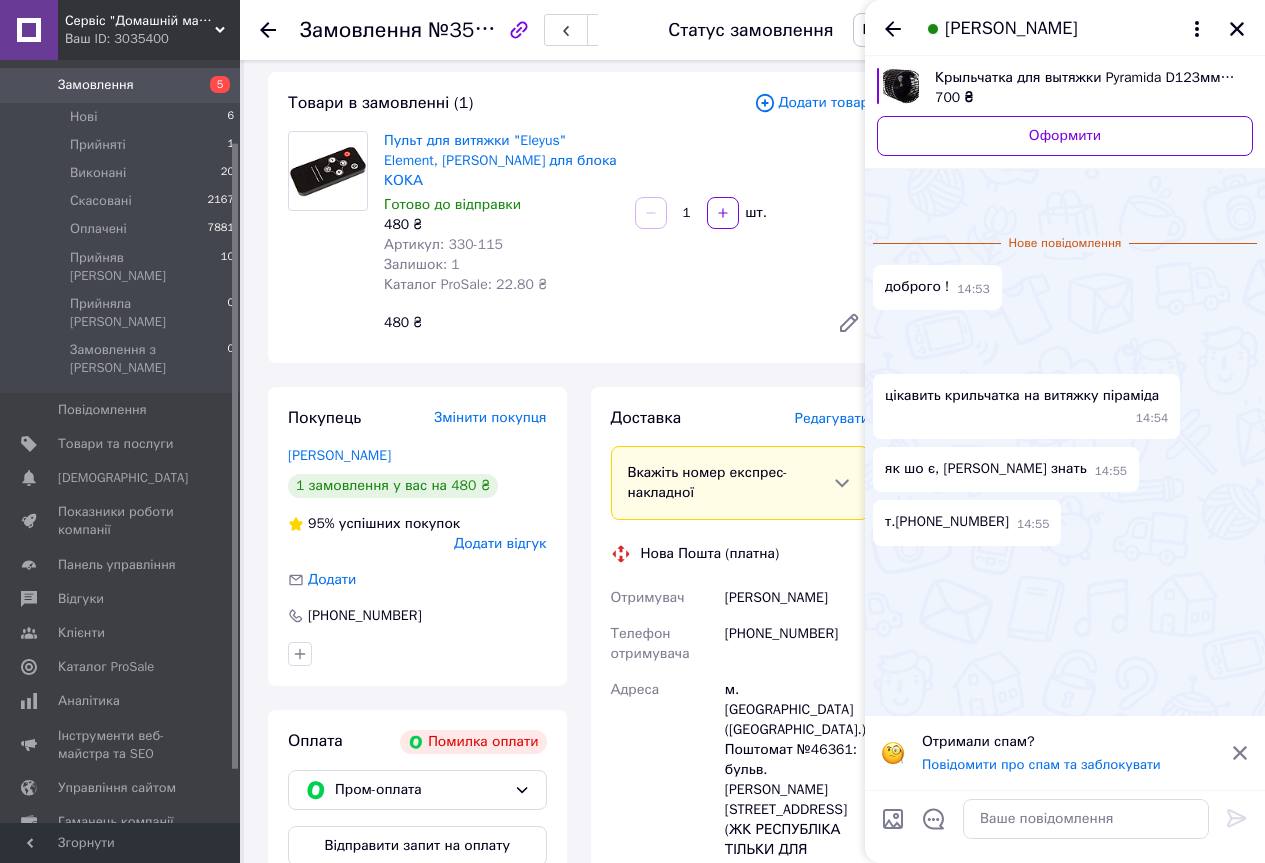 scroll, scrollTop: 327, scrollLeft: 0, axis: vertical 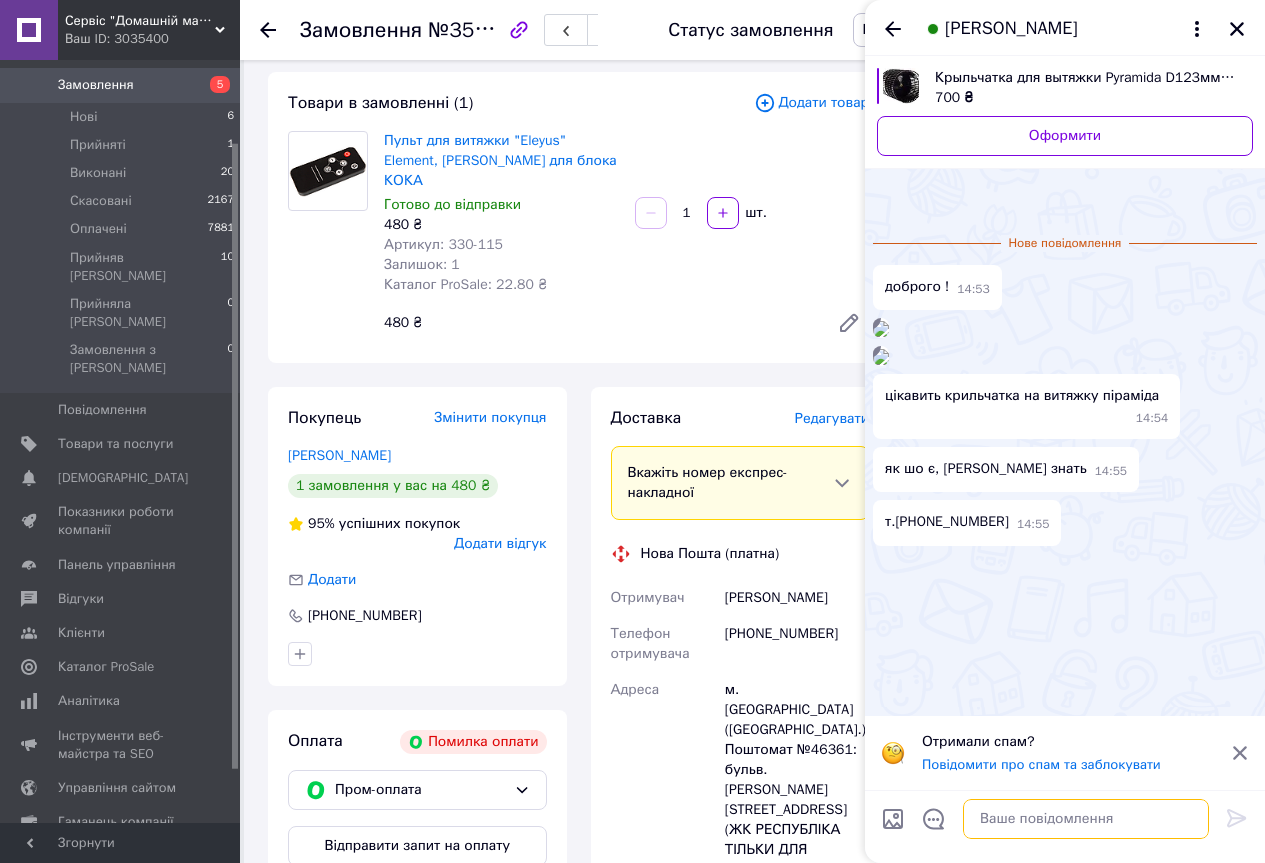 click at bounding box center (1086, 819) 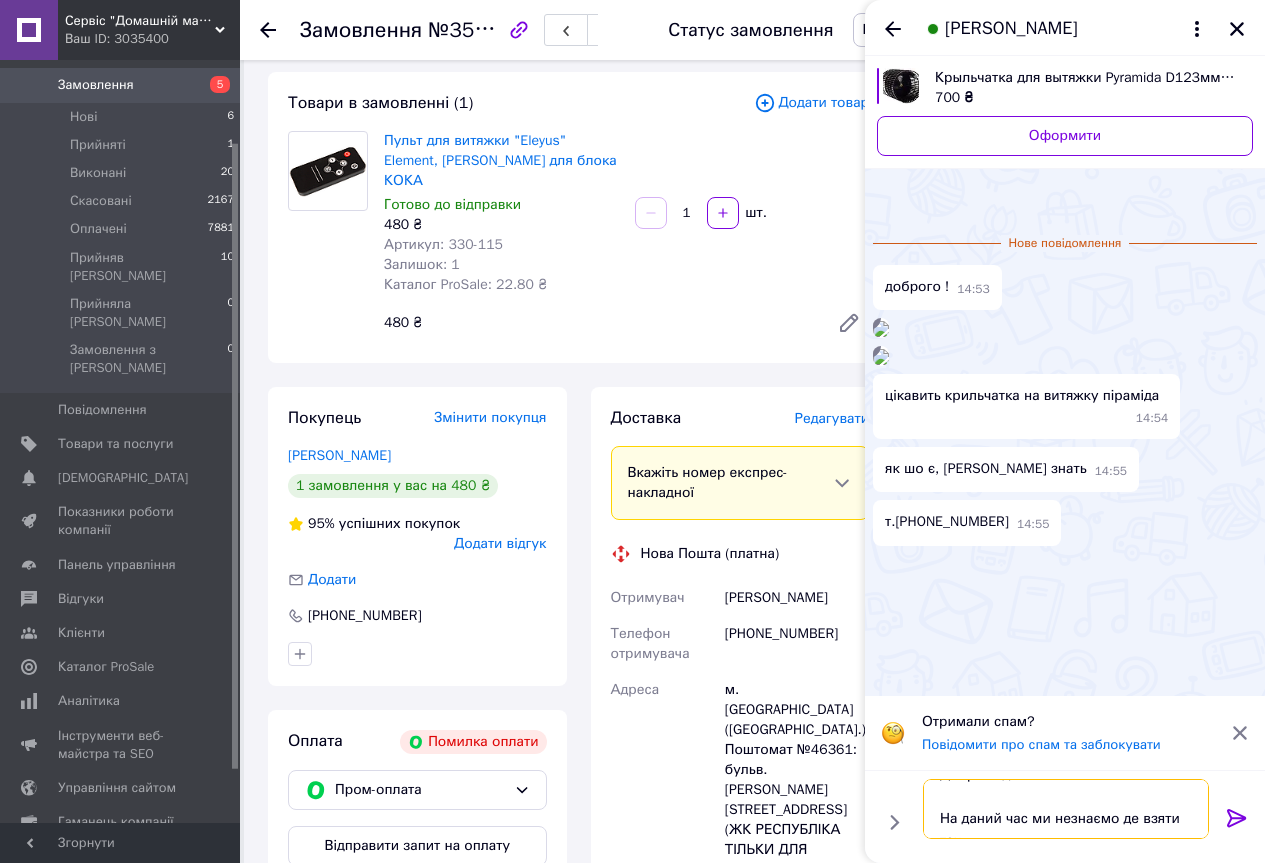 scroll, scrollTop: 36, scrollLeft: 0, axis: vertical 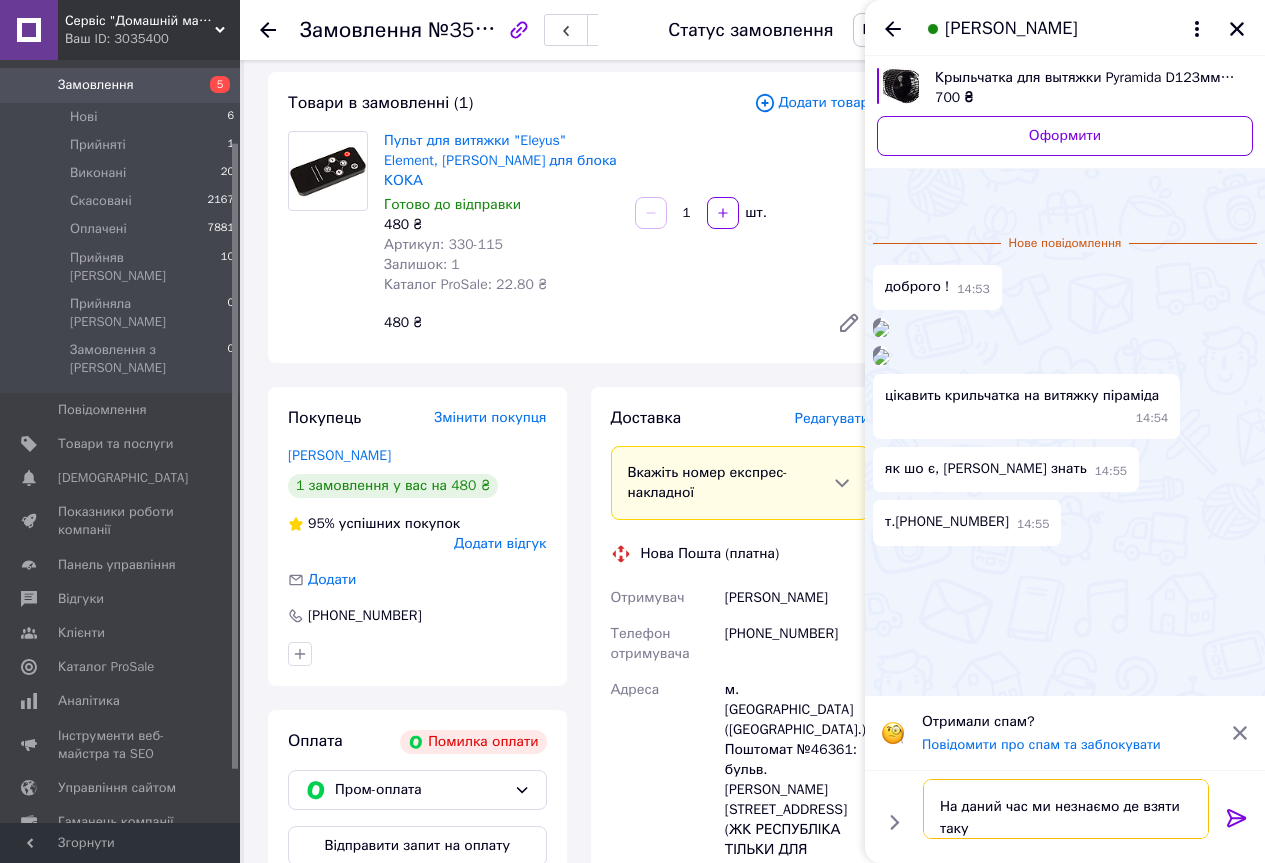 type on "Доброго дня!
На даний час ми незнаємо де взяти таку" 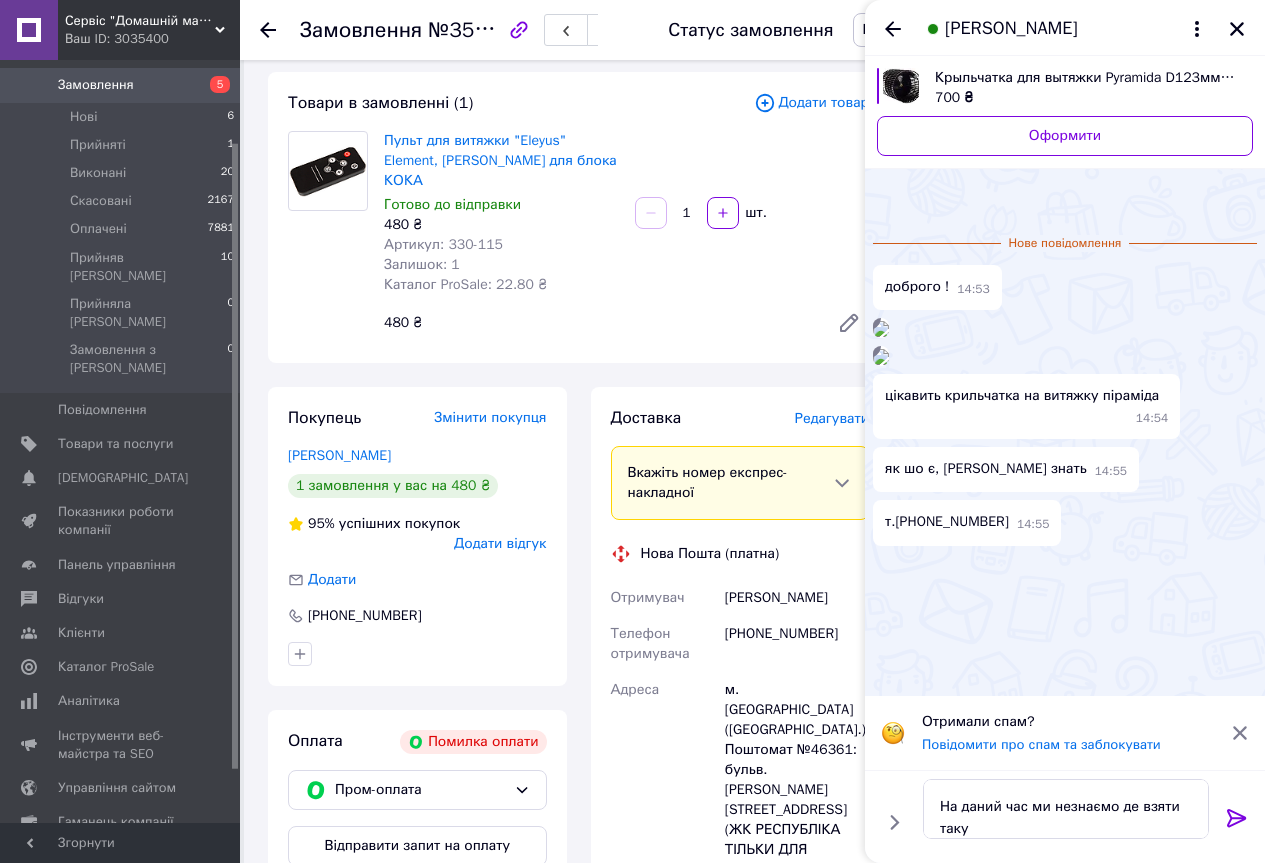 click 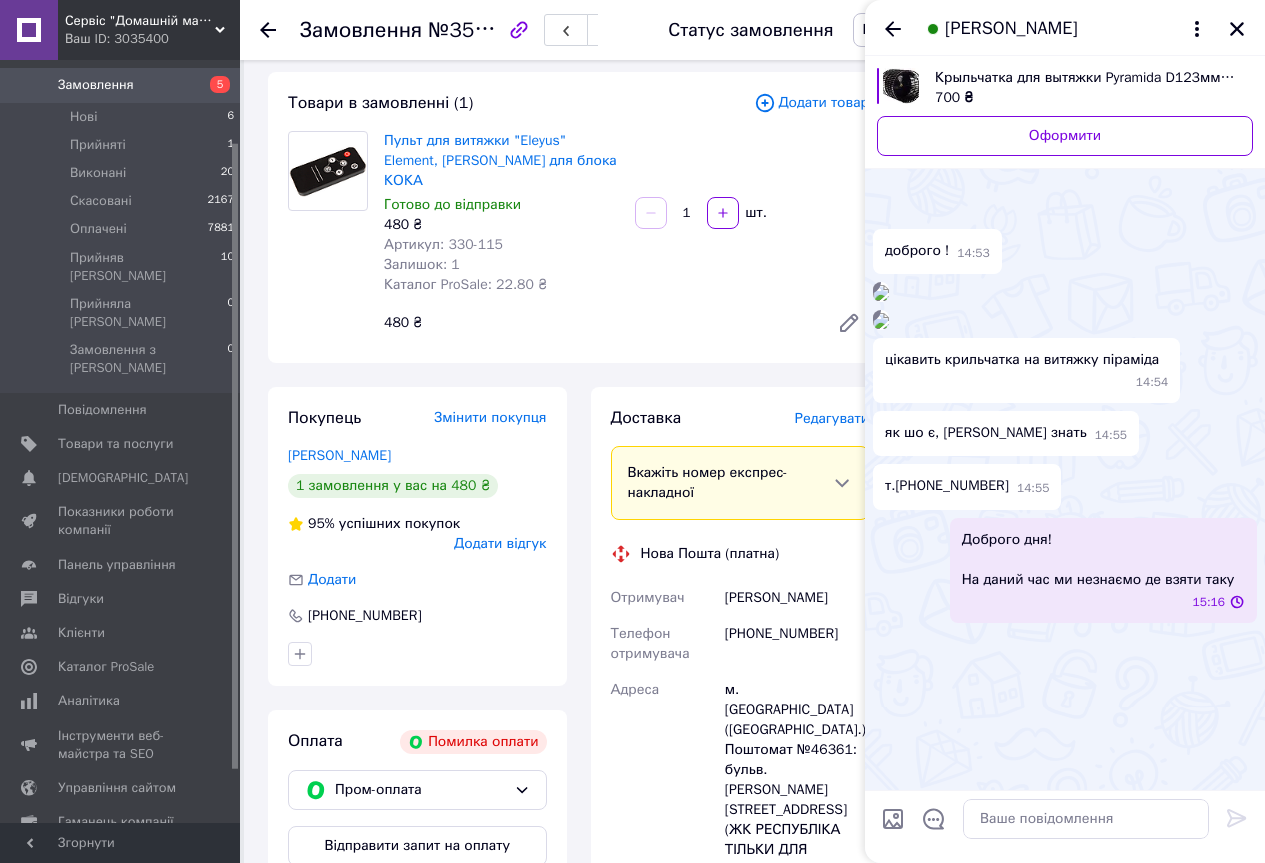scroll, scrollTop: 0, scrollLeft: 0, axis: both 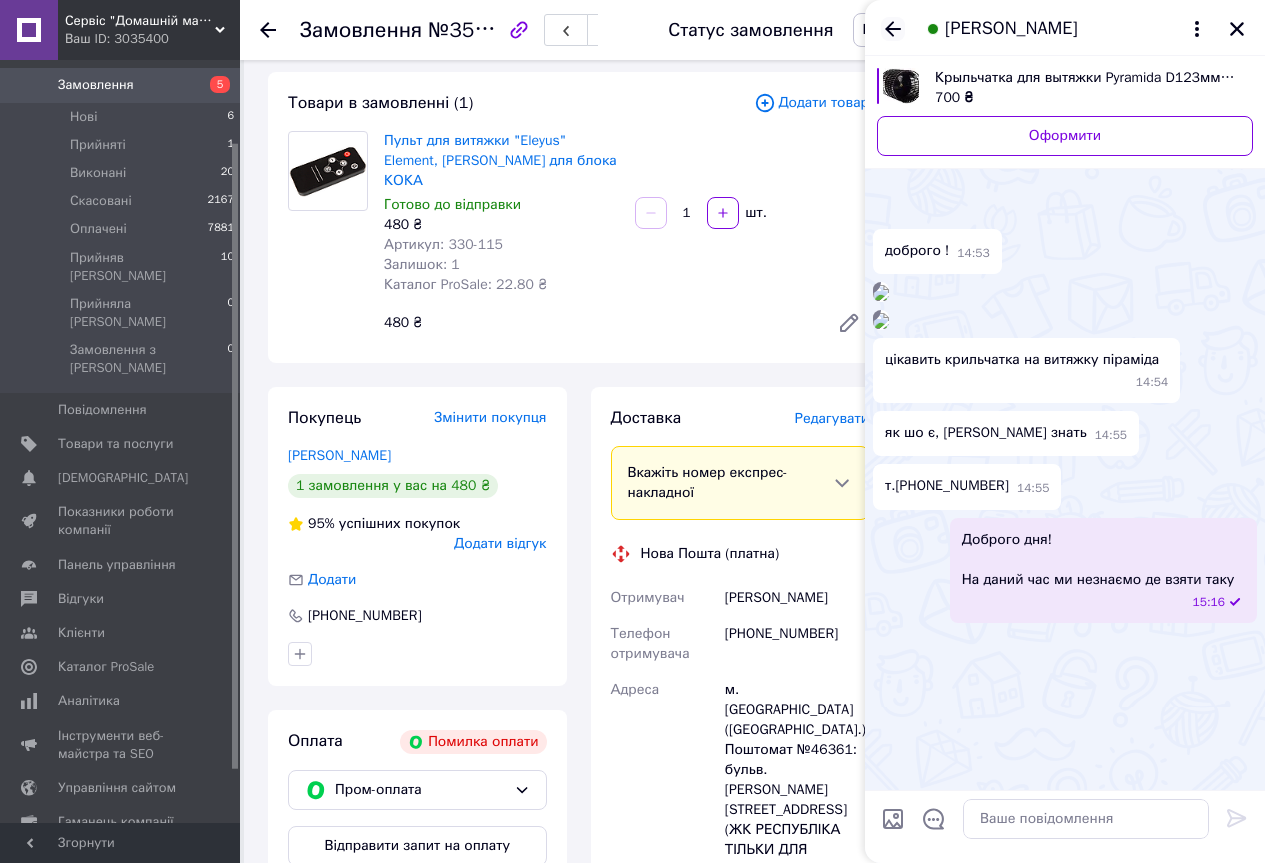 click 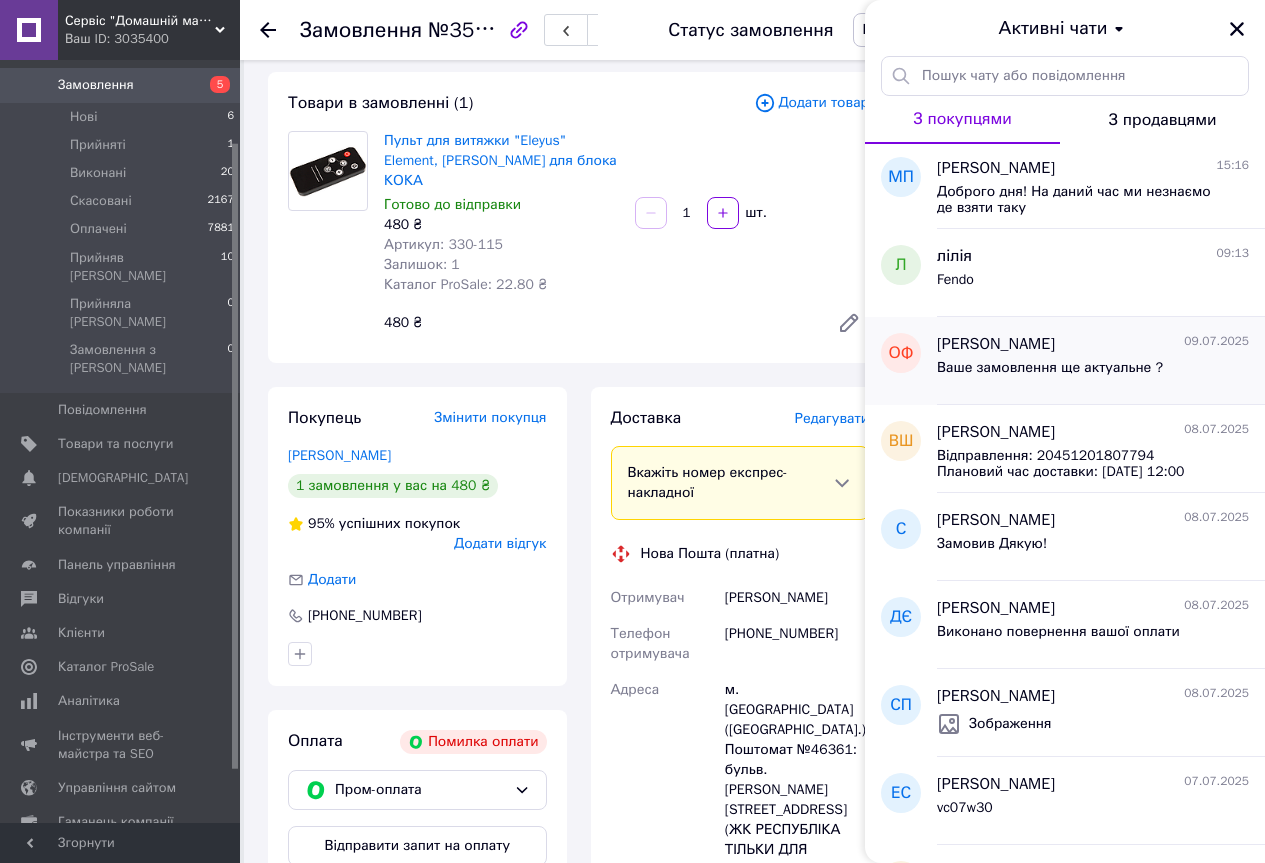 scroll, scrollTop: 0, scrollLeft: 0, axis: both 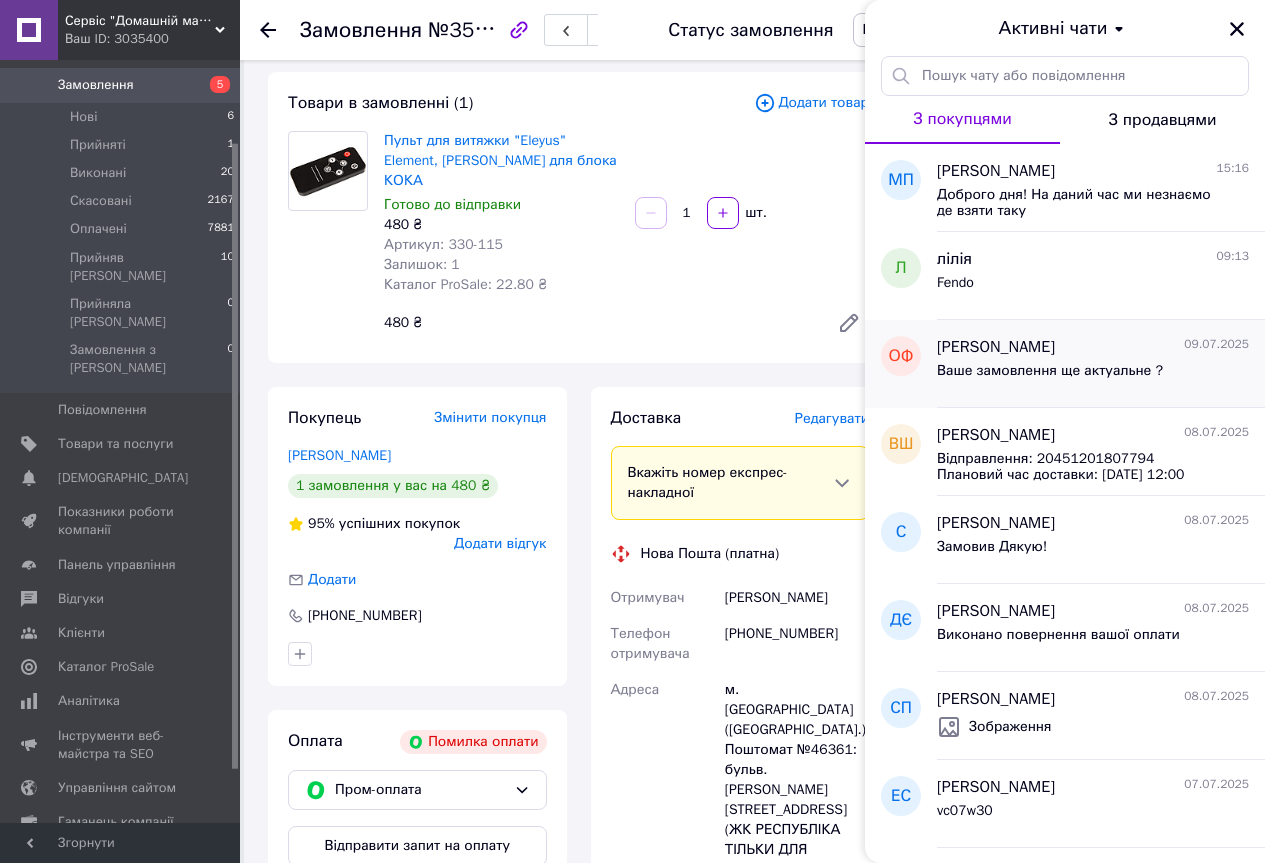 click on "Ваше замовлення ще актуальне ?" at bounding box center [1050, 371] 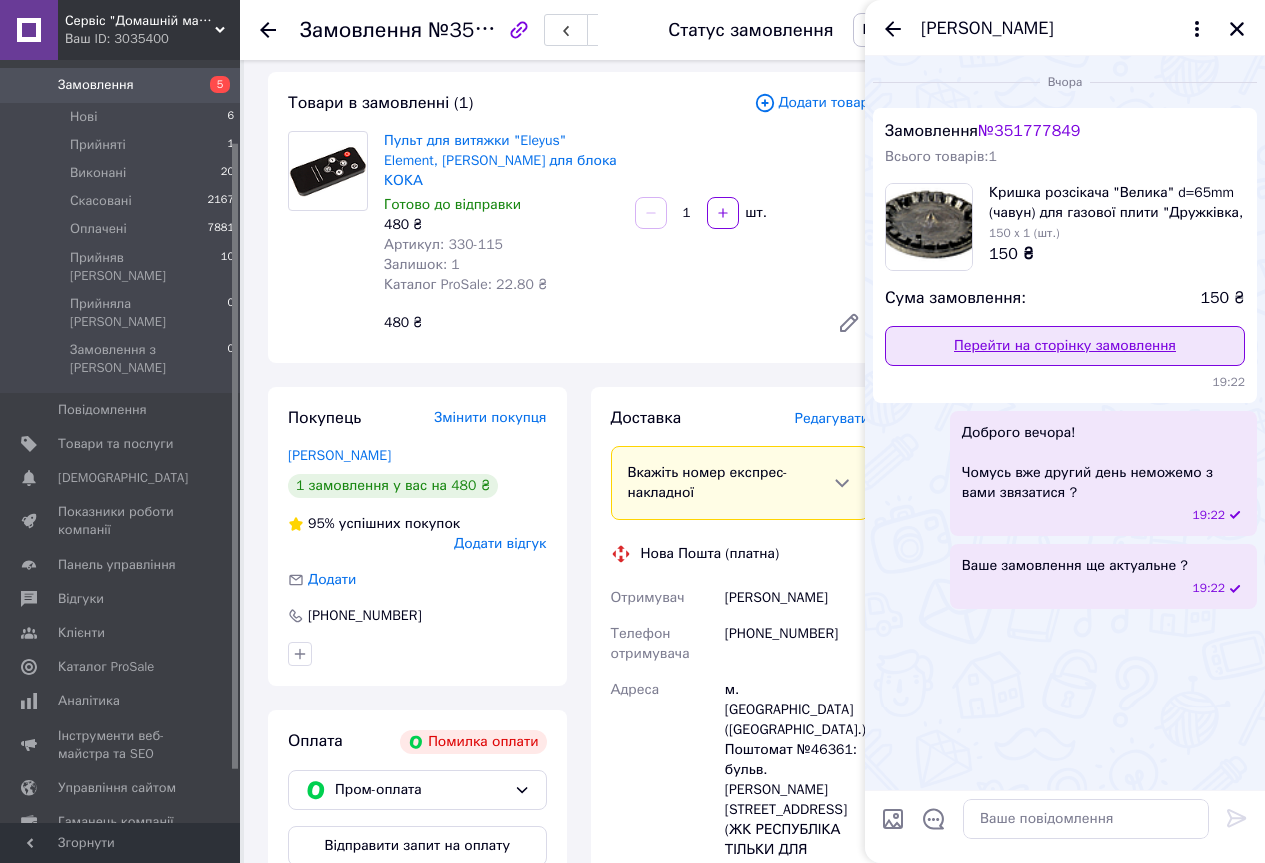 click on "Перейти на сторінку замовлення" at bounding box center [1065, 346] 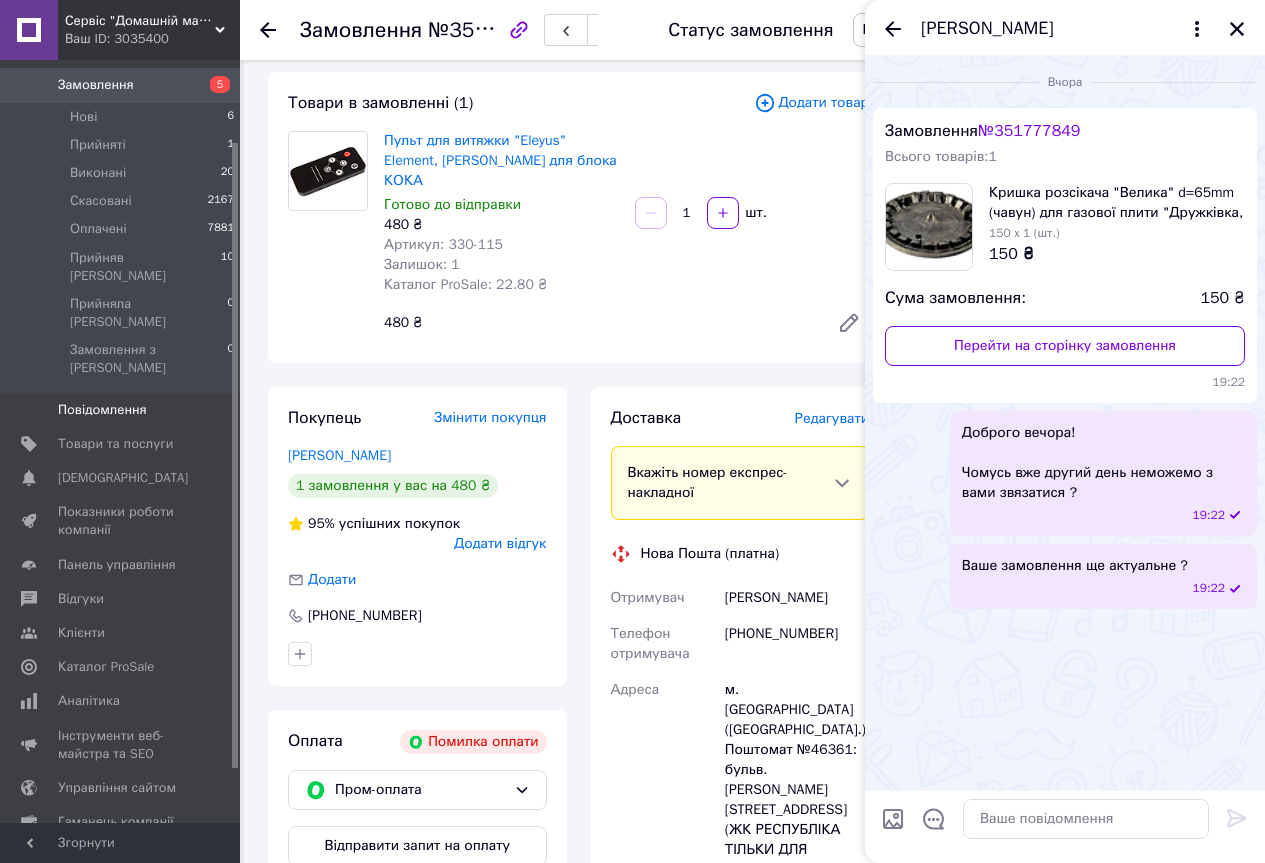 scroll, scrollTop: 0, scrollLeft: 0, axis: both 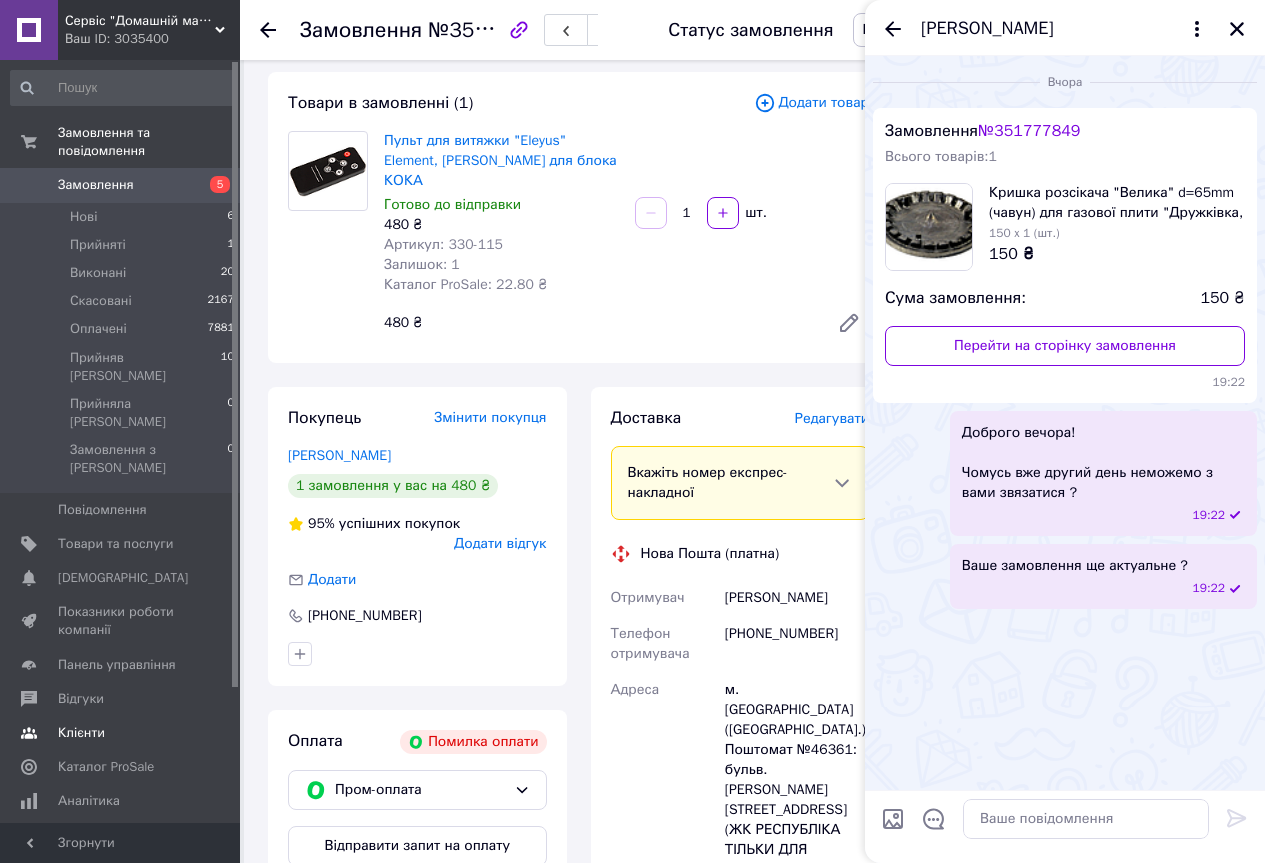 click on "Клієнти" at bounding box center [121, 733] 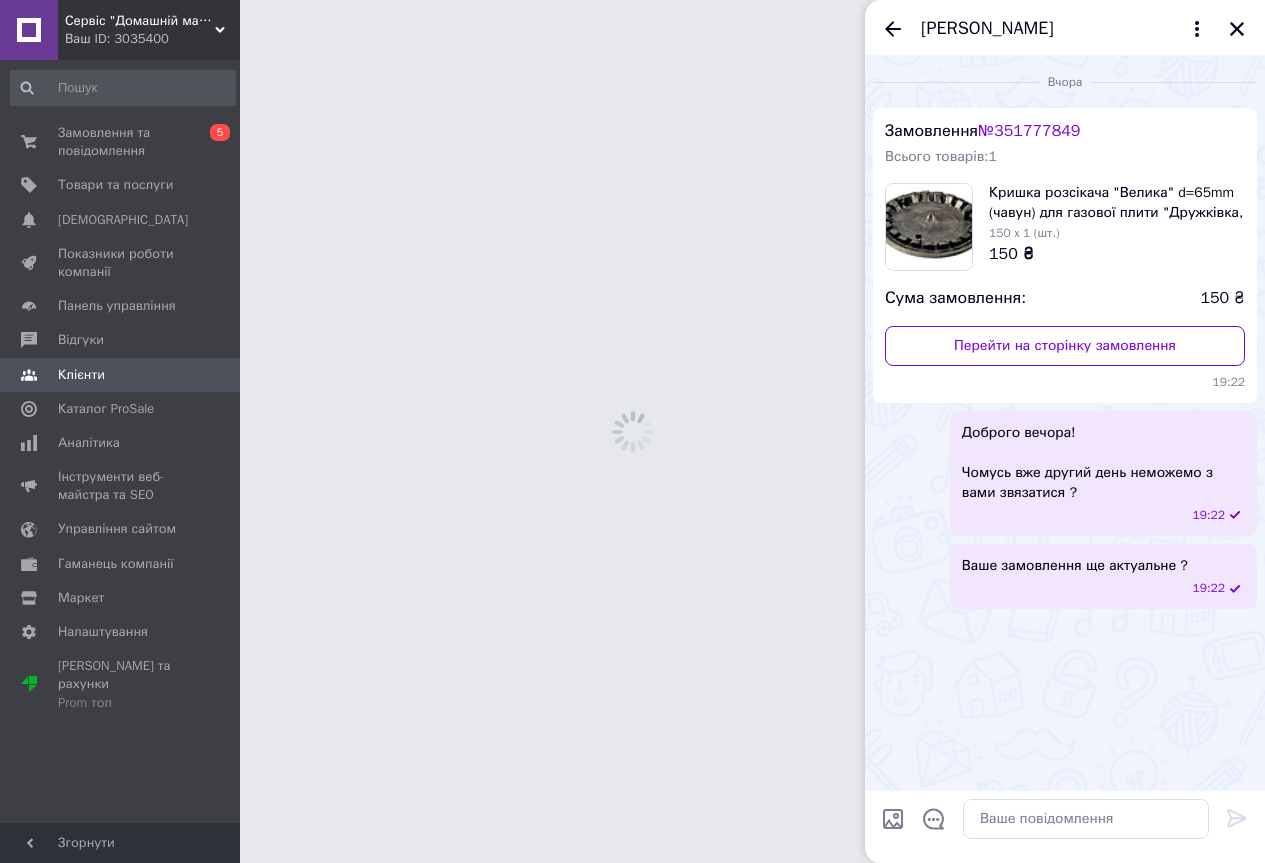 scroll, scrollTop: 0, scrollLeft: 0, axis: both 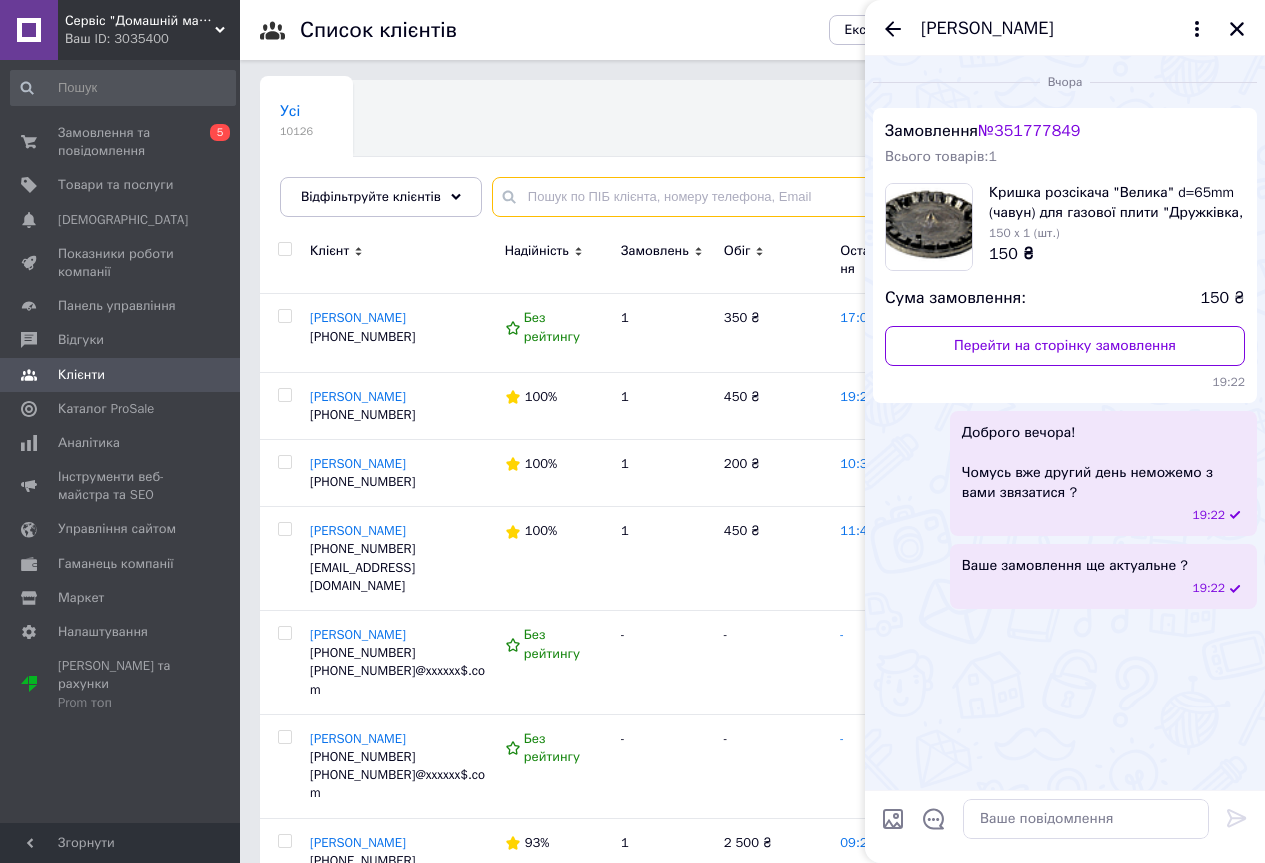 click at bounding box center [858, 197] 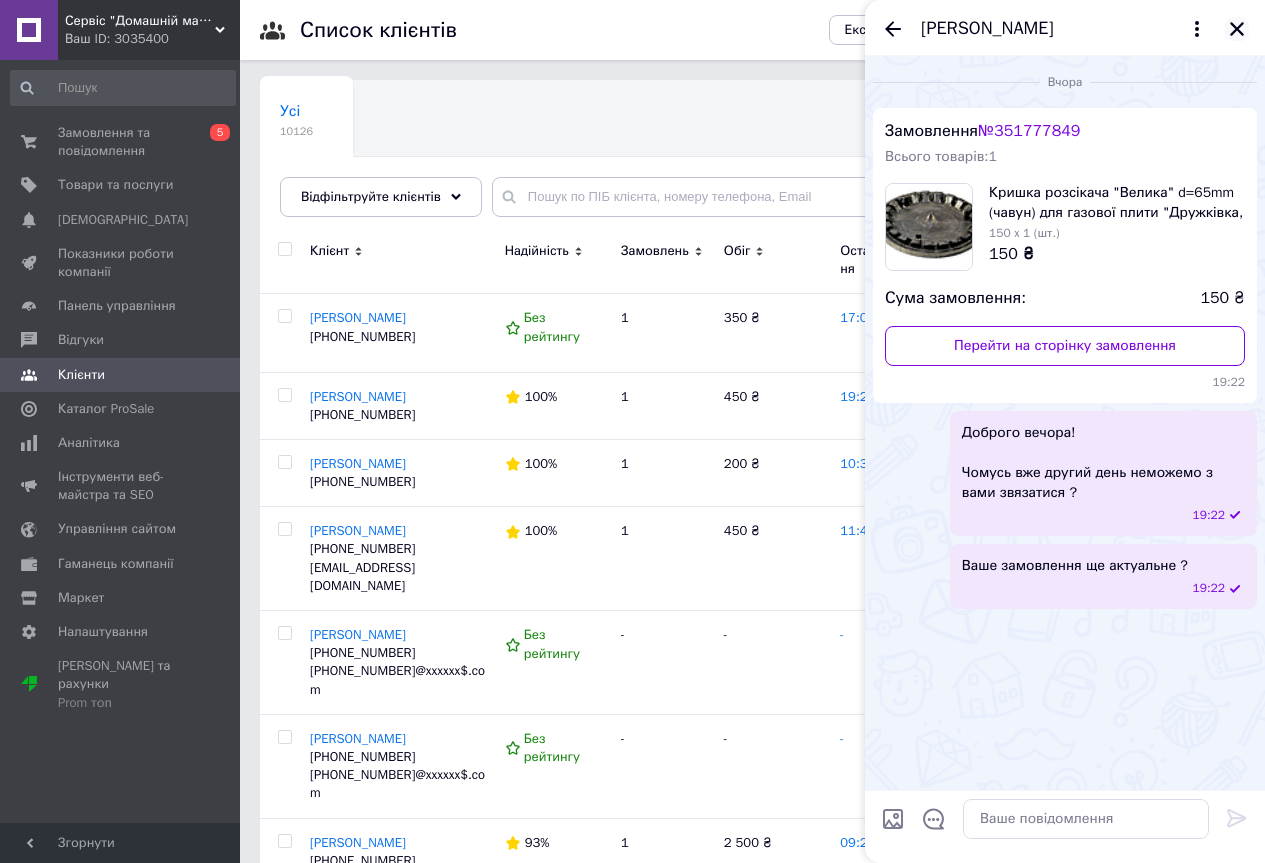 click 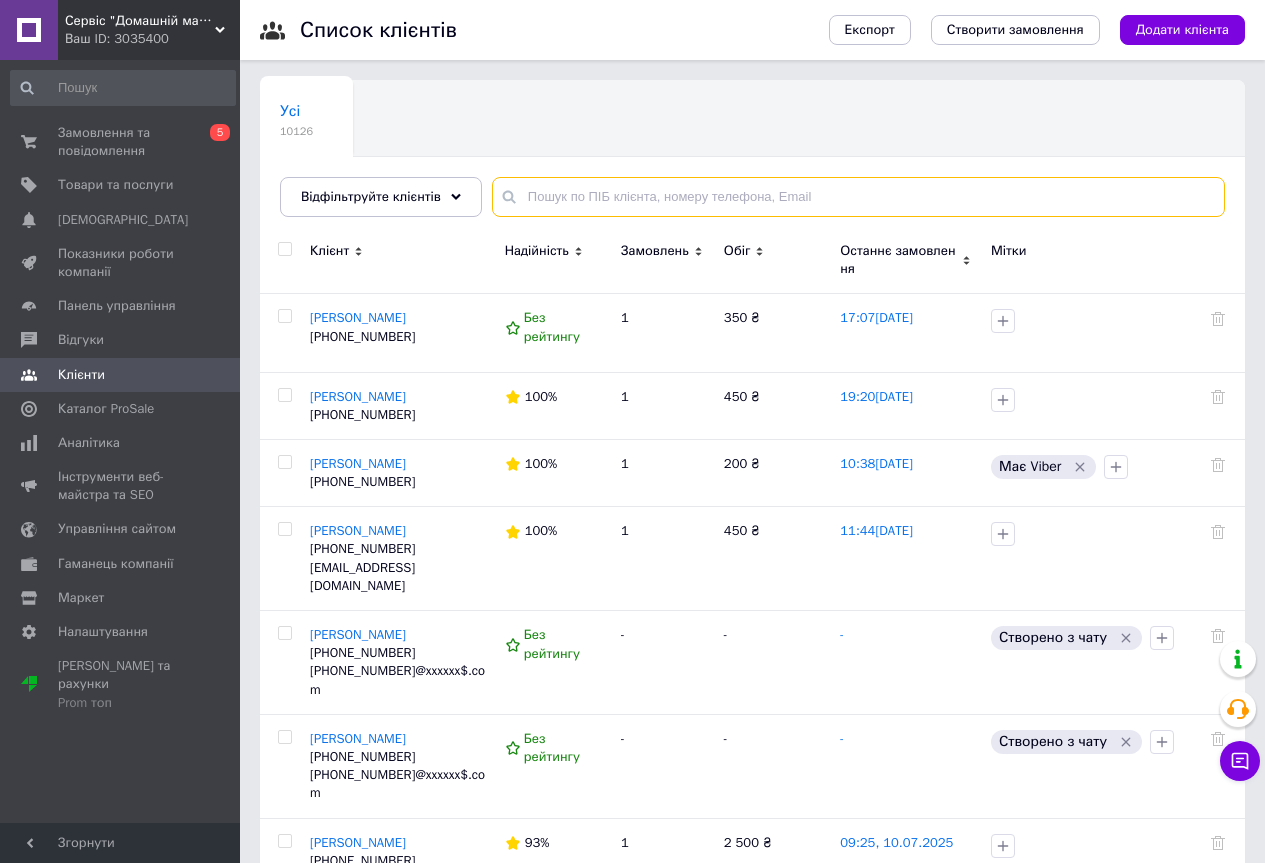 click at bounding box center [858, 197] 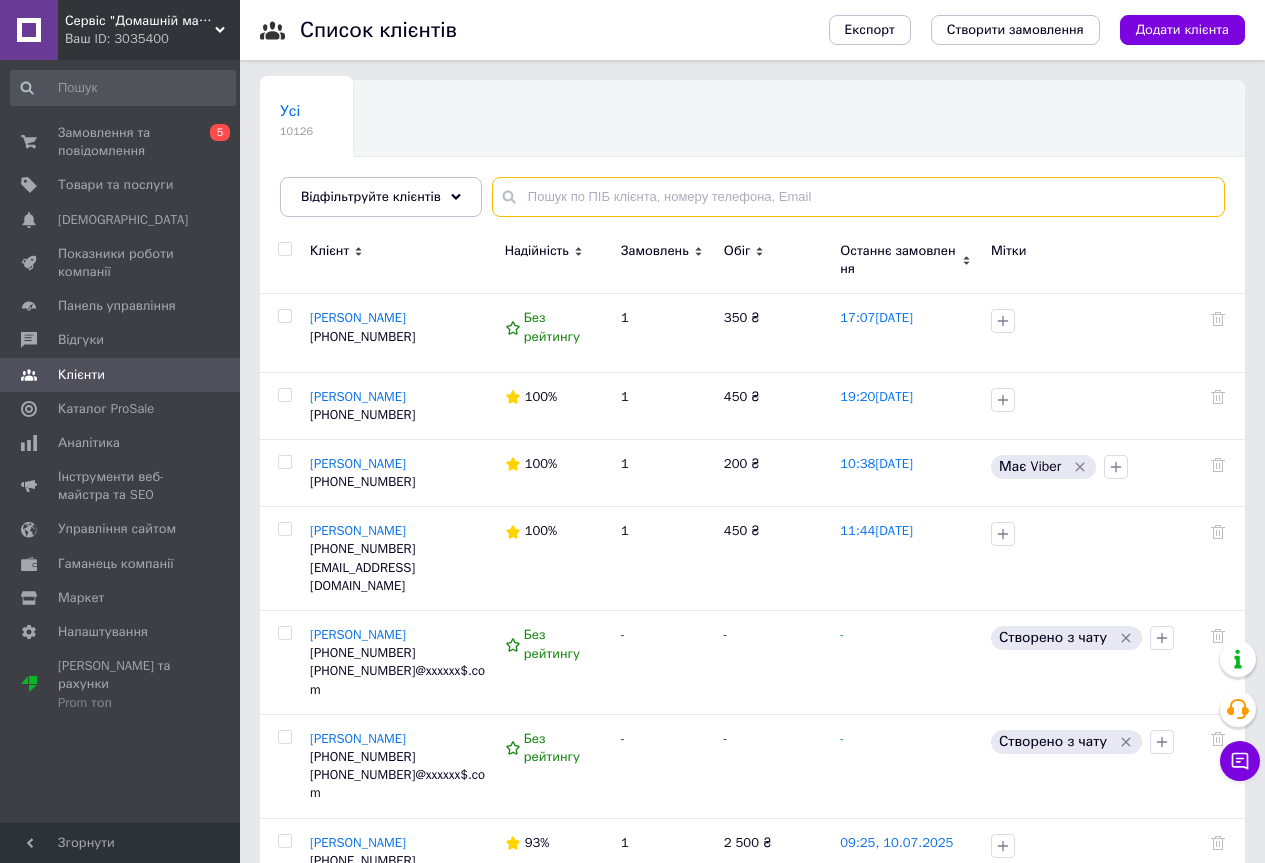 paste on "+380983662201" 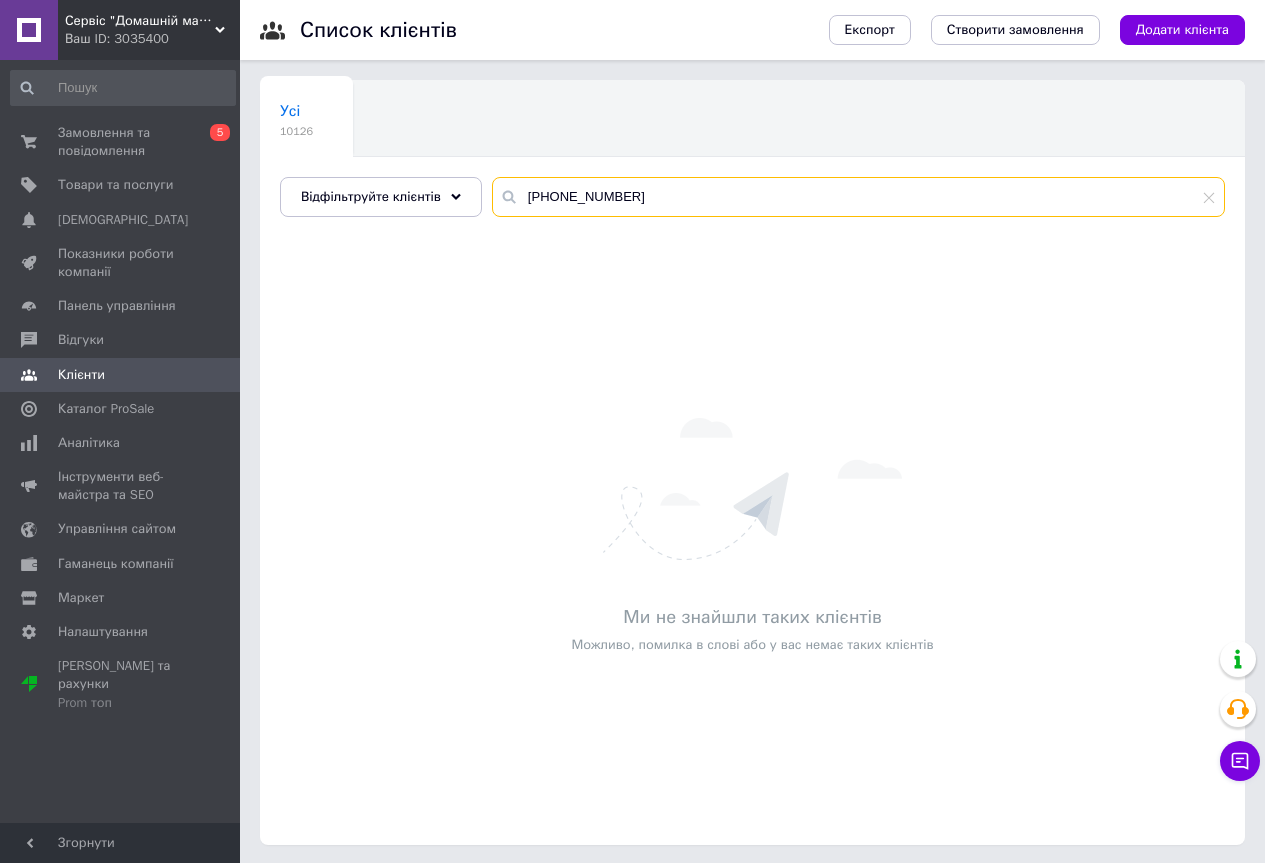 type on "+380983662201" 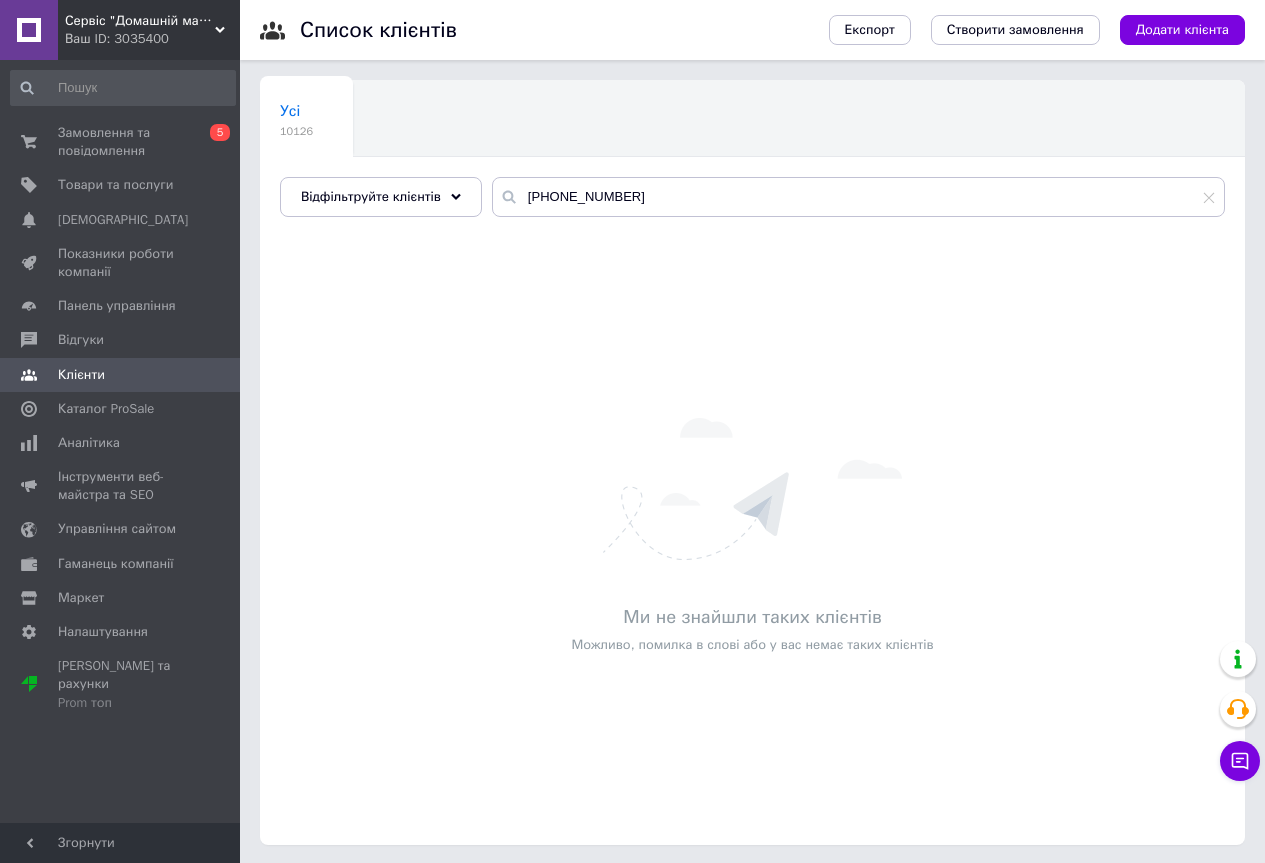 click 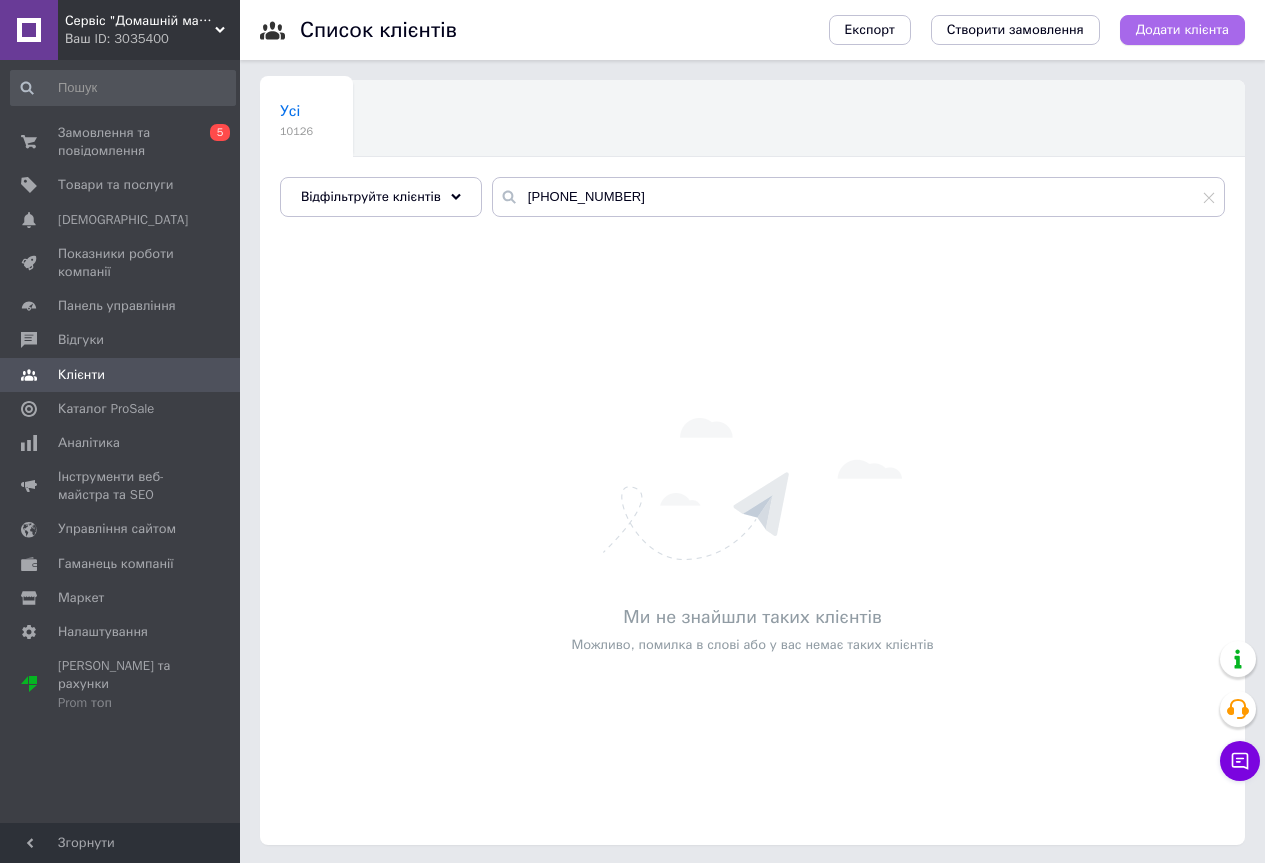 click on "Додати клієнта" at bounding box center [1182, 30] 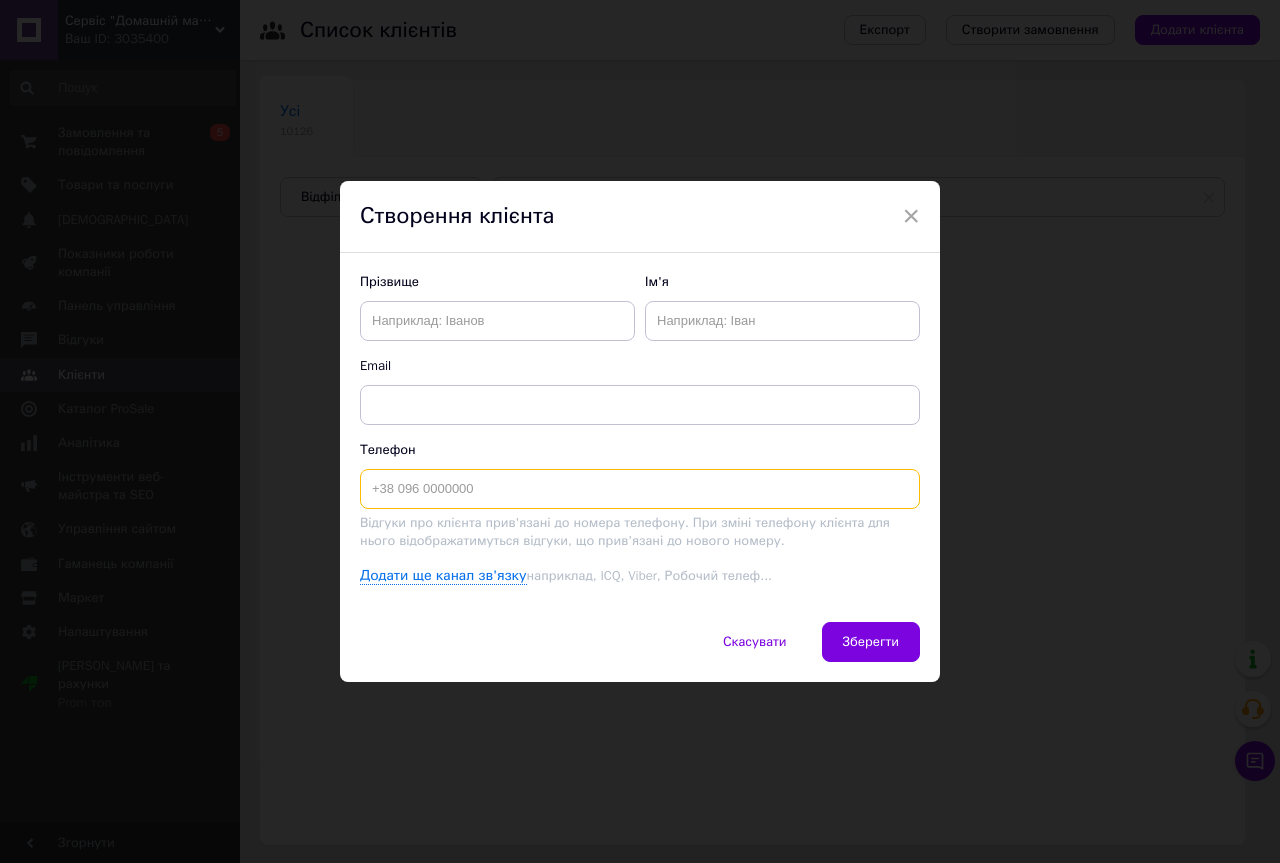 click at bounding box center [640, 489] 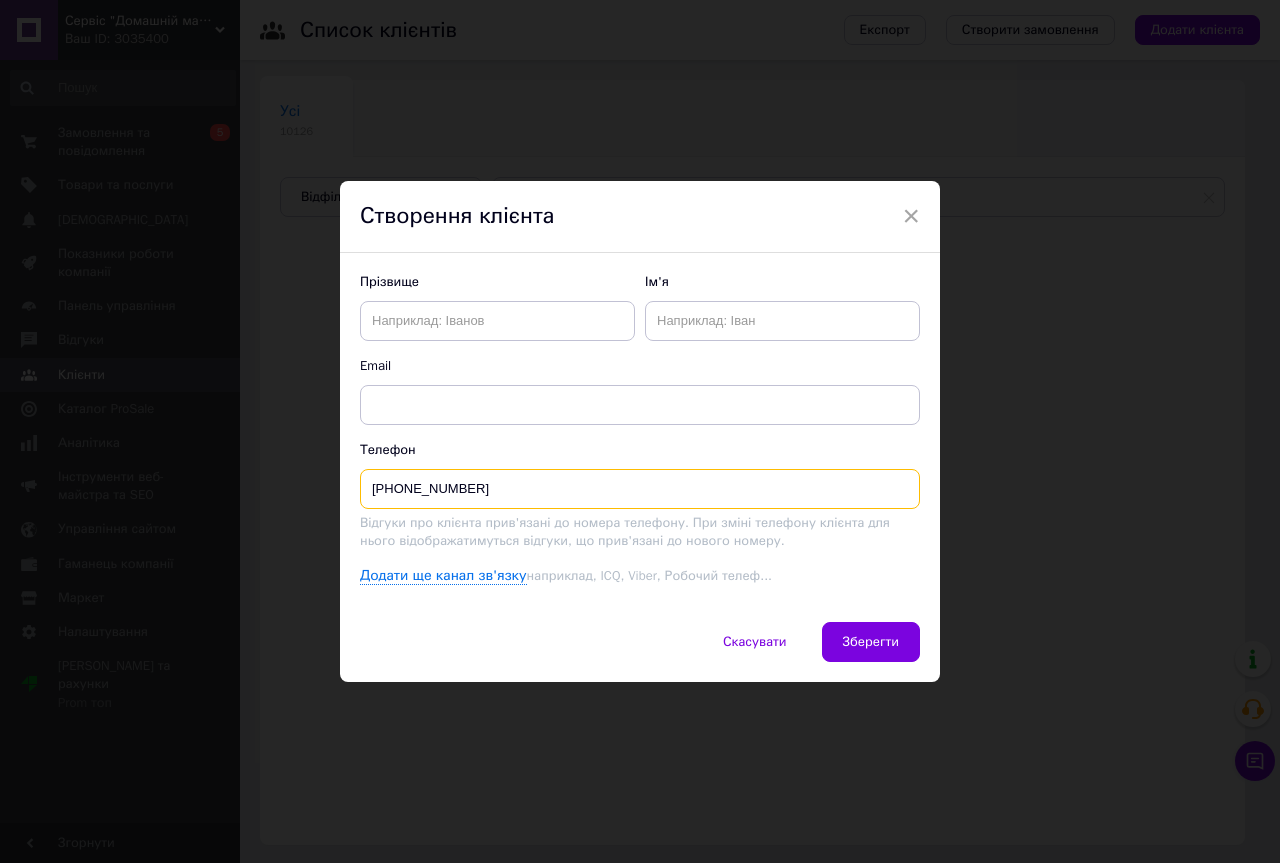 type on "+380983662201" 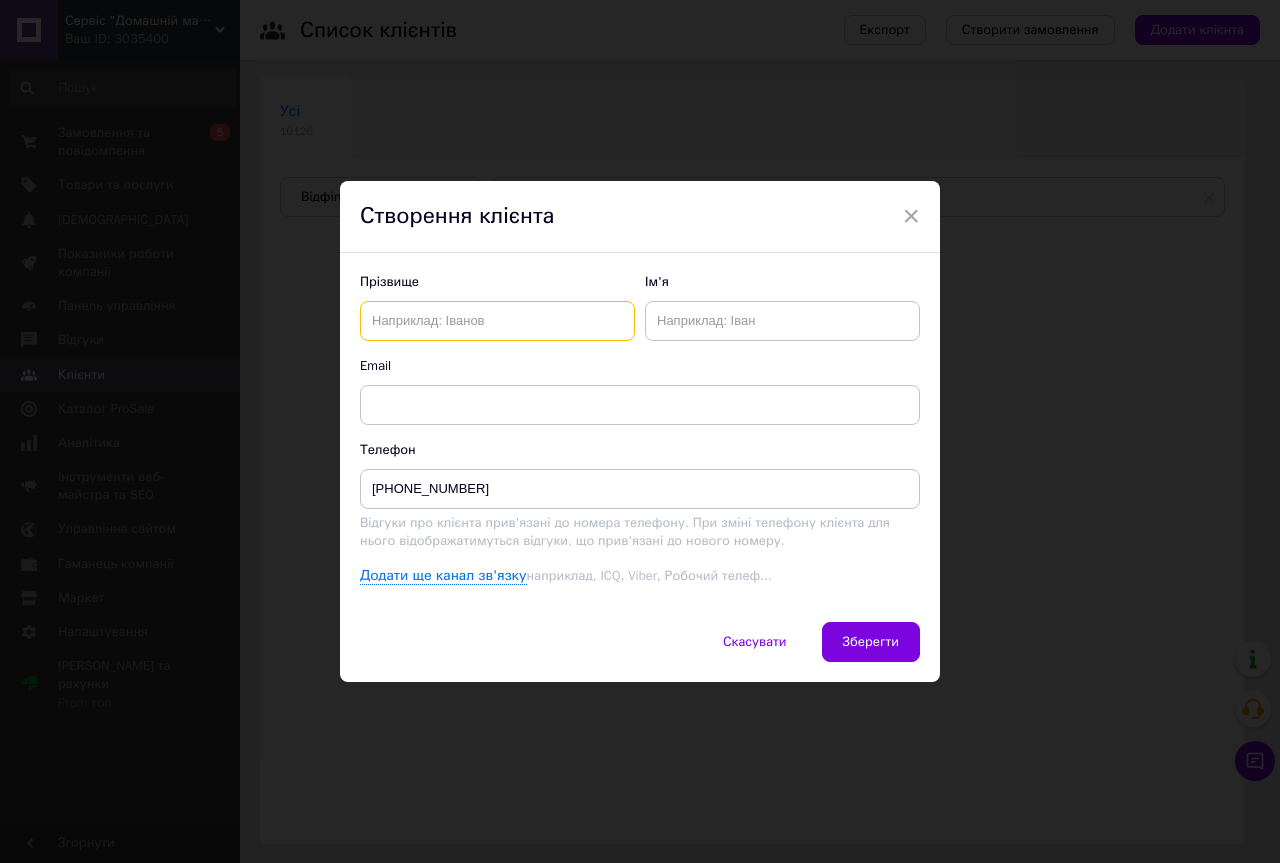 click at bounding box center [497, 321] 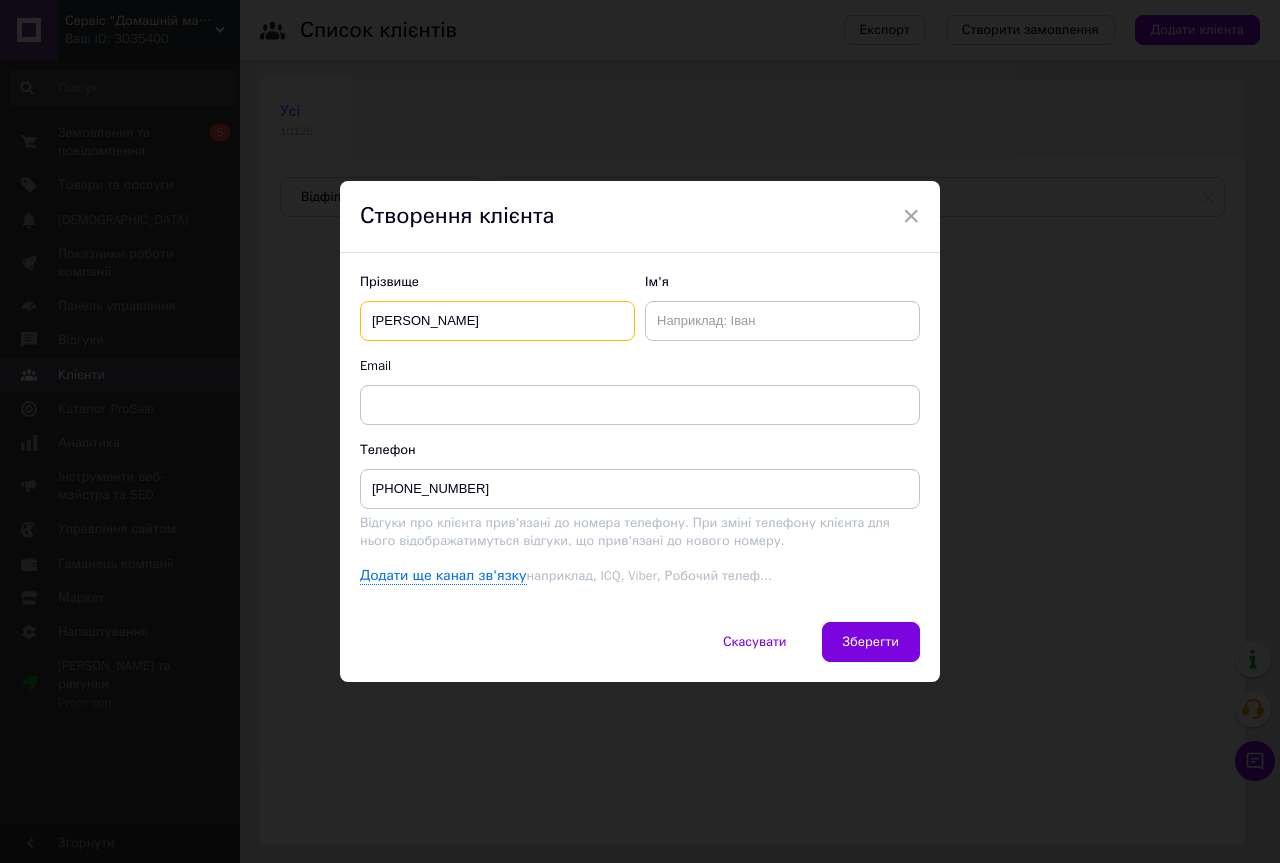 drag, startPoint x: 502, startPoint y: 320, endPoint x: 447, endPoint y: 320, distance: 55 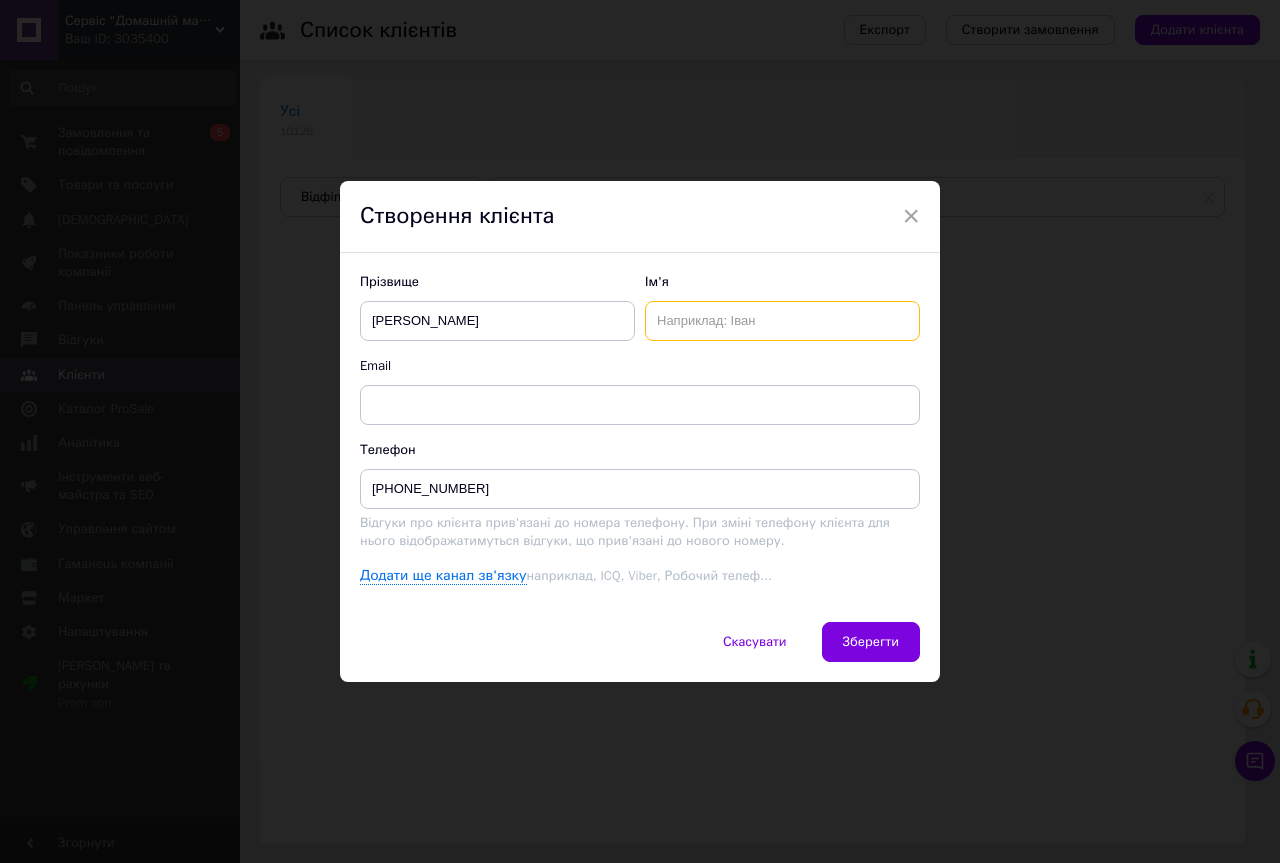 click at bounding box center [782, 321] 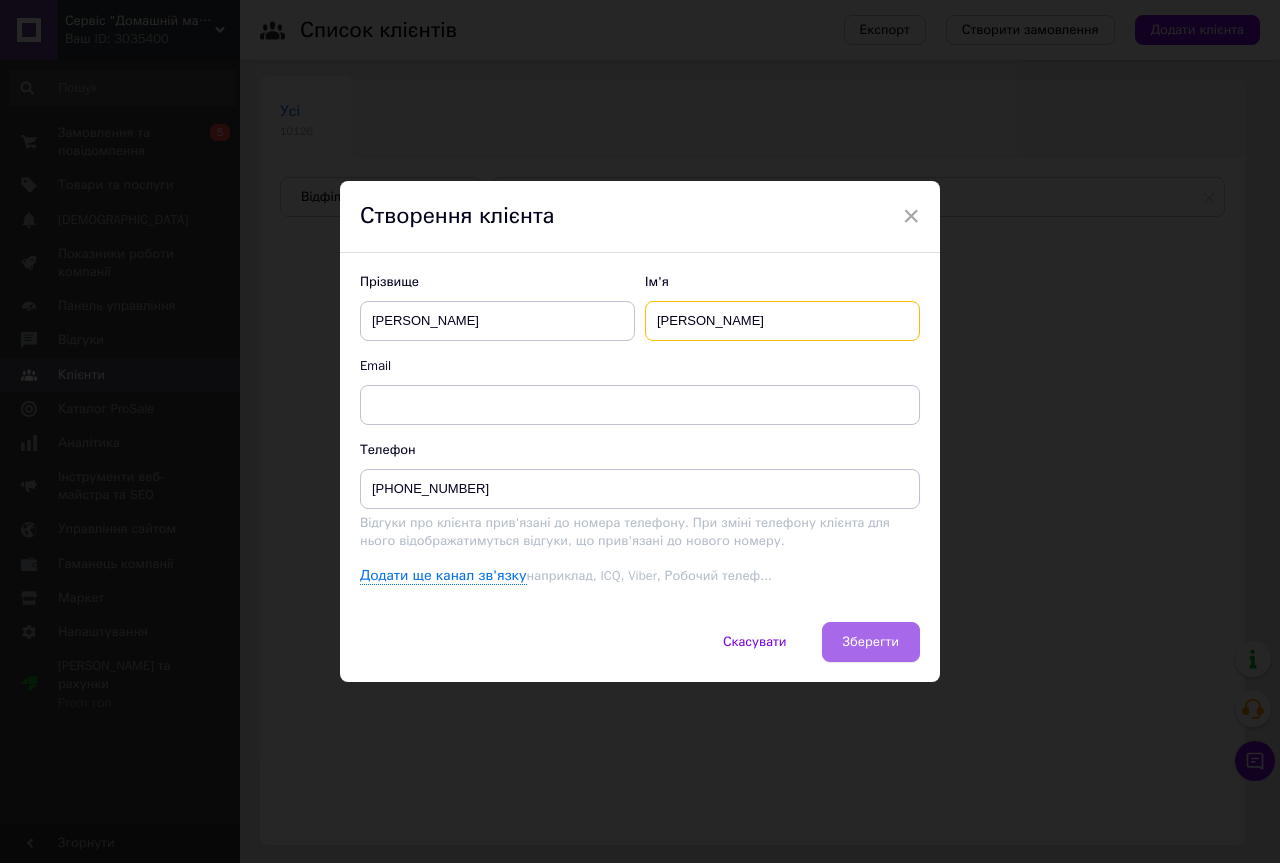 type on "Богдан" 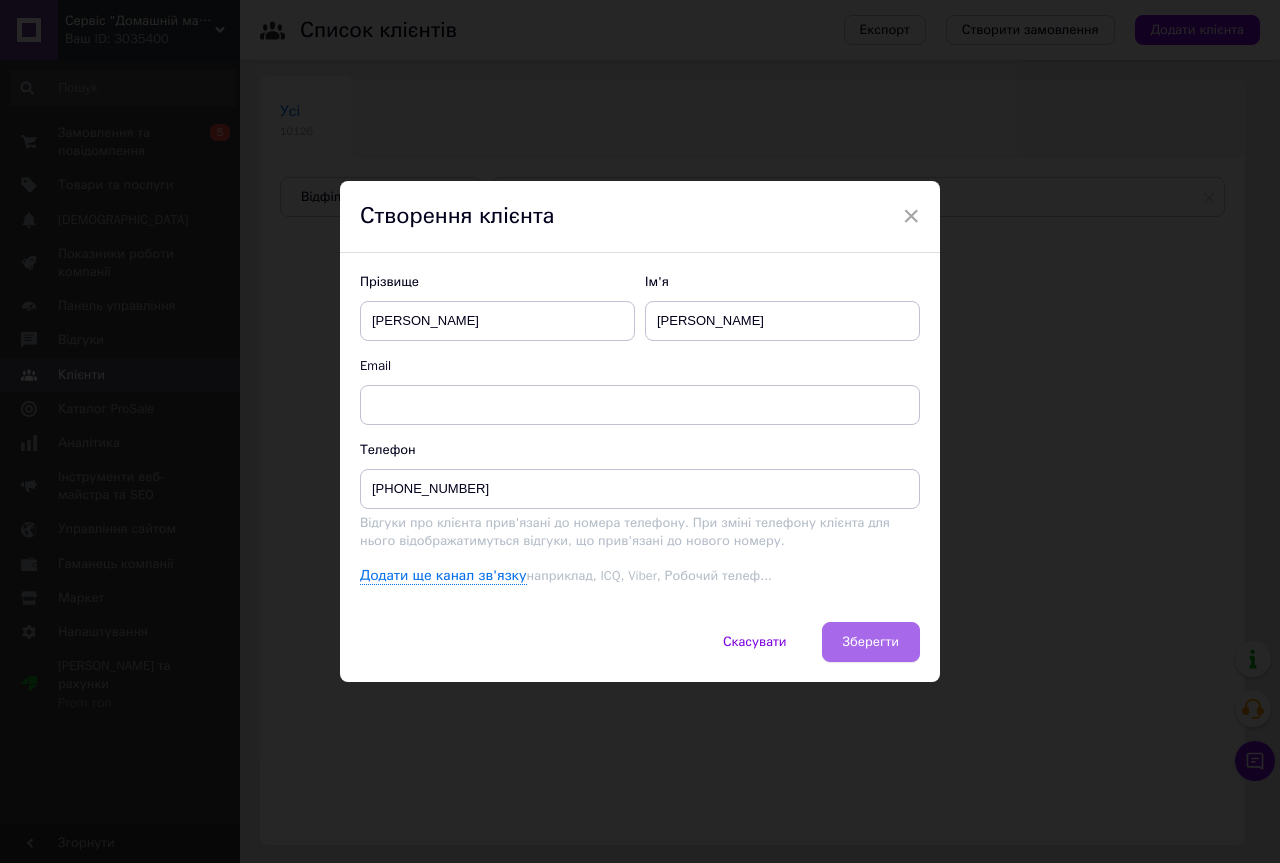 click on "Зберегти" at bounding box center (871, 642) 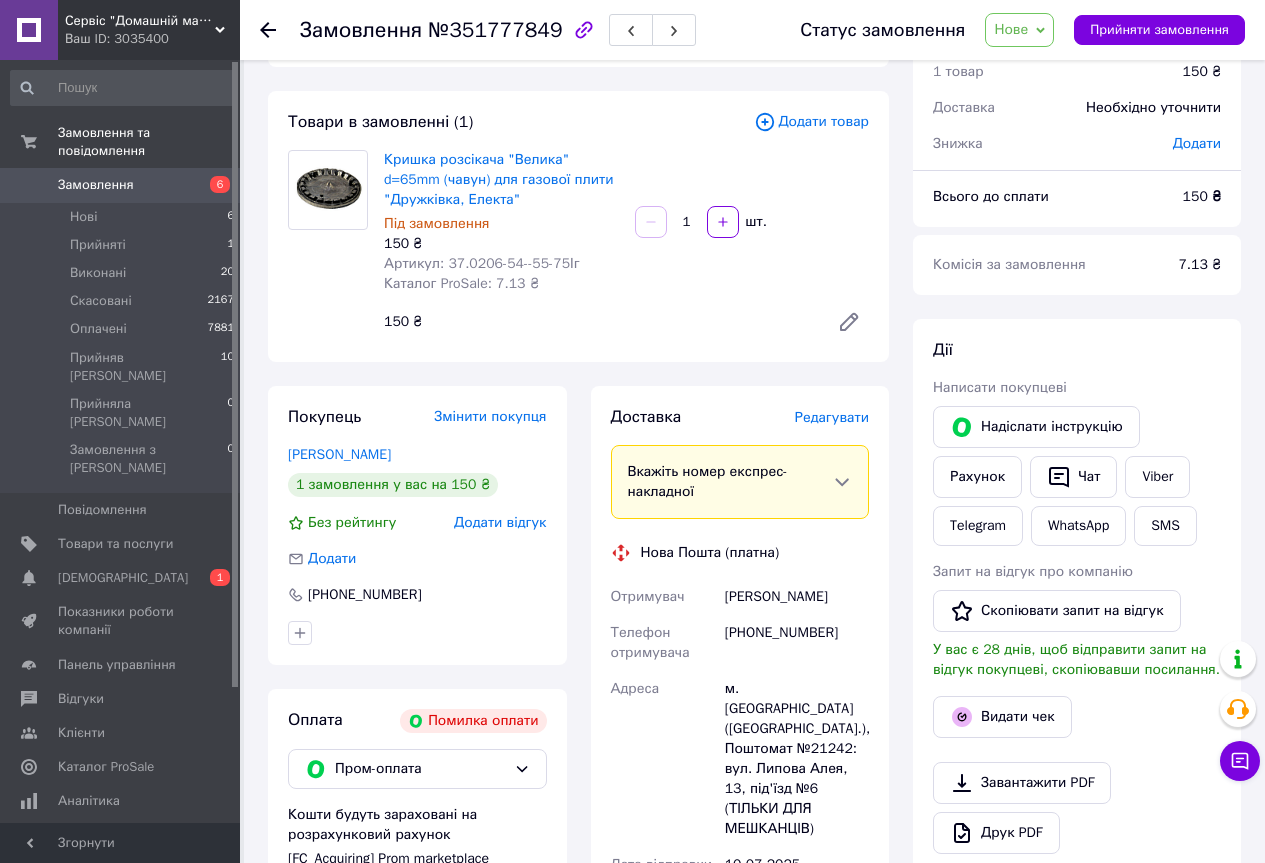 scroll, scrollTop: 200, scrollLeft: 0, axis: vertical 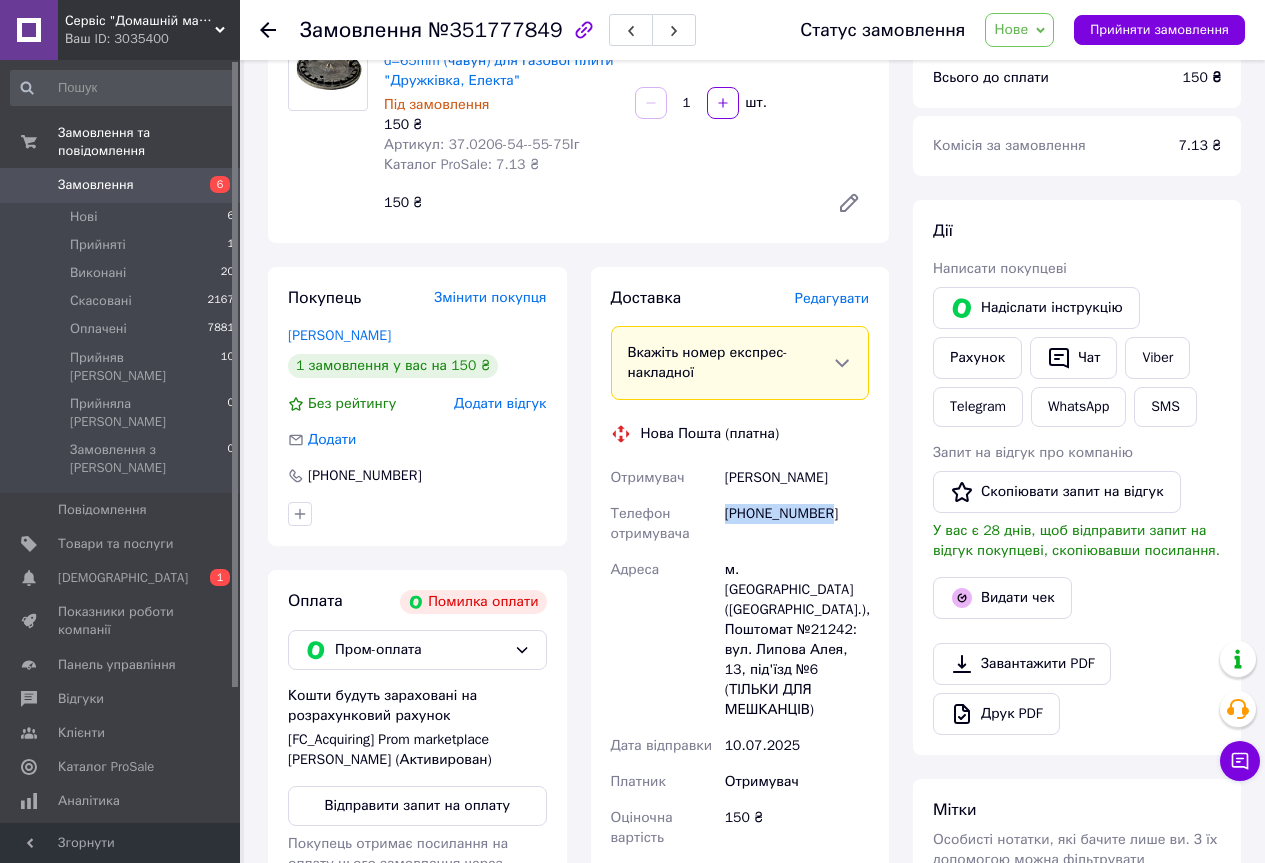 drag, startPoint x: 830, startPoint y: 512, endPoint x: 724, endPoint y: 515, distance: 106.04244 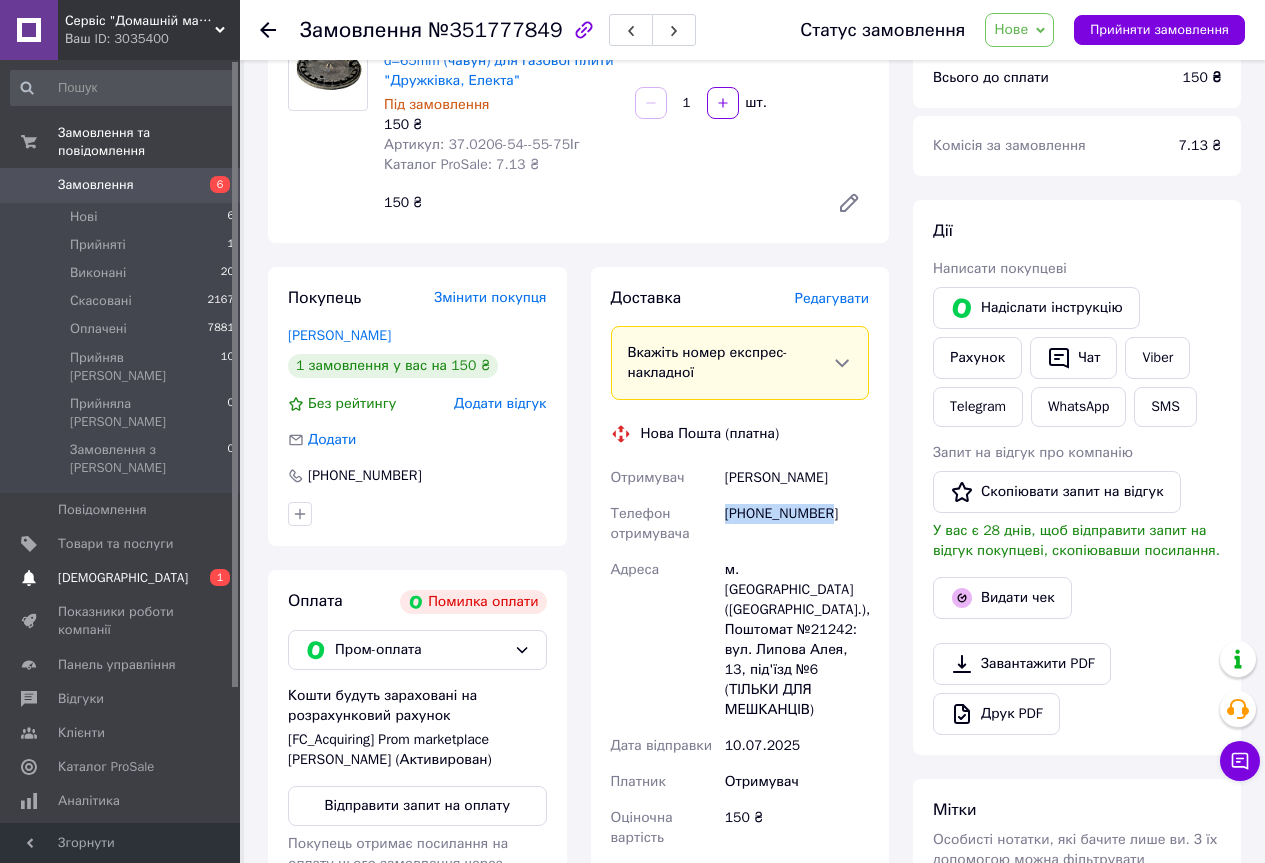 click on "[DEMOGRAPHIC_DATA]" at bounding box center [121, 578] 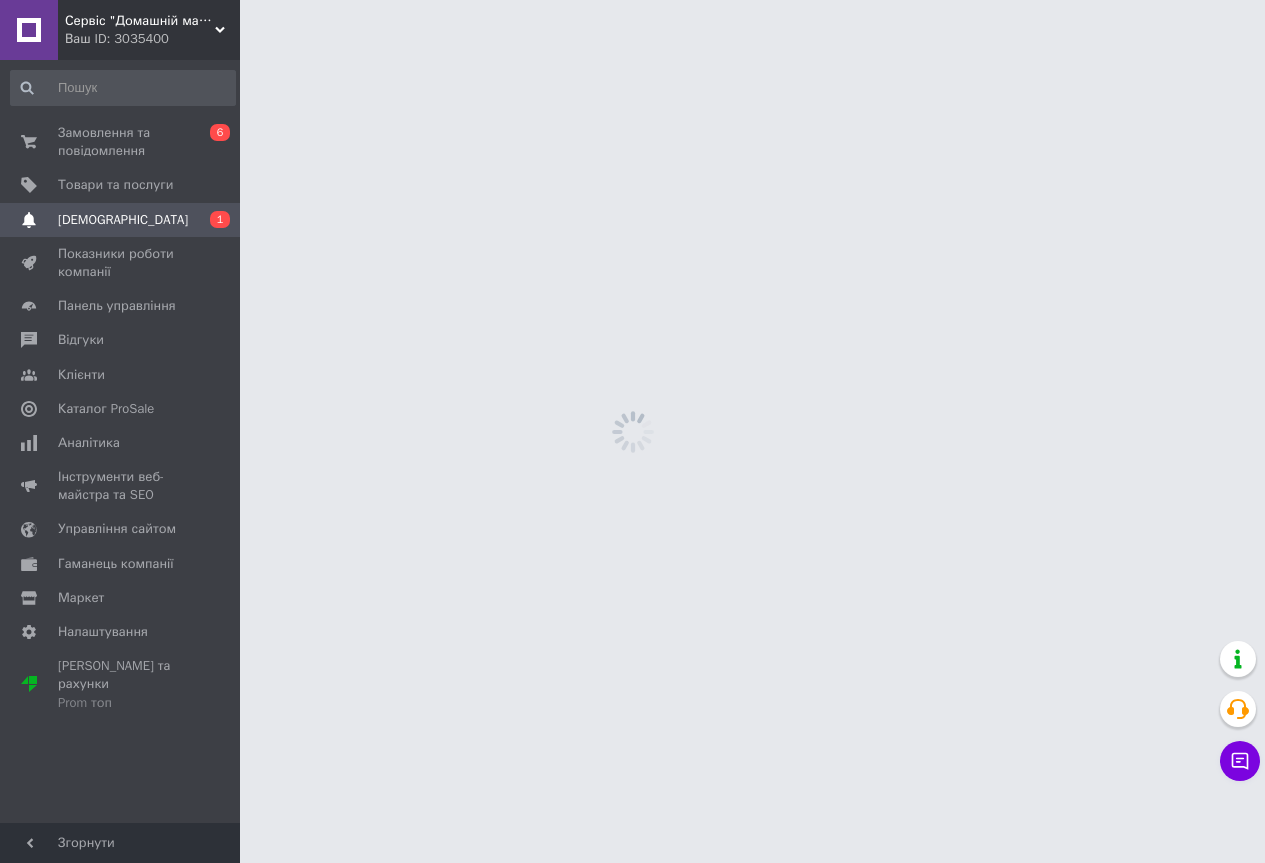 scroll, scrollTop: 0, scrollLeft: 0, axis: both 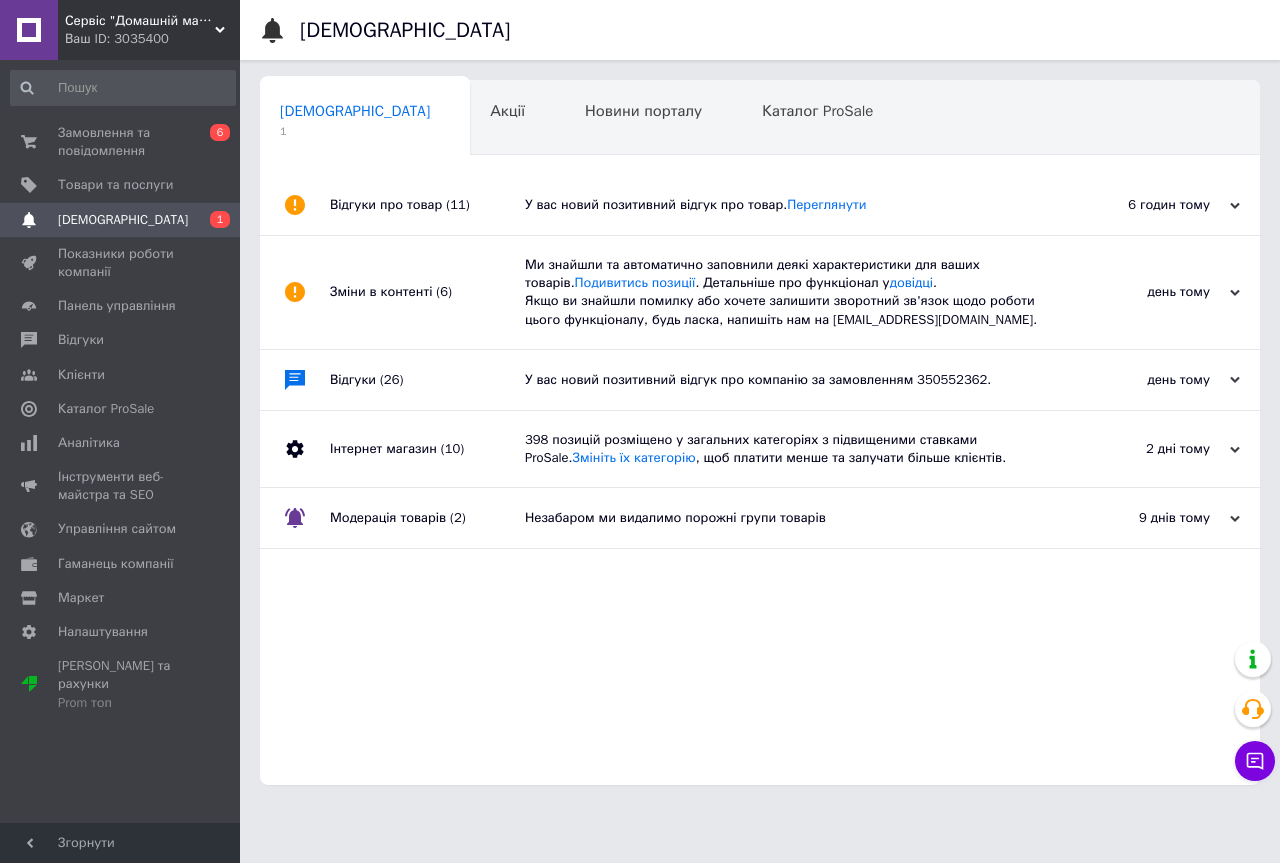 click on "У вас новий позитивний відгук про товар.  [GEOGRAPHIC_DATA]" at bounding box center (782, 205) 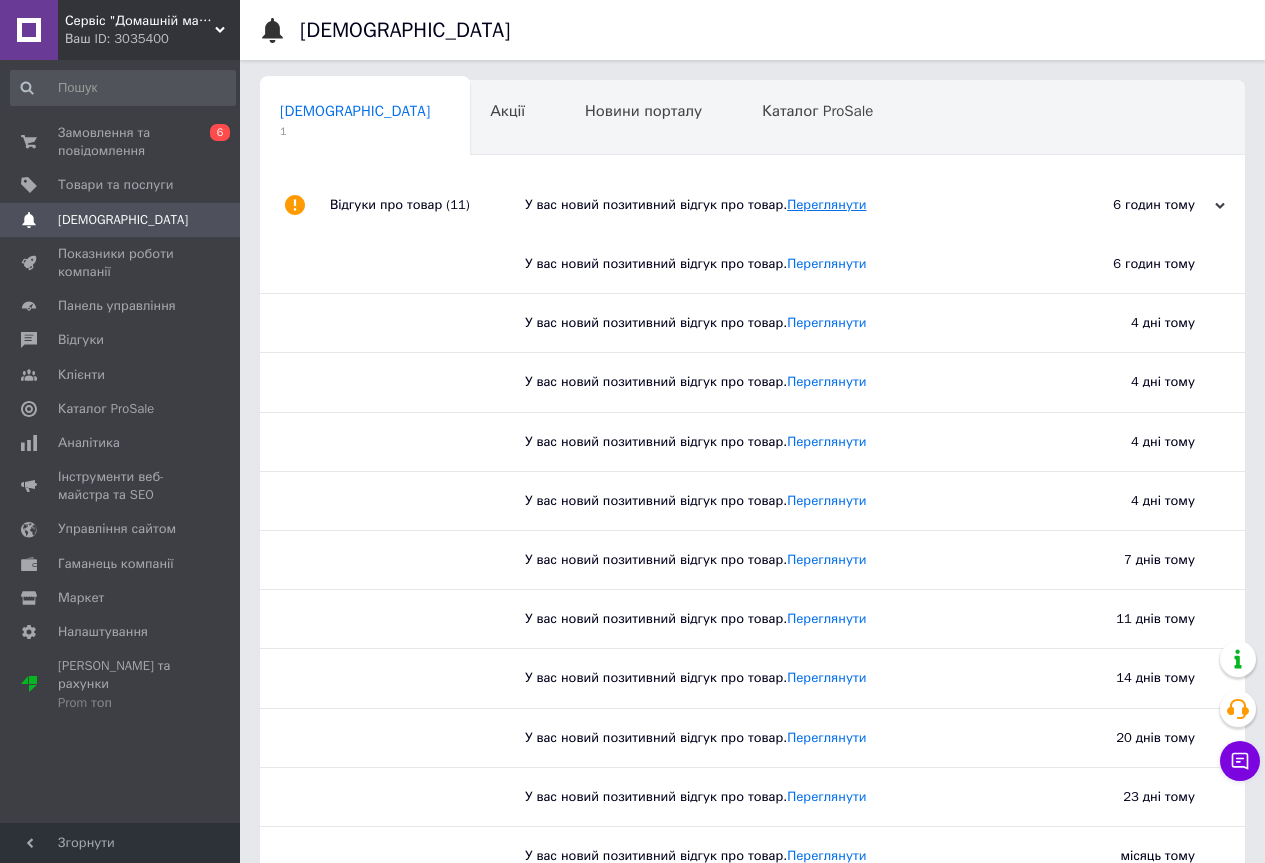 click on "Переглянути" at bounding box center (826, 204) 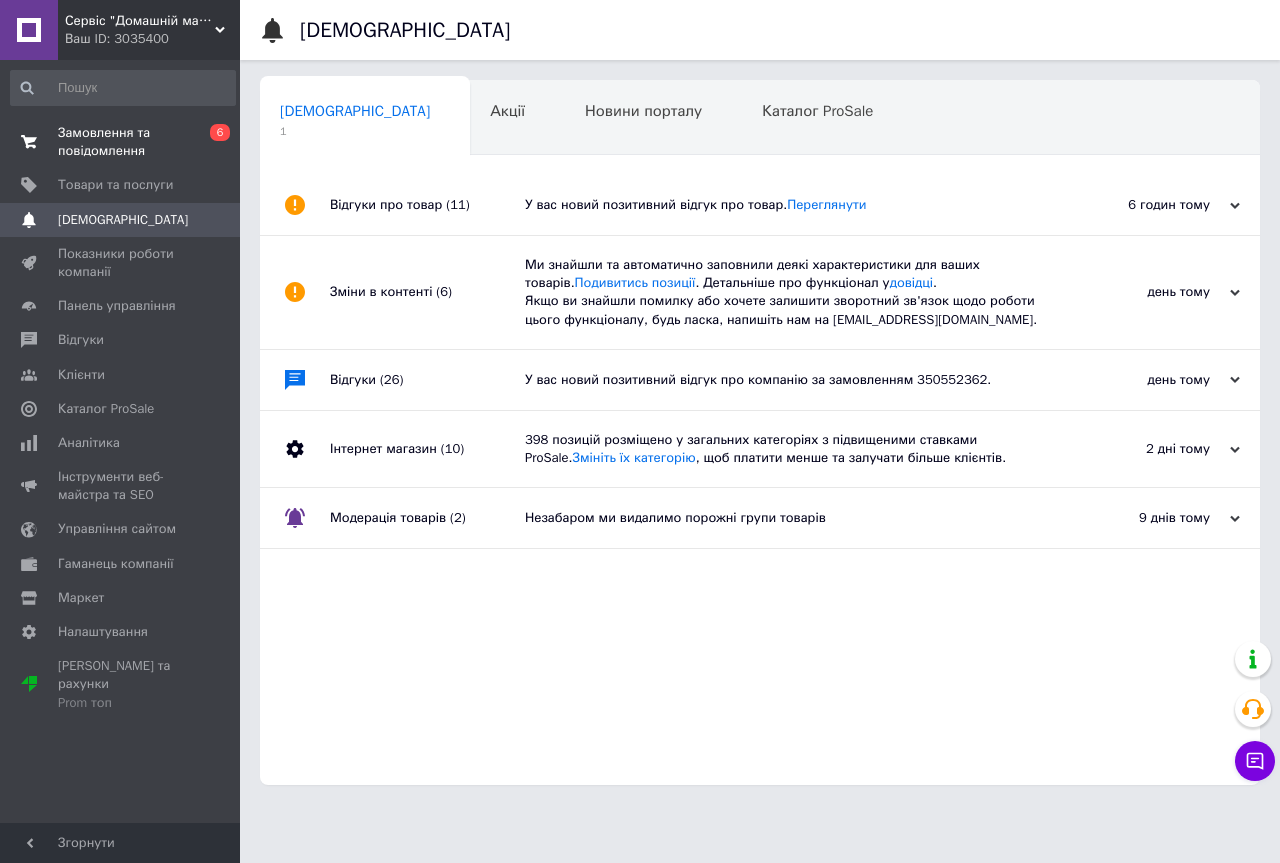 click on "Замовлення та повідомлення" at bounding box center (121, 142) 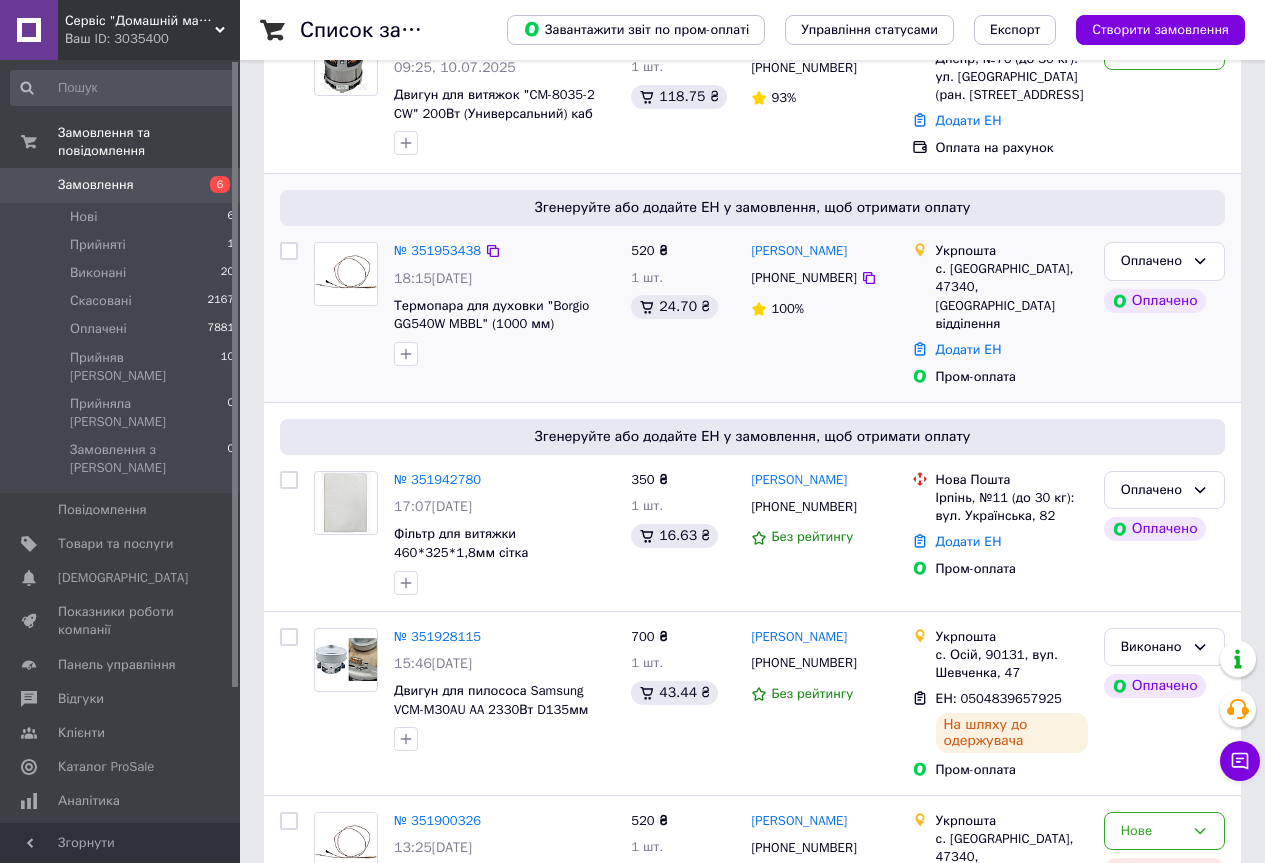 scroll, scrollTop: 300, scrollLeft: 0, axis: vertical 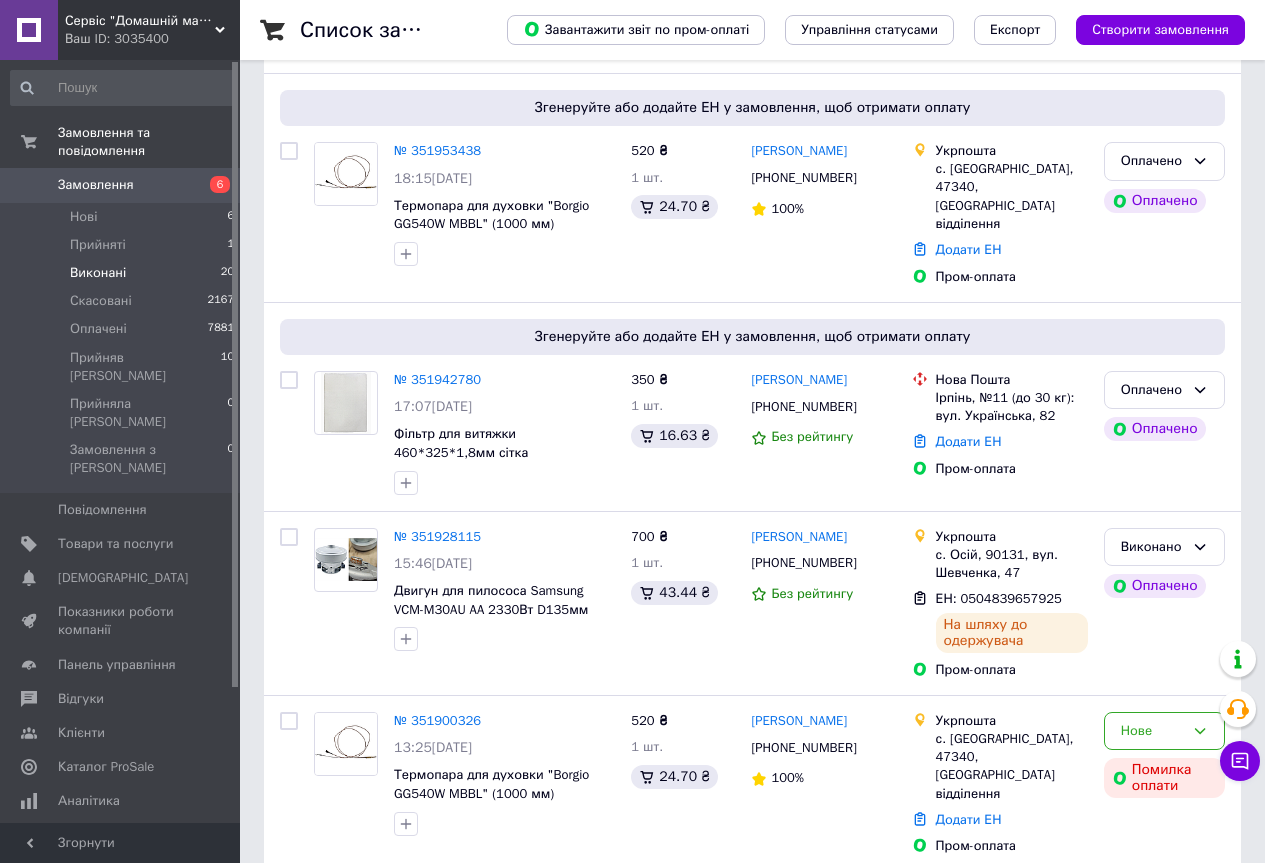 click on "Виконані" at bounding box center [98, 273] 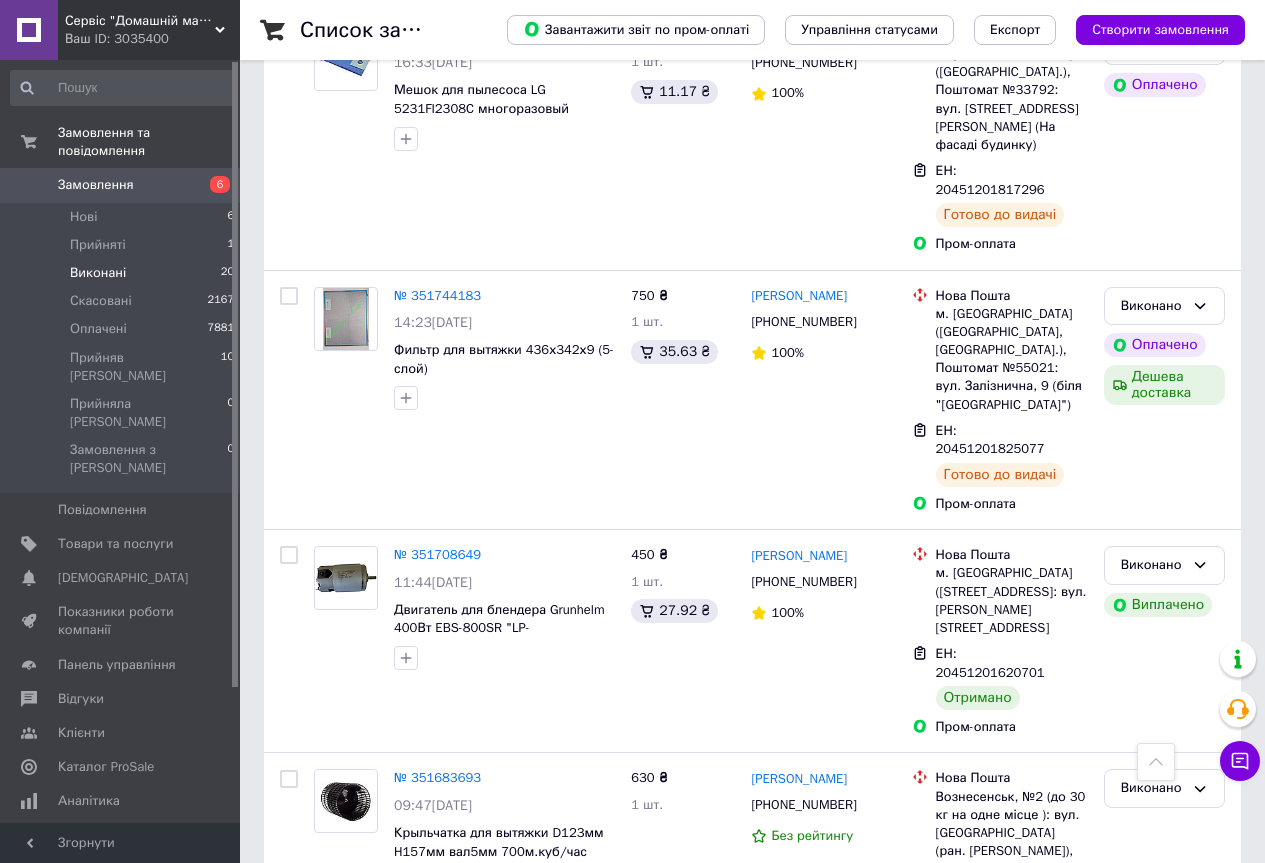 scroll, scrollTop: 1400, scrollLeft: 0, axis: vertical 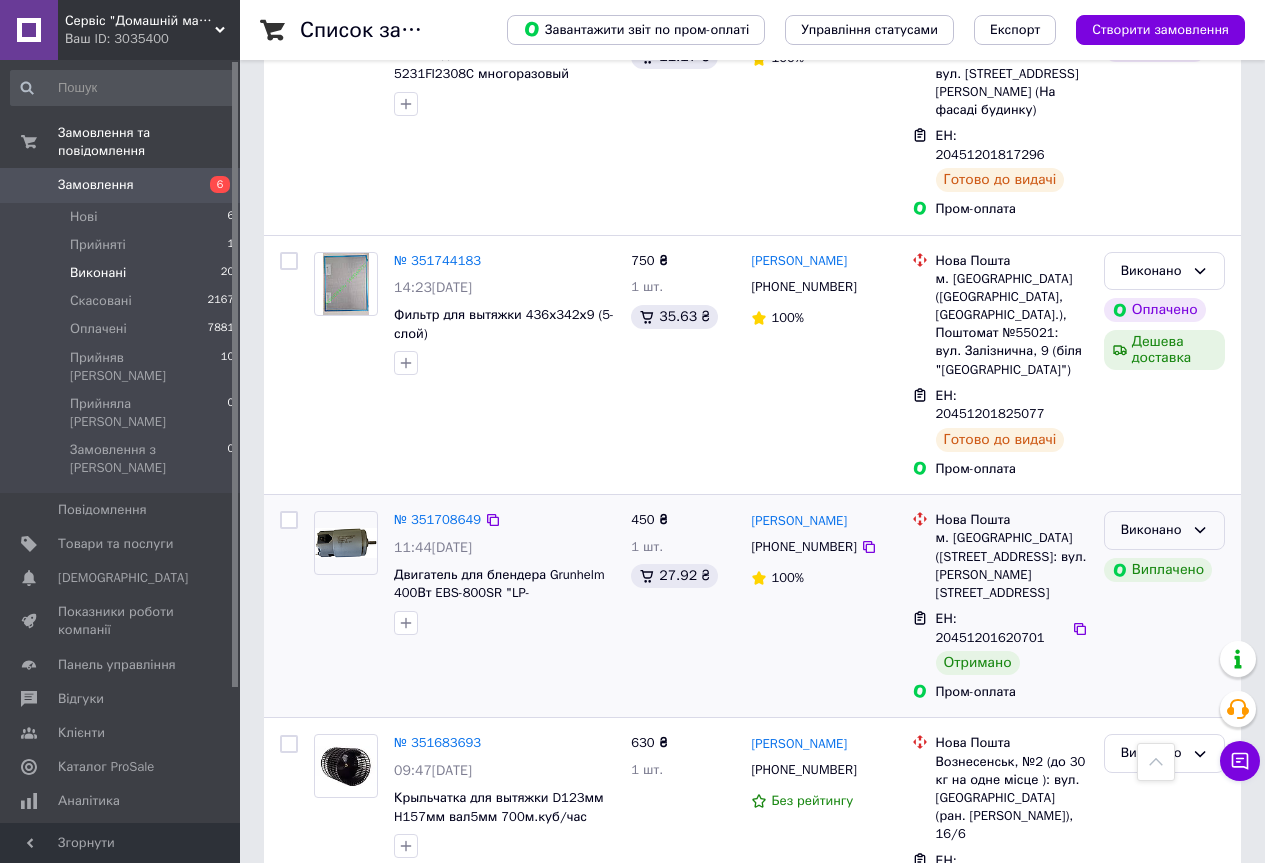 click 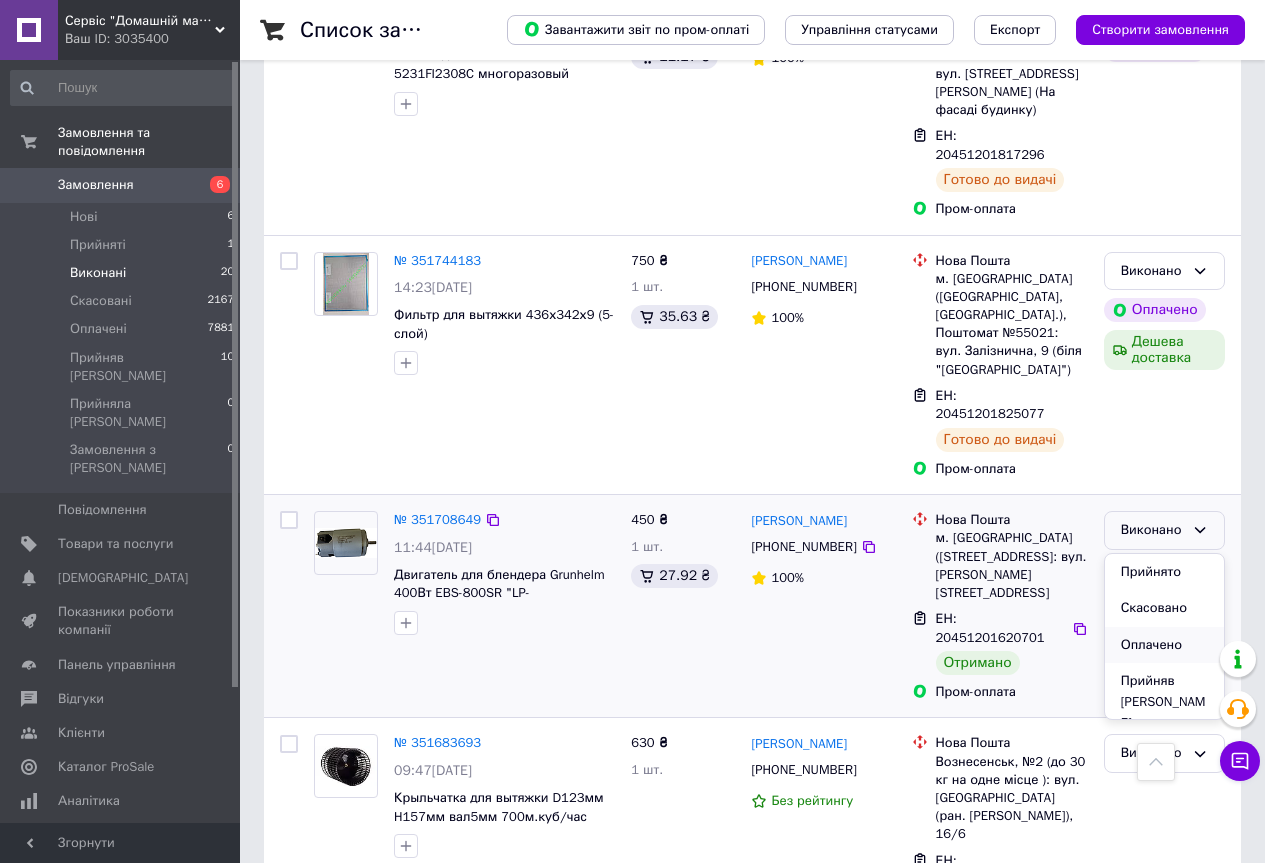 click on "Оплачено" at bounding box center (1164, 645) 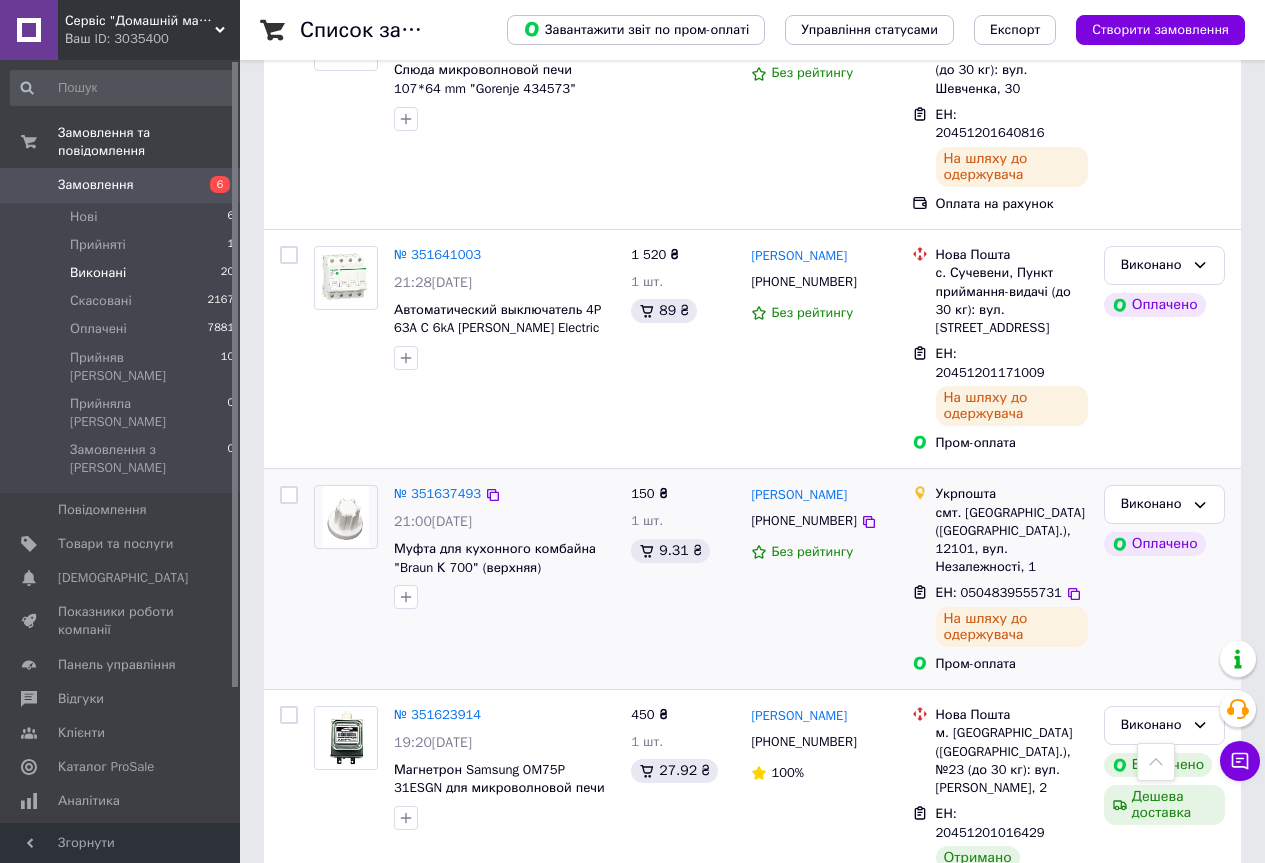 scroll, scrollTop: 2400, scrollLeft: 0, axis: vertical 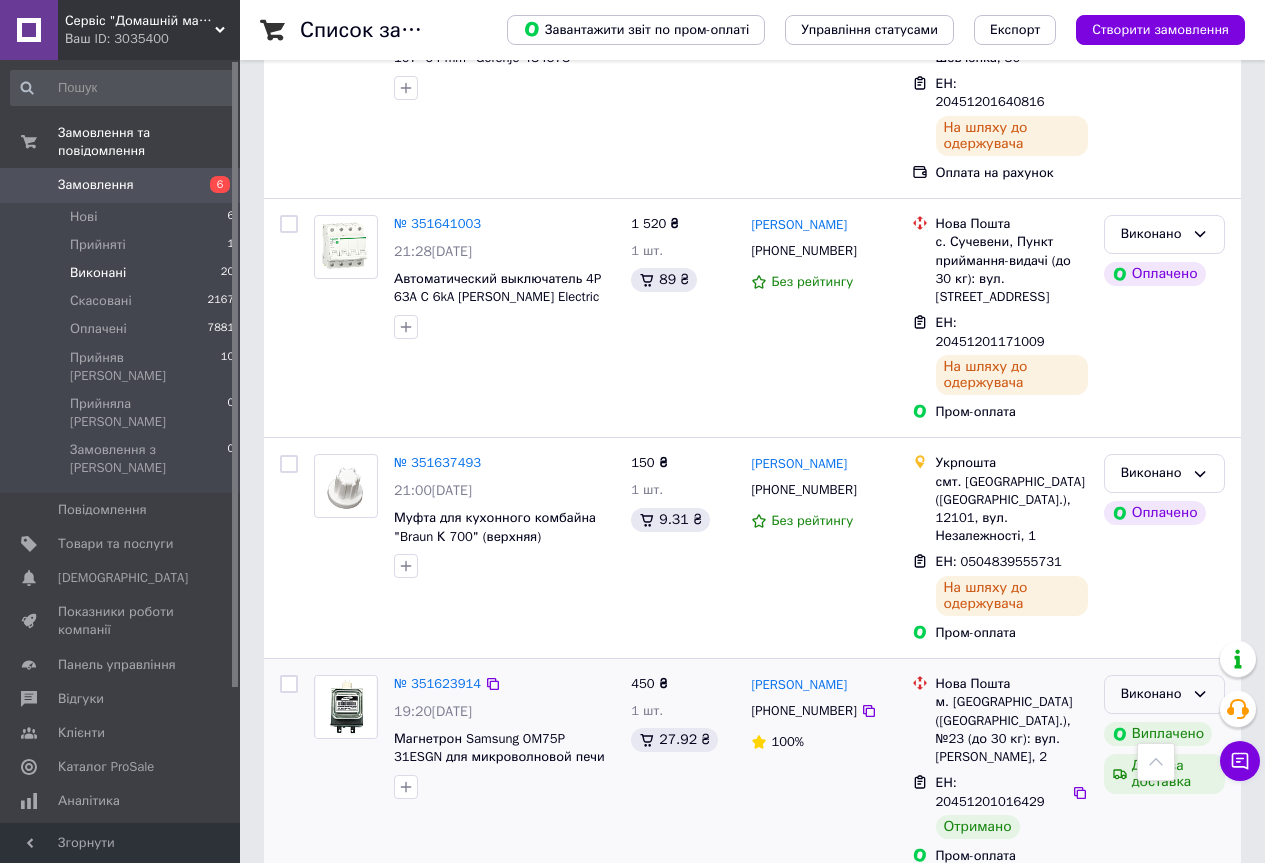 click 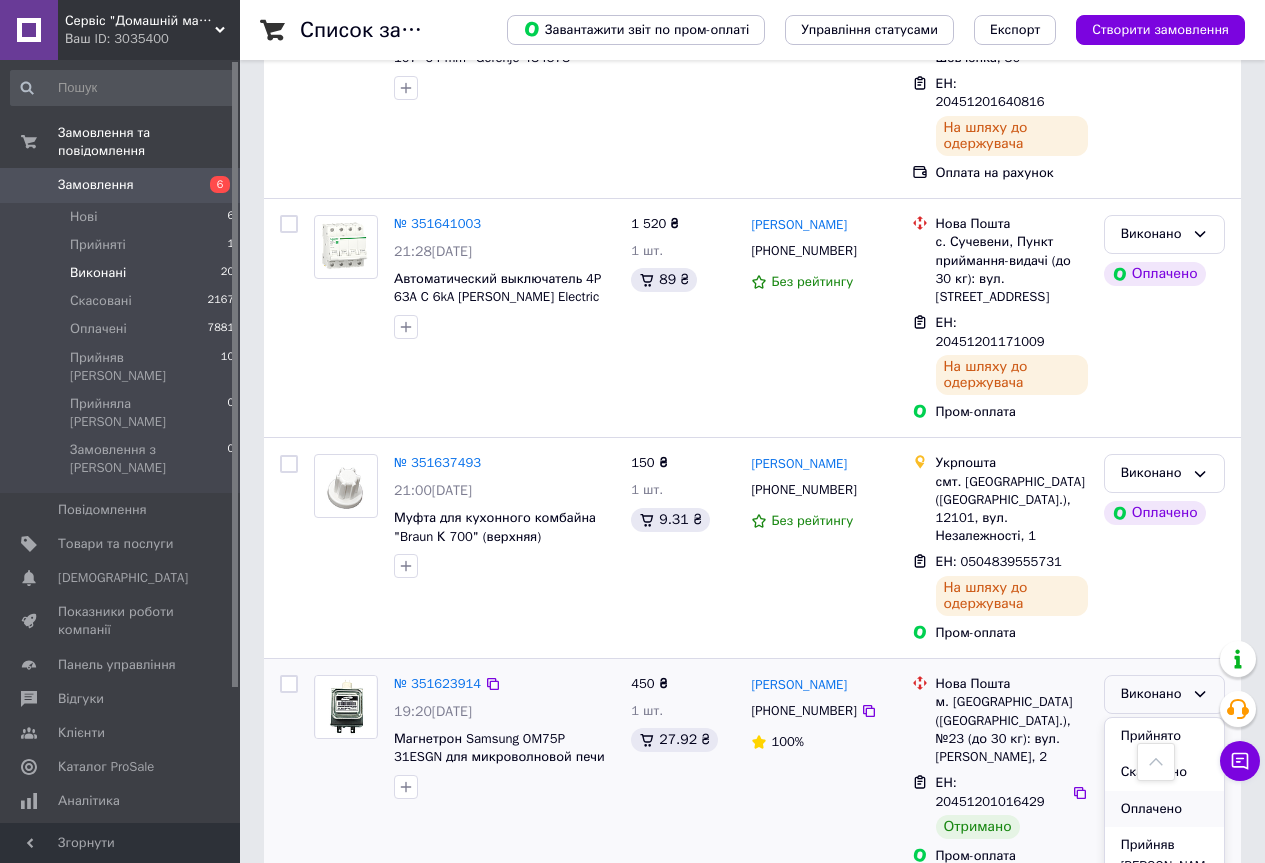 click on "Оплачено" at bounding box center (1164, 809) 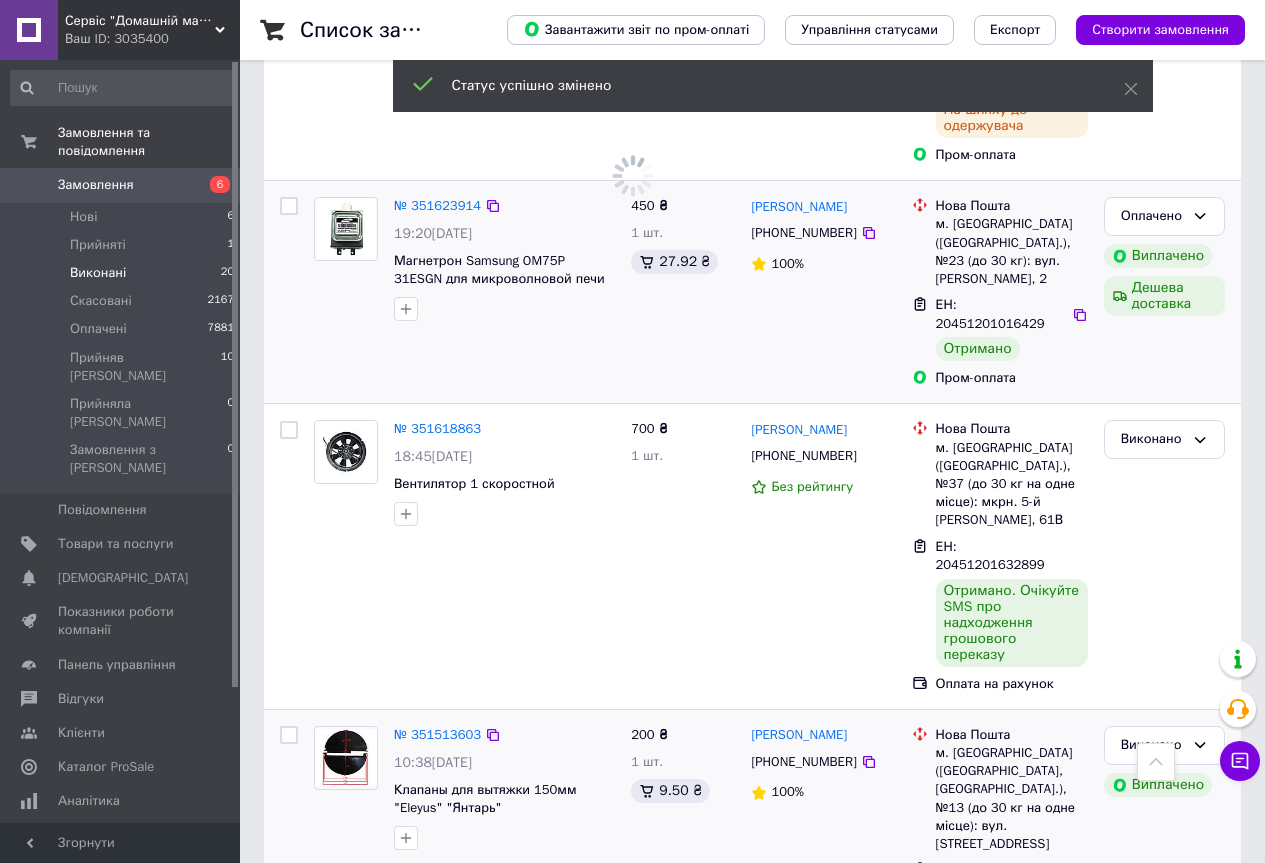 scroll, scrollTop: 2900, scrollLeft: 0, axis: vertical 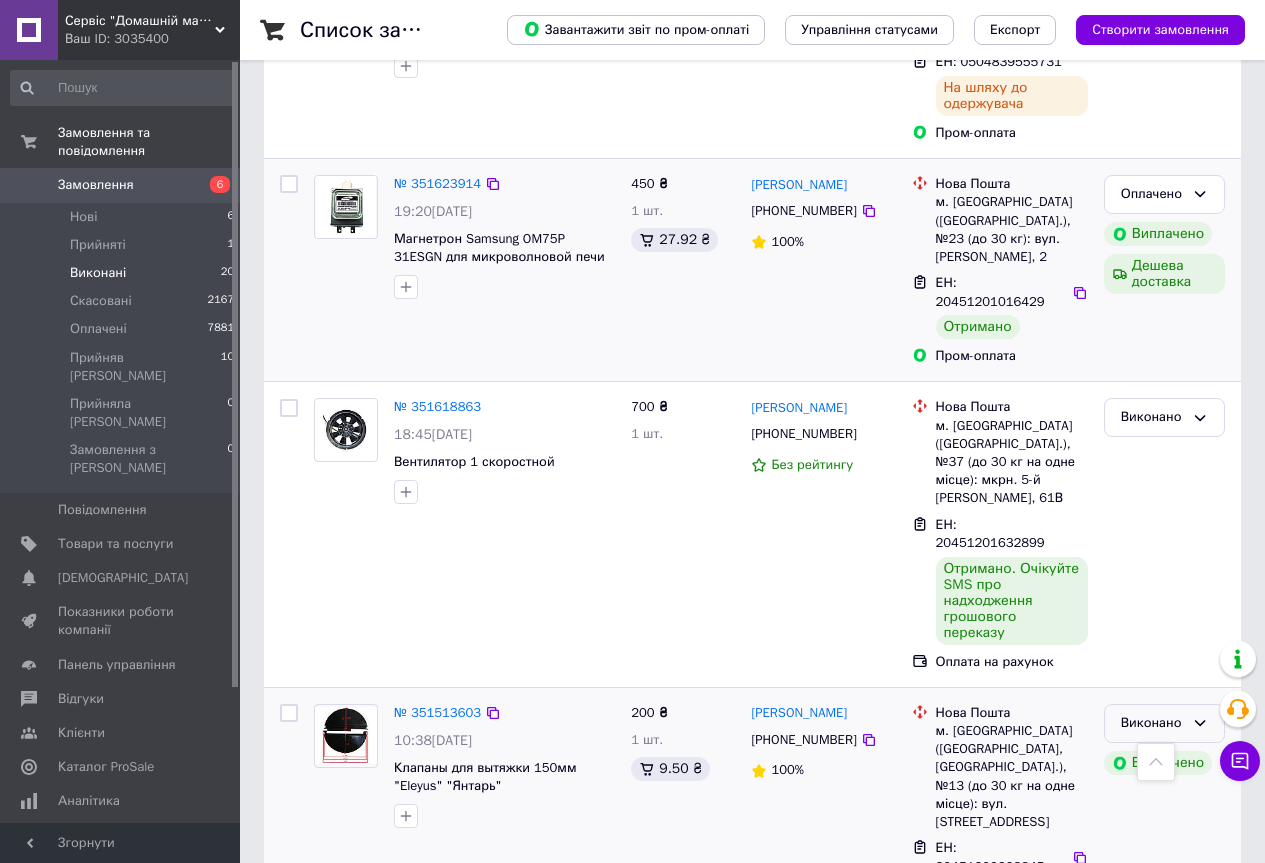 click 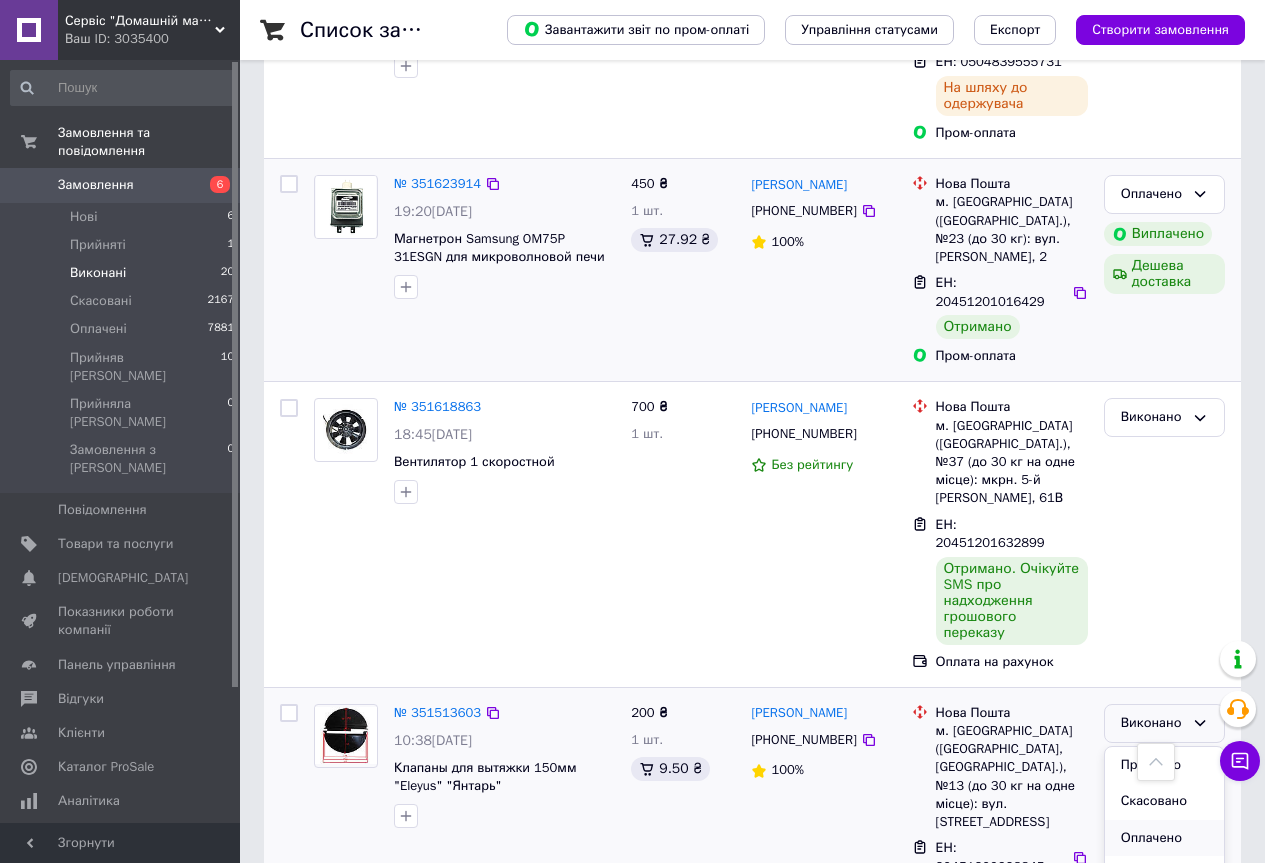 click on "Оплачено" at bounding box center (1164, 838) 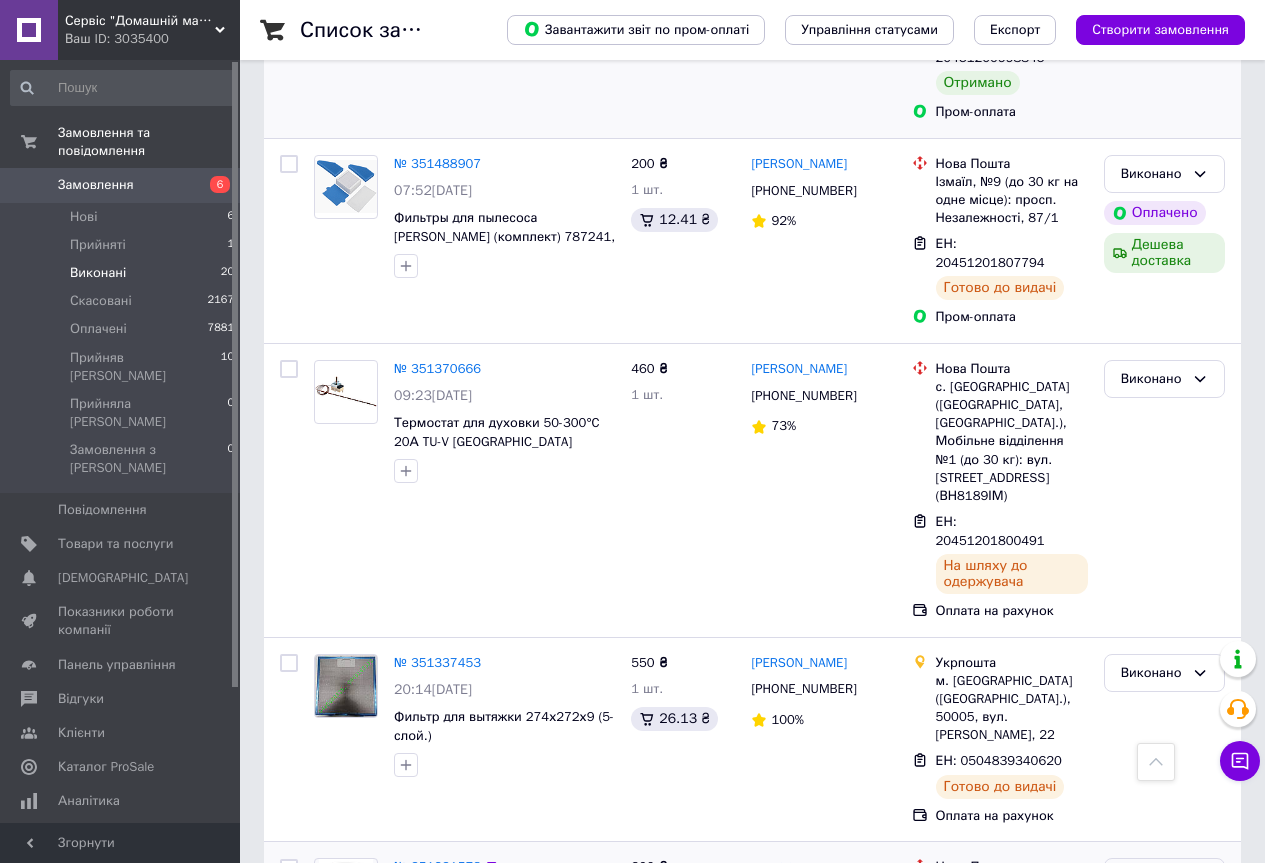 scroll, scrollTop: 3665, scrollLeft: 0, axis: vertical 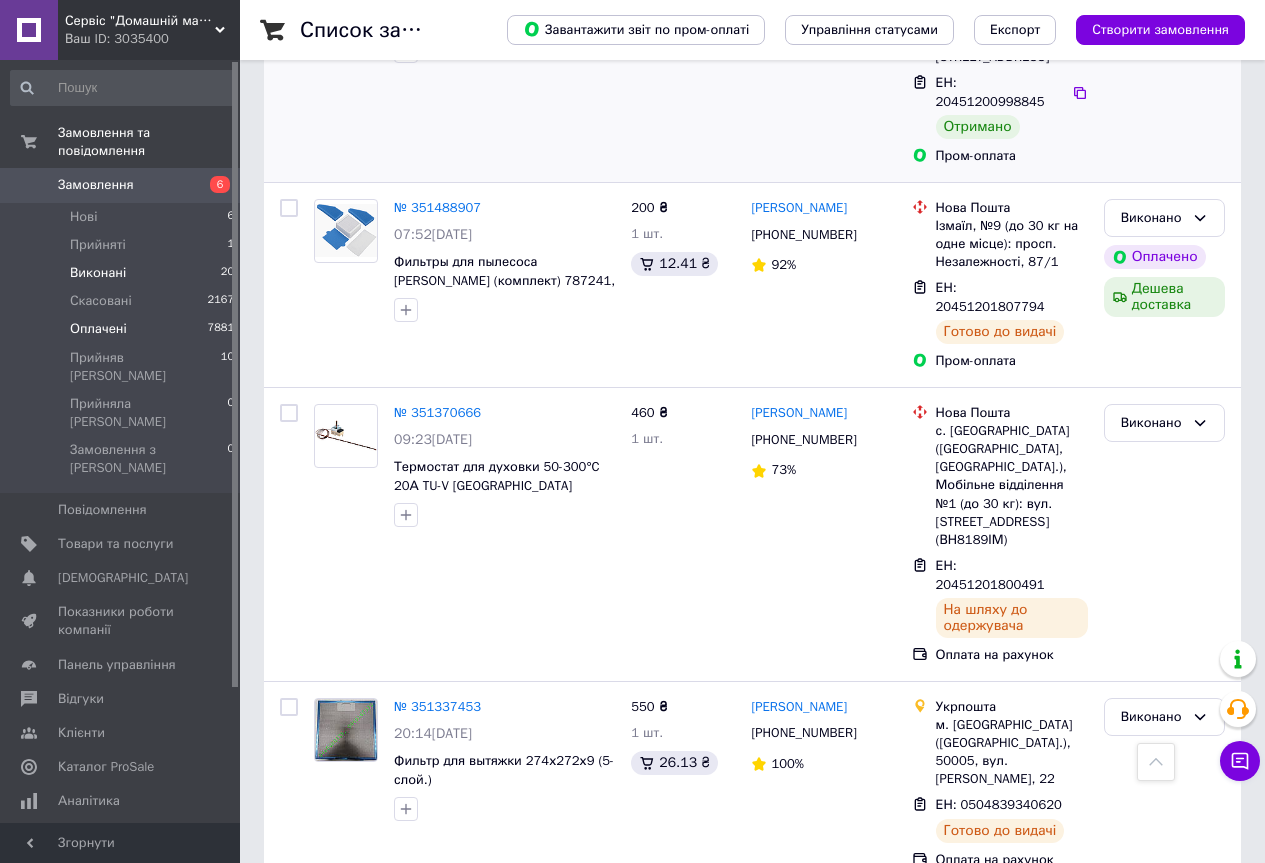click on "Оплачені" at bounding box center (98, 329) 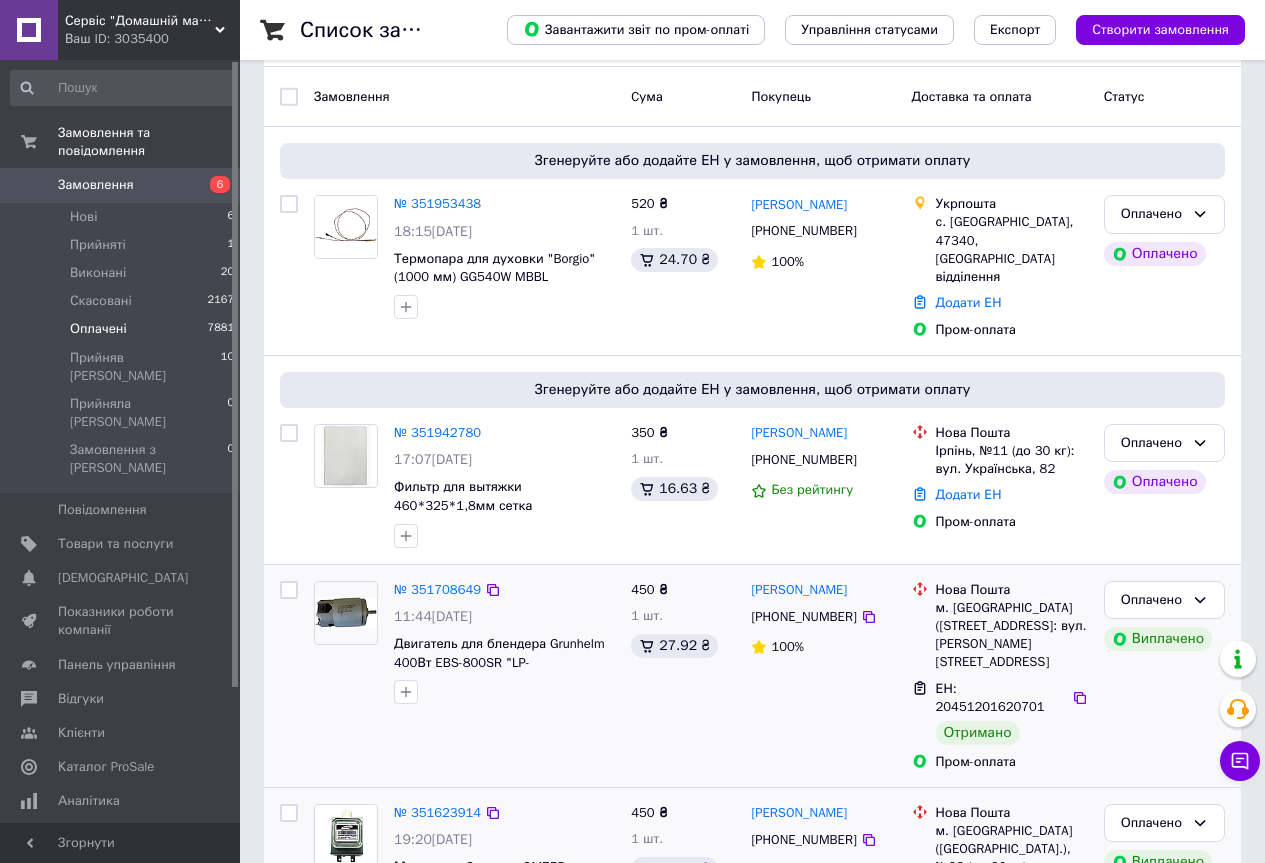 scroll, scrollTop: 204, scrollLeft: 0, axis: vertical 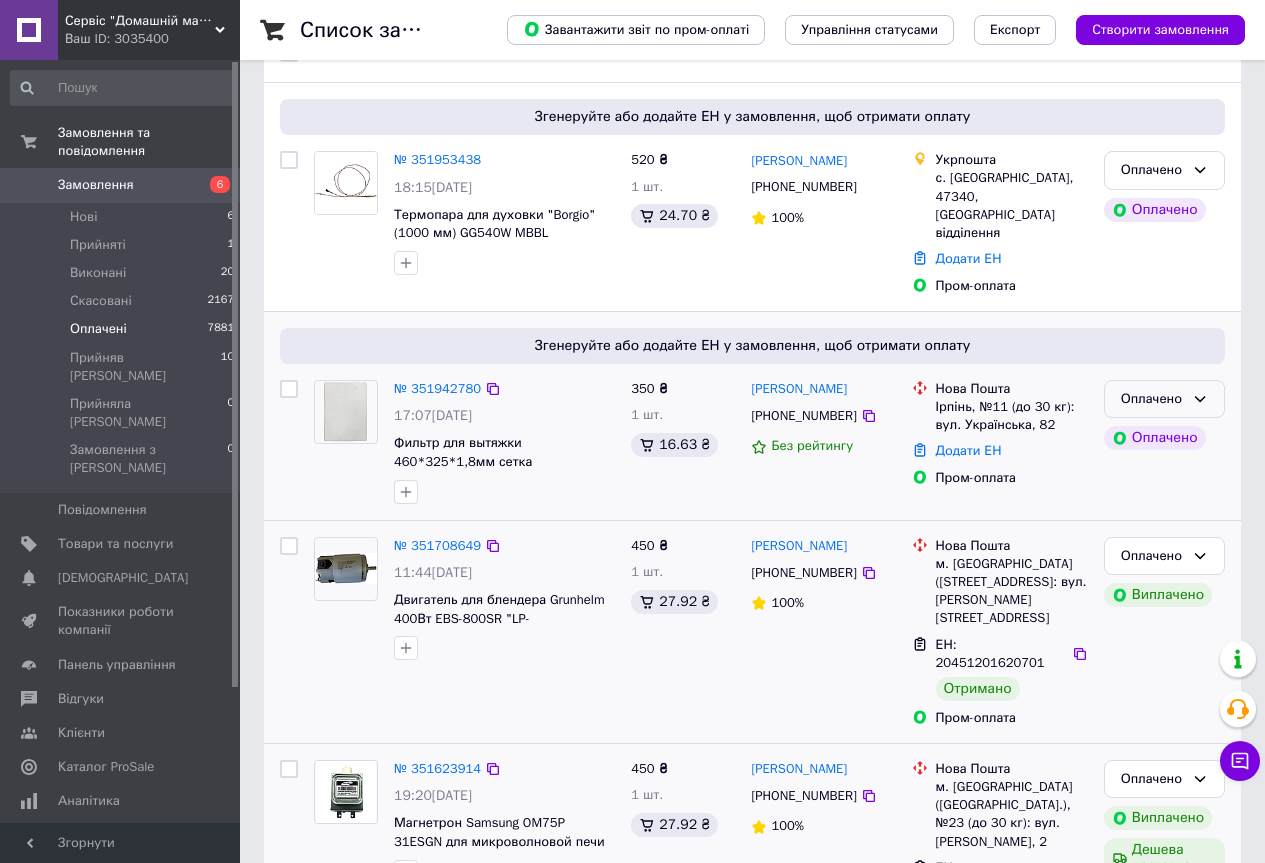 click 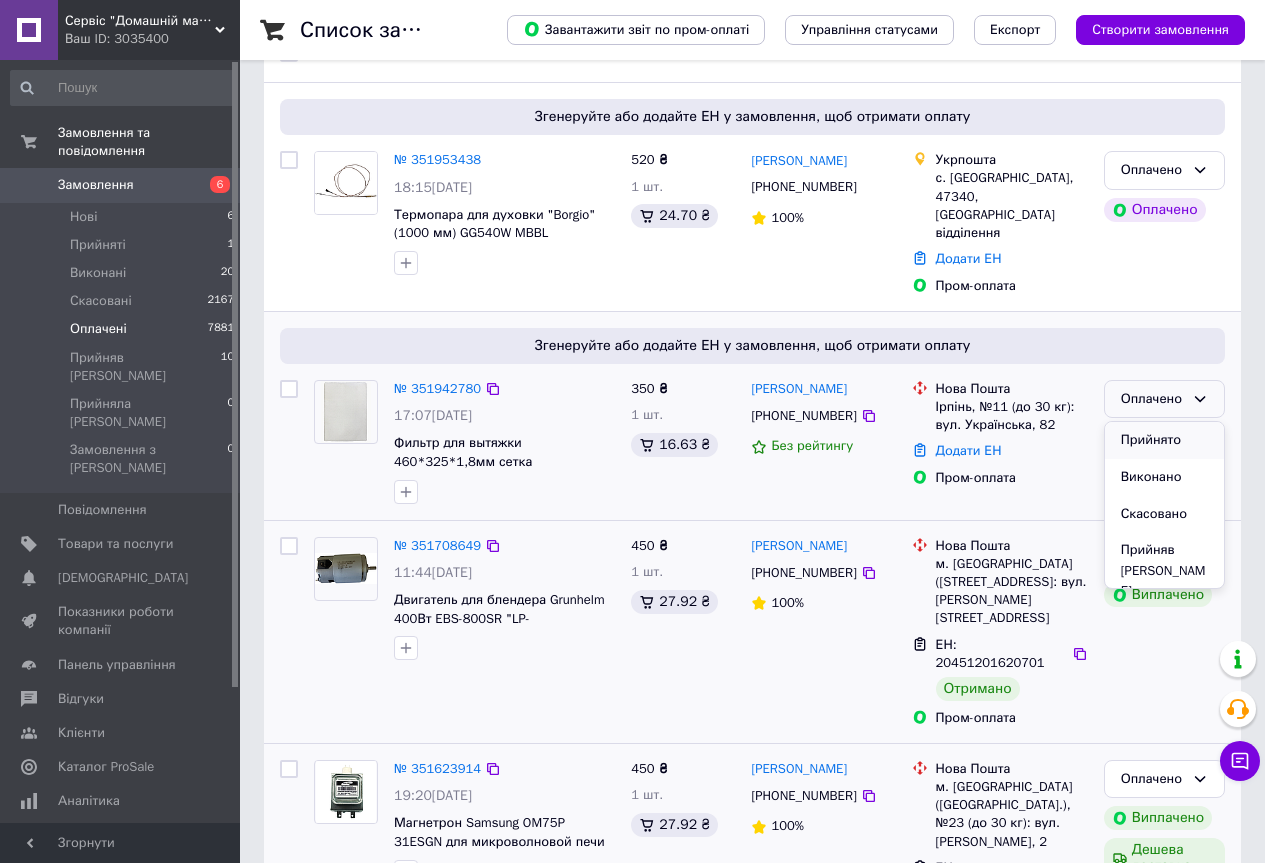 click on "Прийнято" at bounding box center (1164, 440) 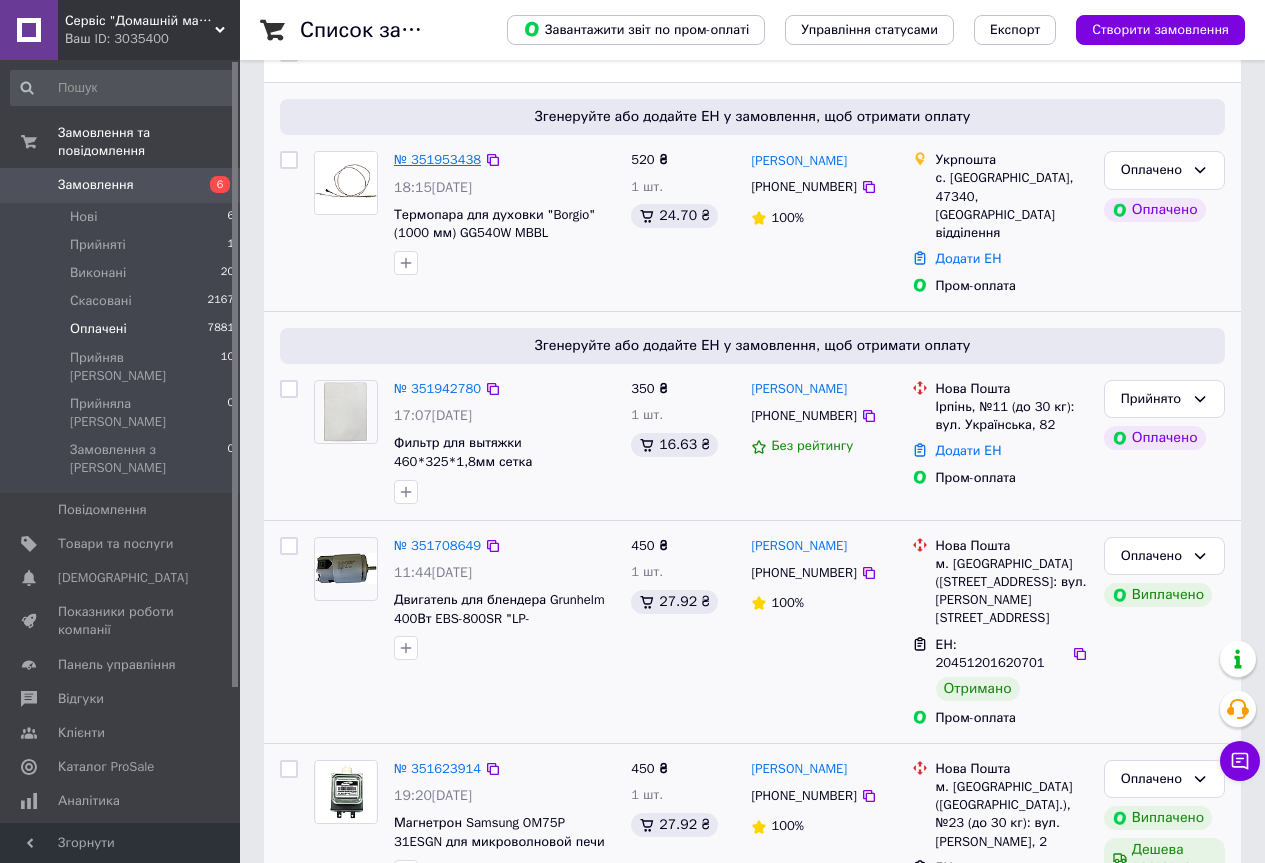 click on "№ 351953438" at bounding box center (437, 159) 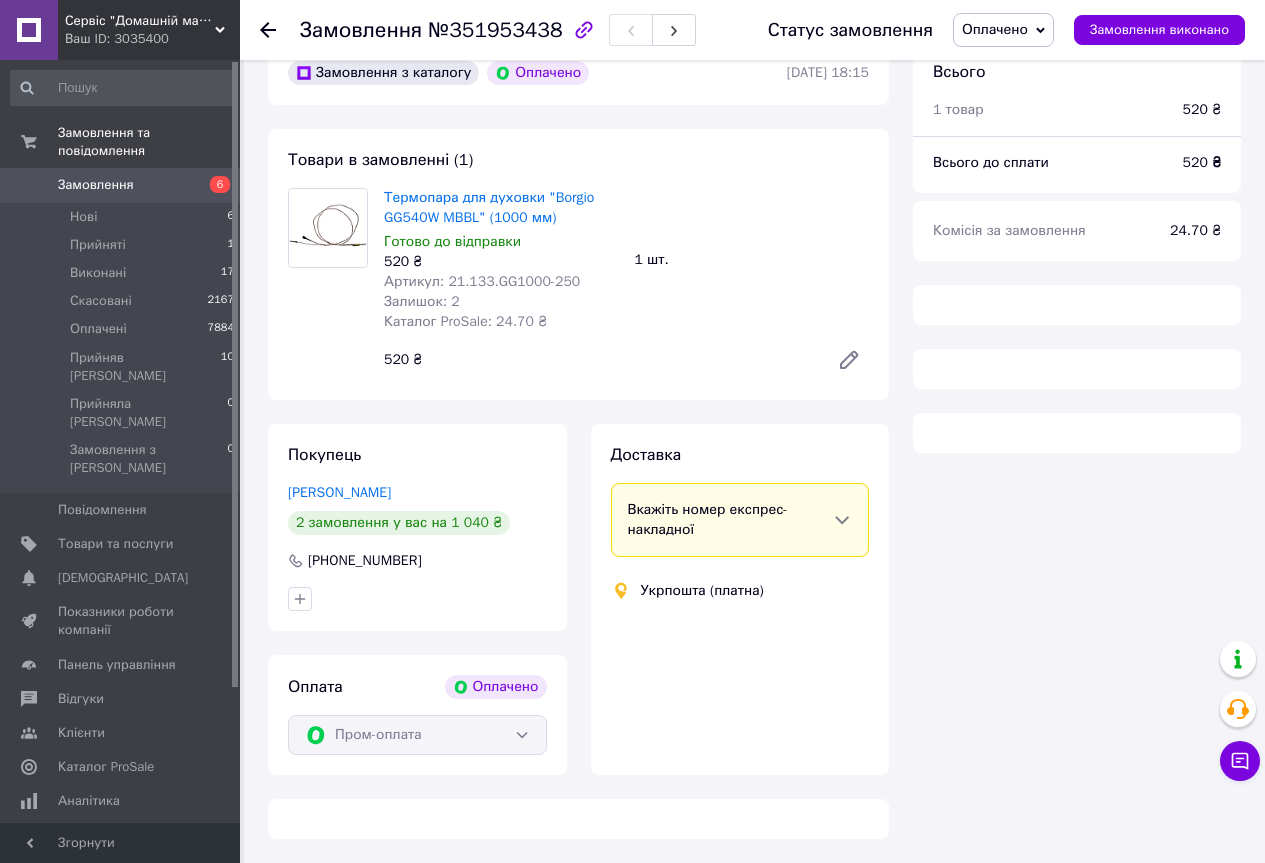 scroll, scrollTop: 204, scrollLeft: 0, axis: vertical 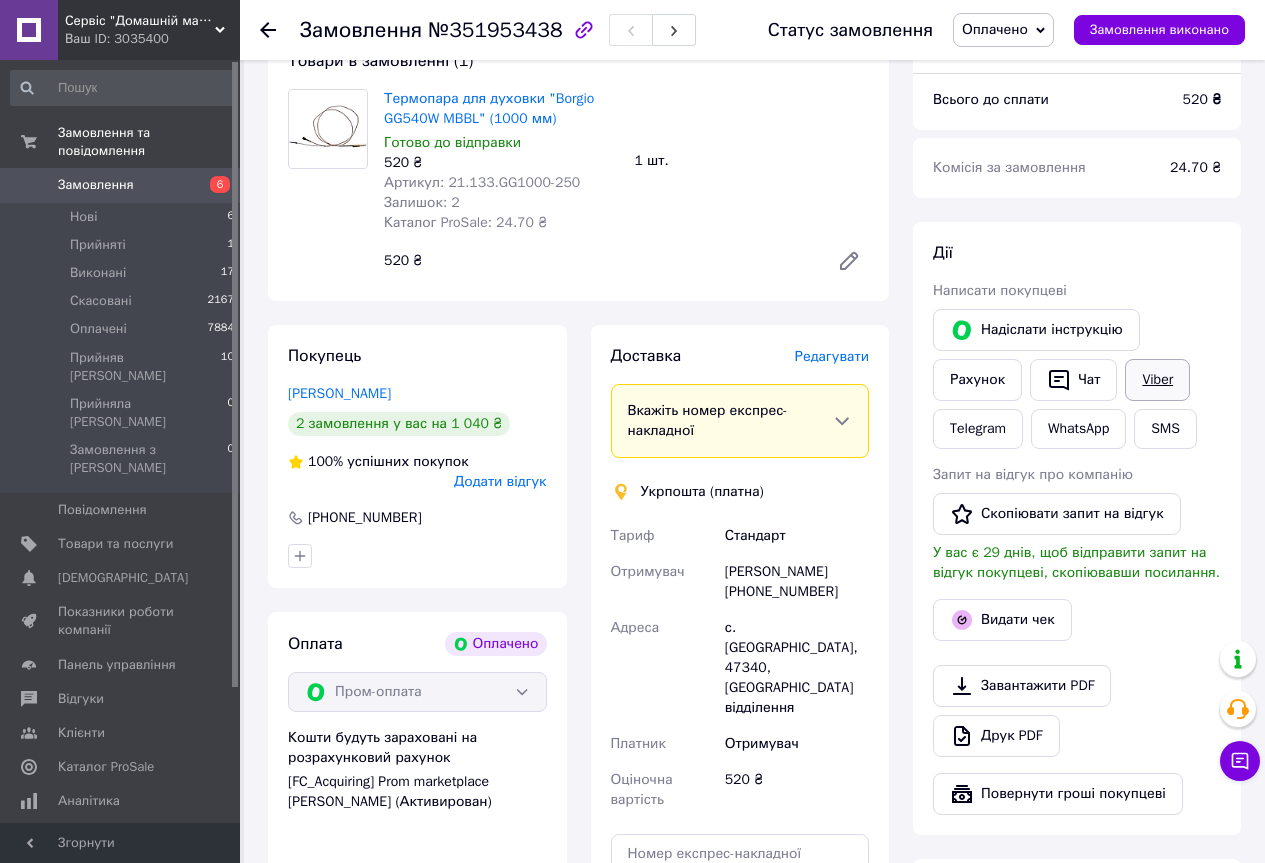 click on "Viber" at bounding box center [1157, 380] 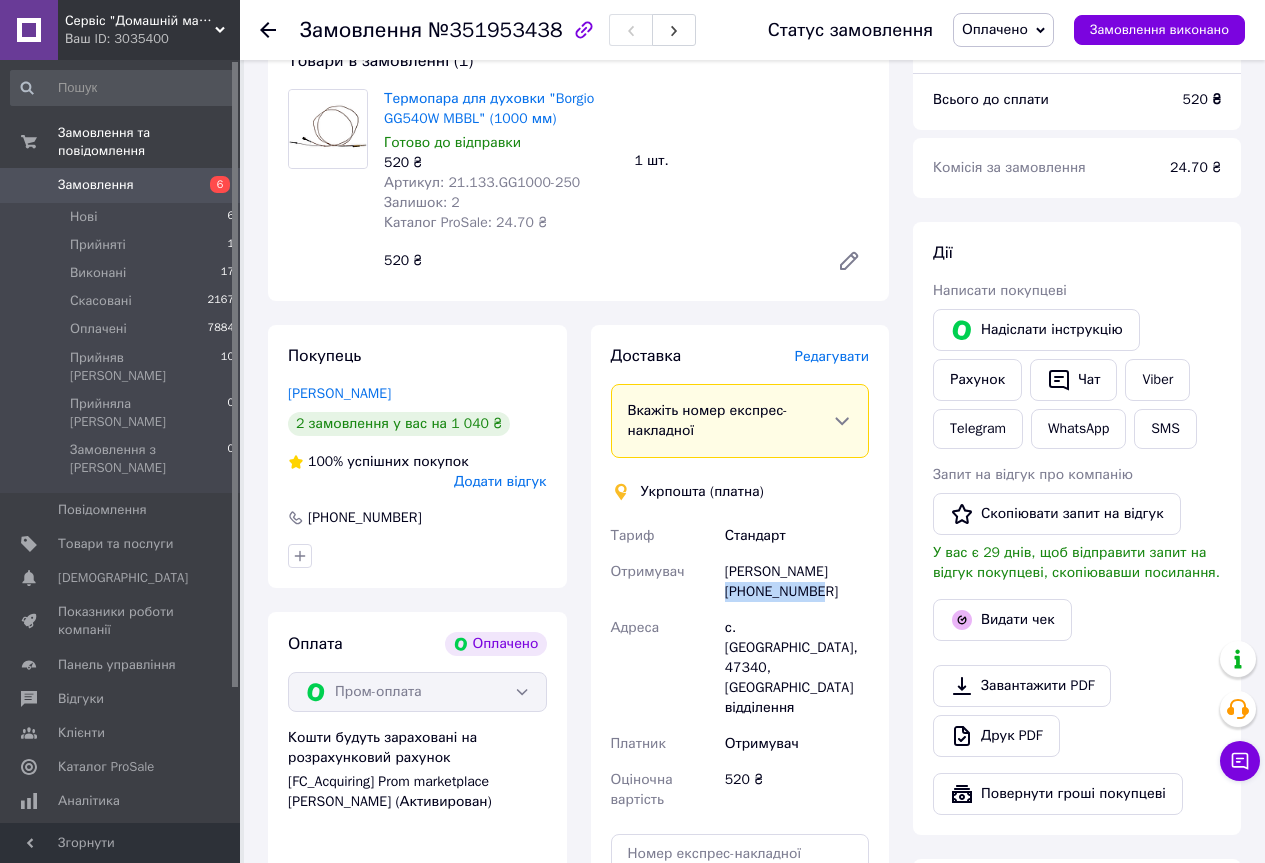 drag, startPoint x: 820, startPoint y: 595, endPoint x: 726, endPoint y: 596, distance: 94.00532 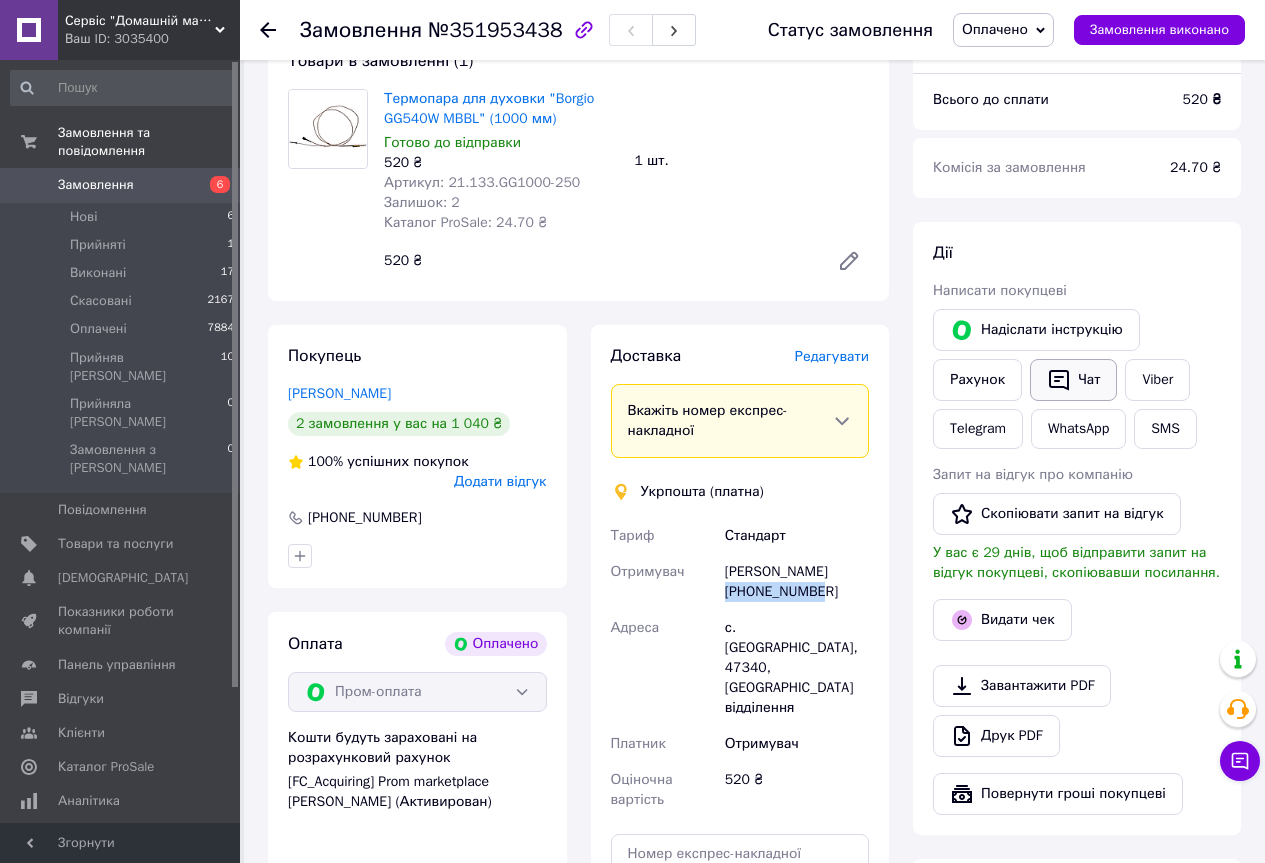 click 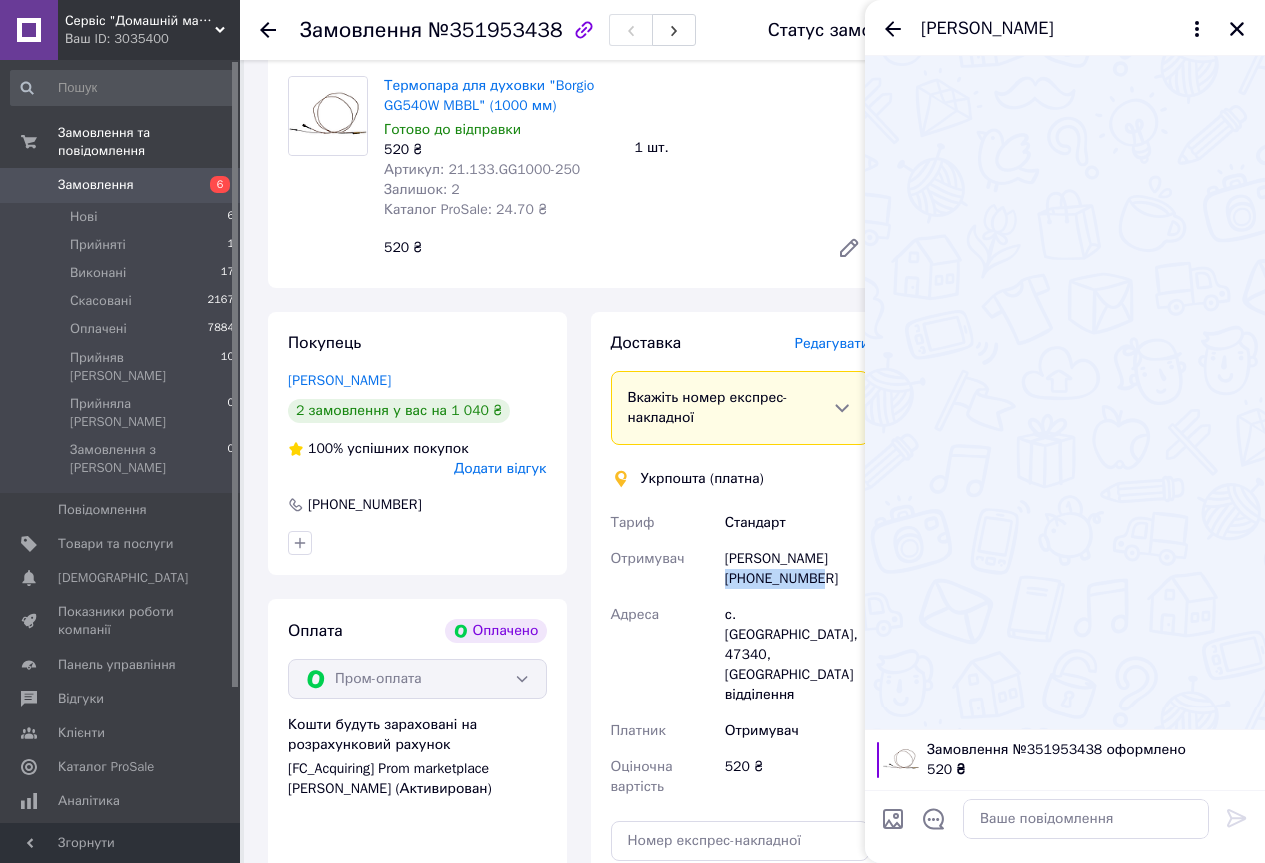 scroll, scrollTop: 404, scrollLeft: 0, axis: vertical 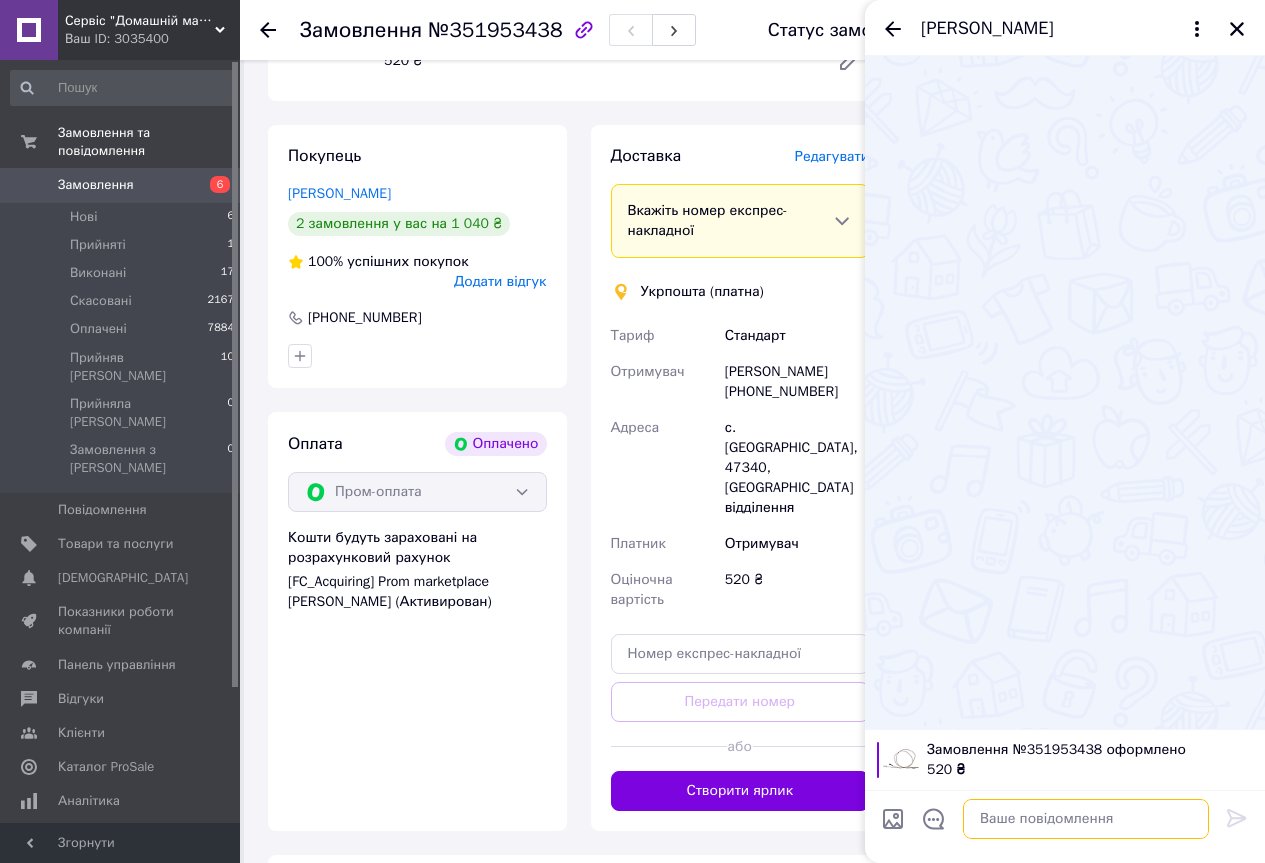 click at bounding box center [1086, 819] 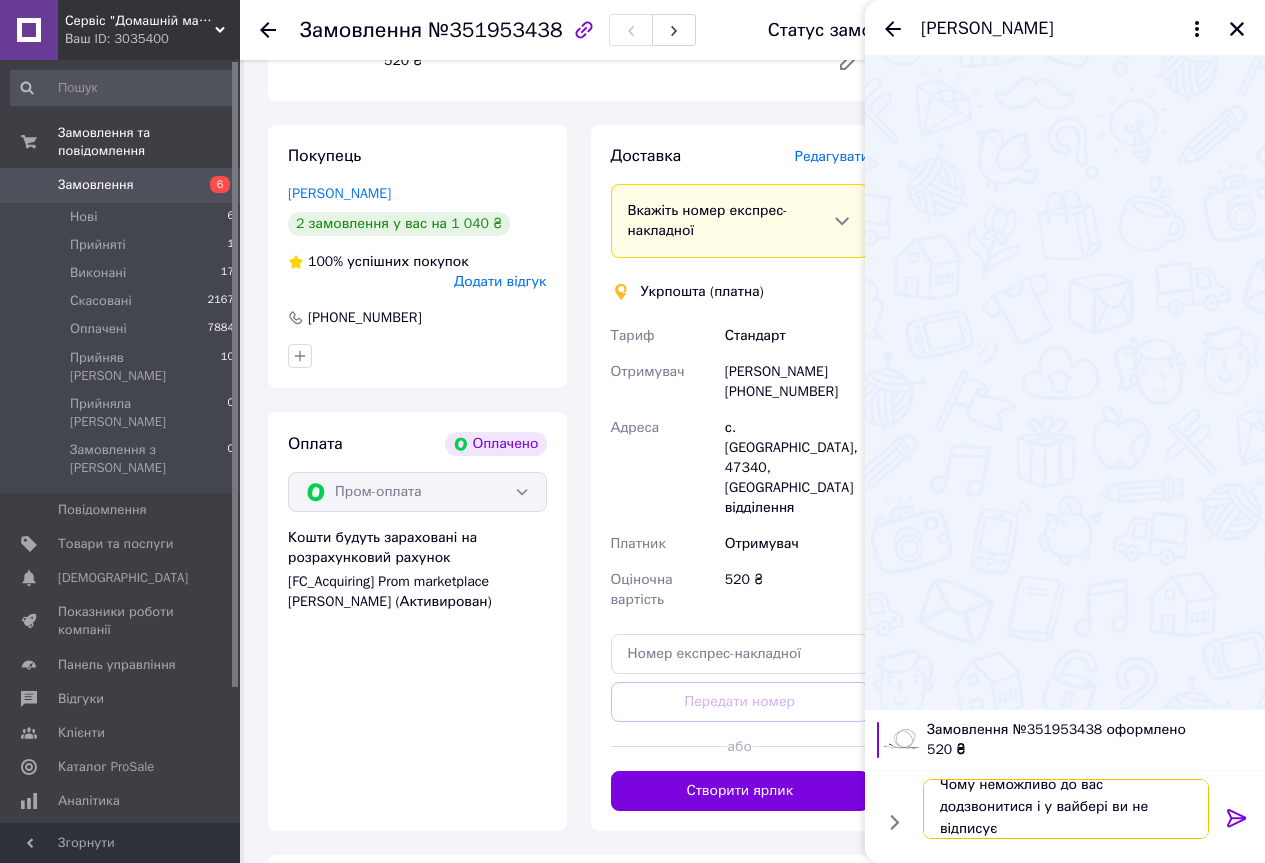 scroll, scrollTop: 46, scrollLeft: 0, axis: vertical 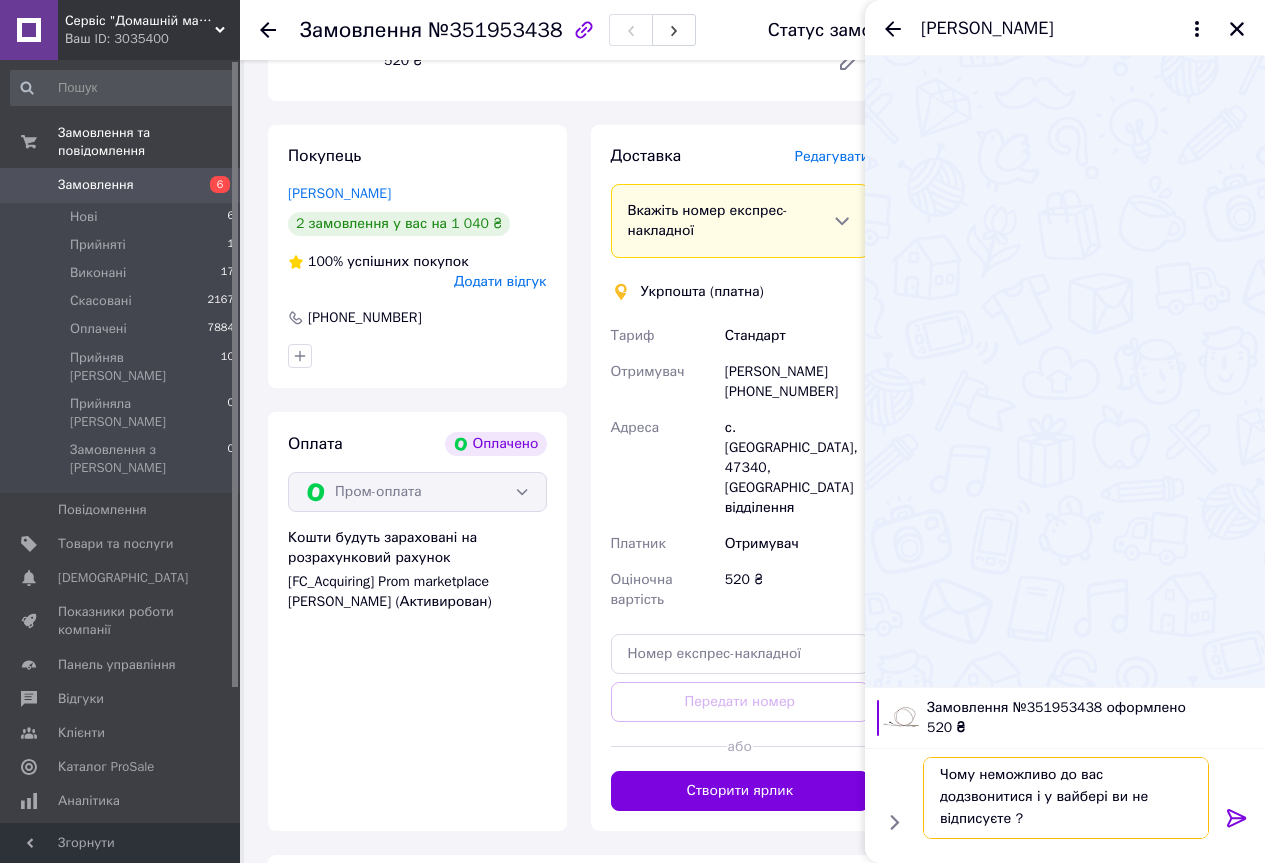 type on "Доброго дня!
Чому неможливо до вас додзвонитися і у вайбері ви не відписуєте ?" 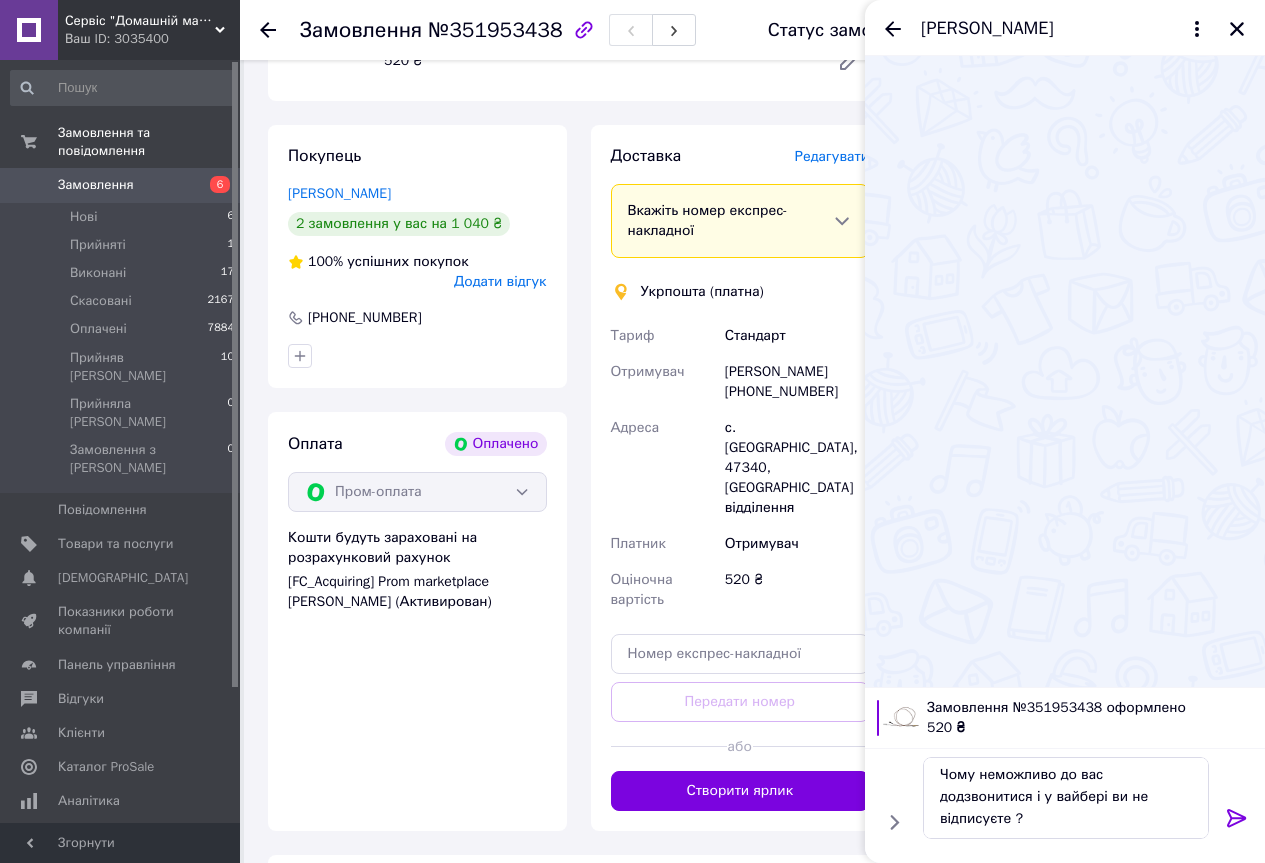 click 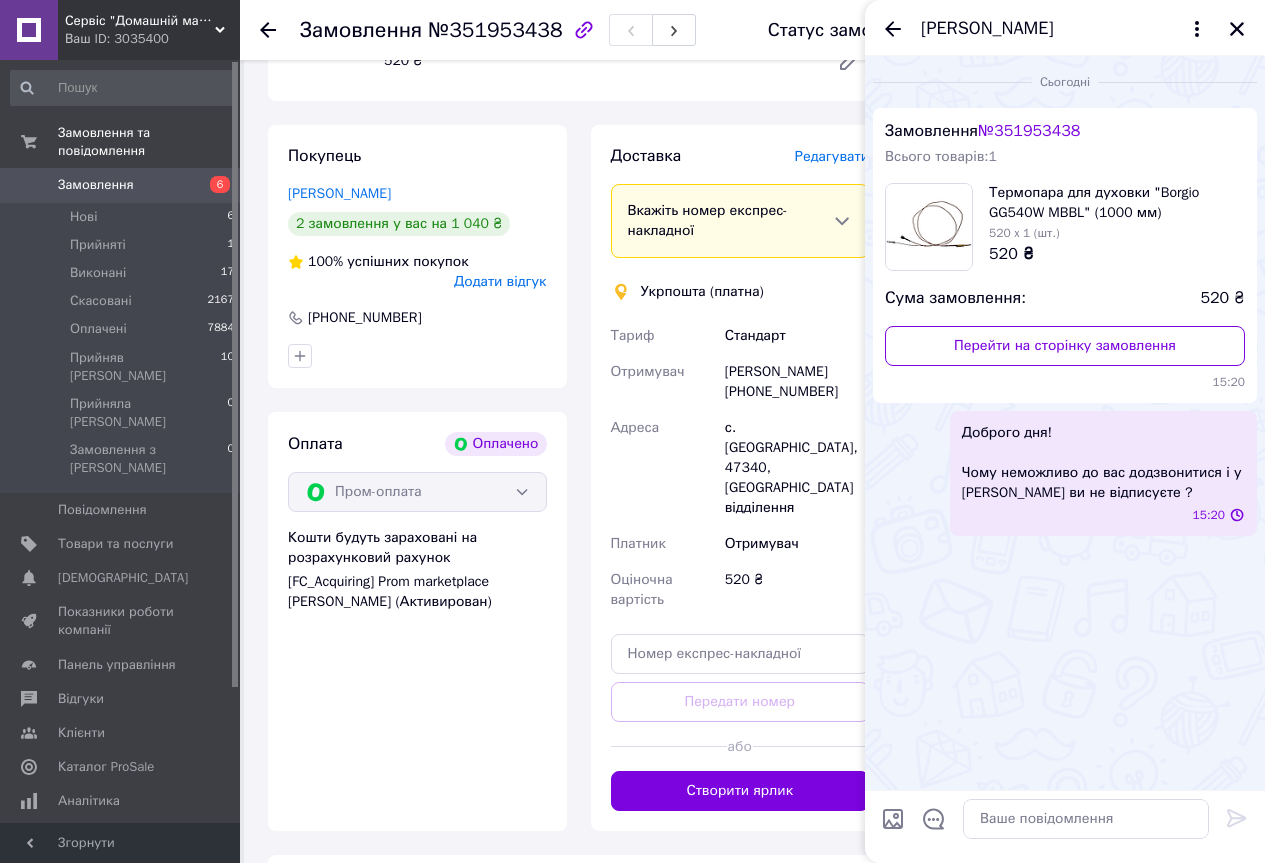 scroll, scrollTop: 0, scrollLeft: 0, axis: both 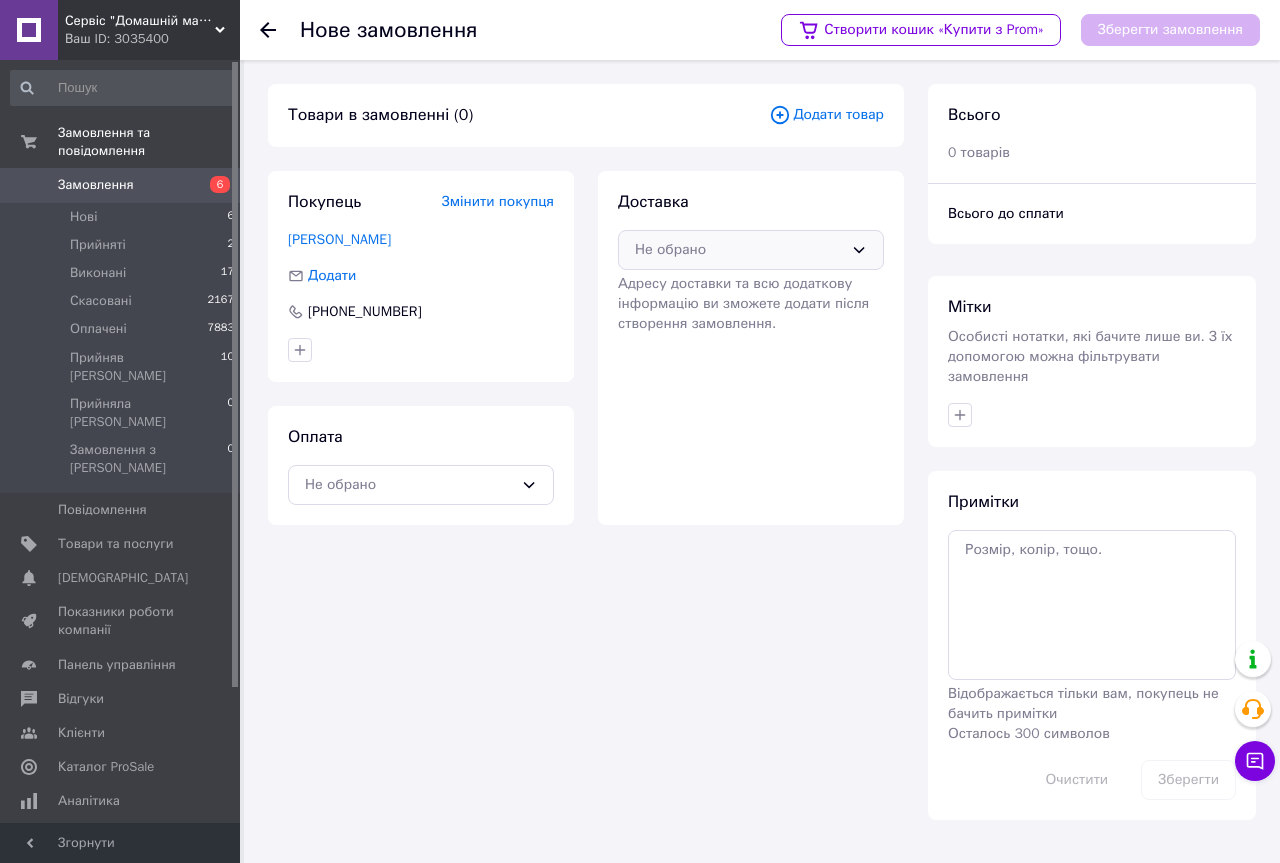 click 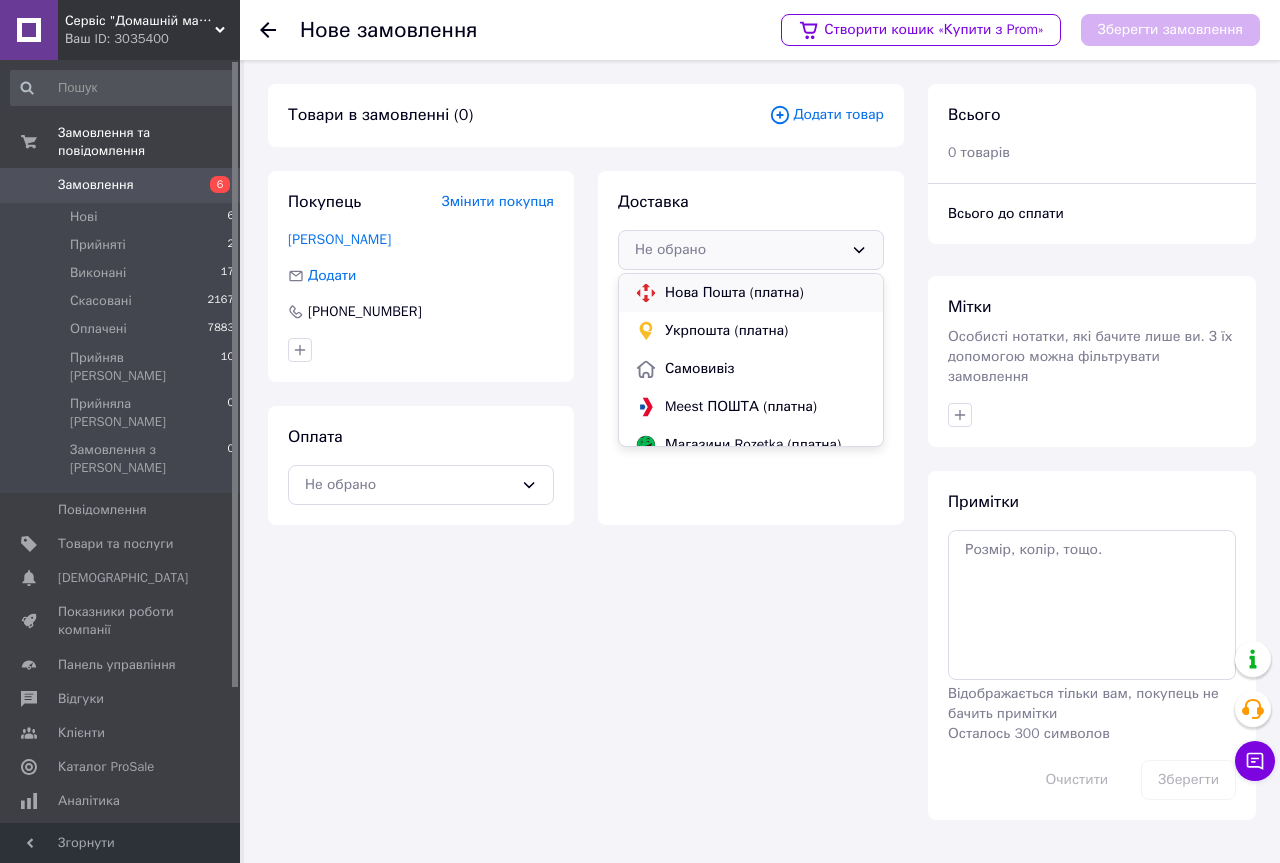 click on "Нова Пошта (платна)" at bounding box center [766, 293] 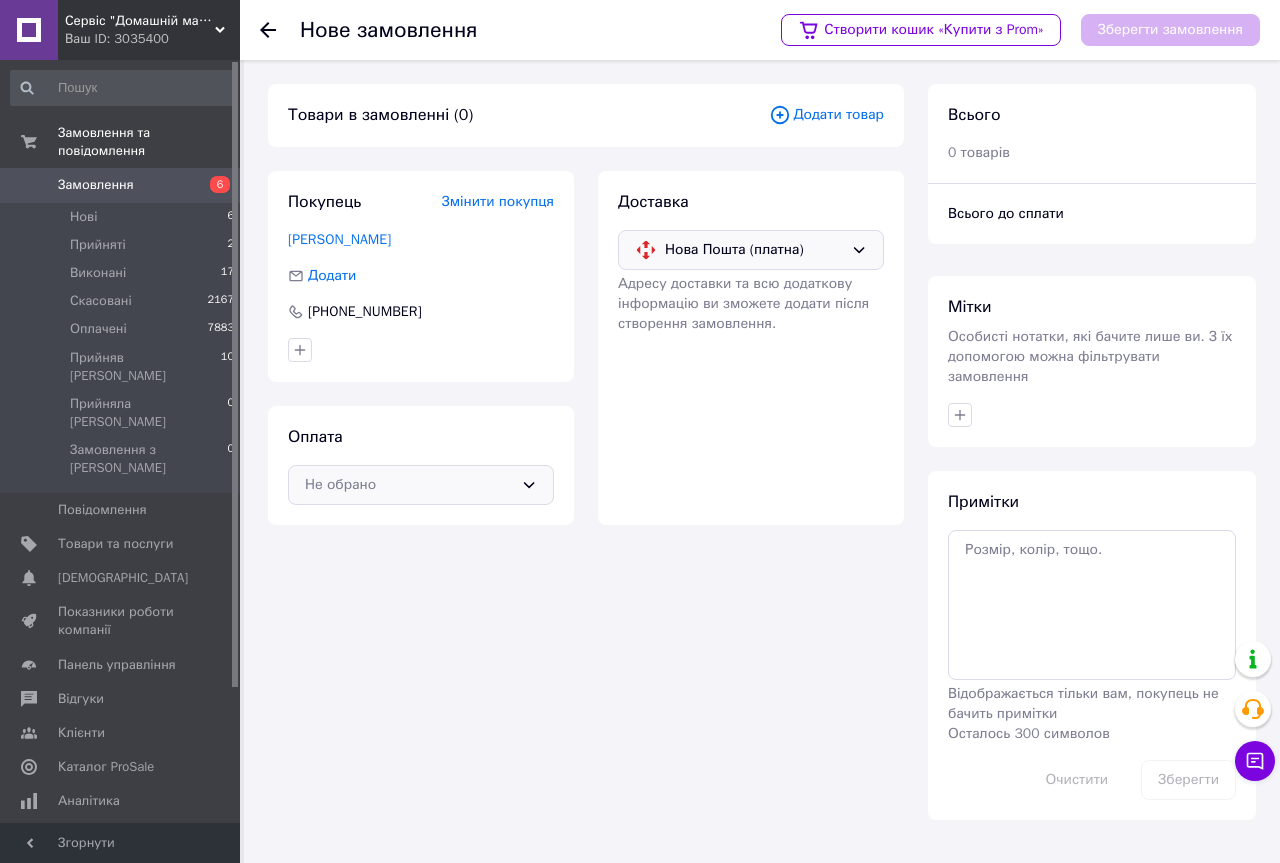 click 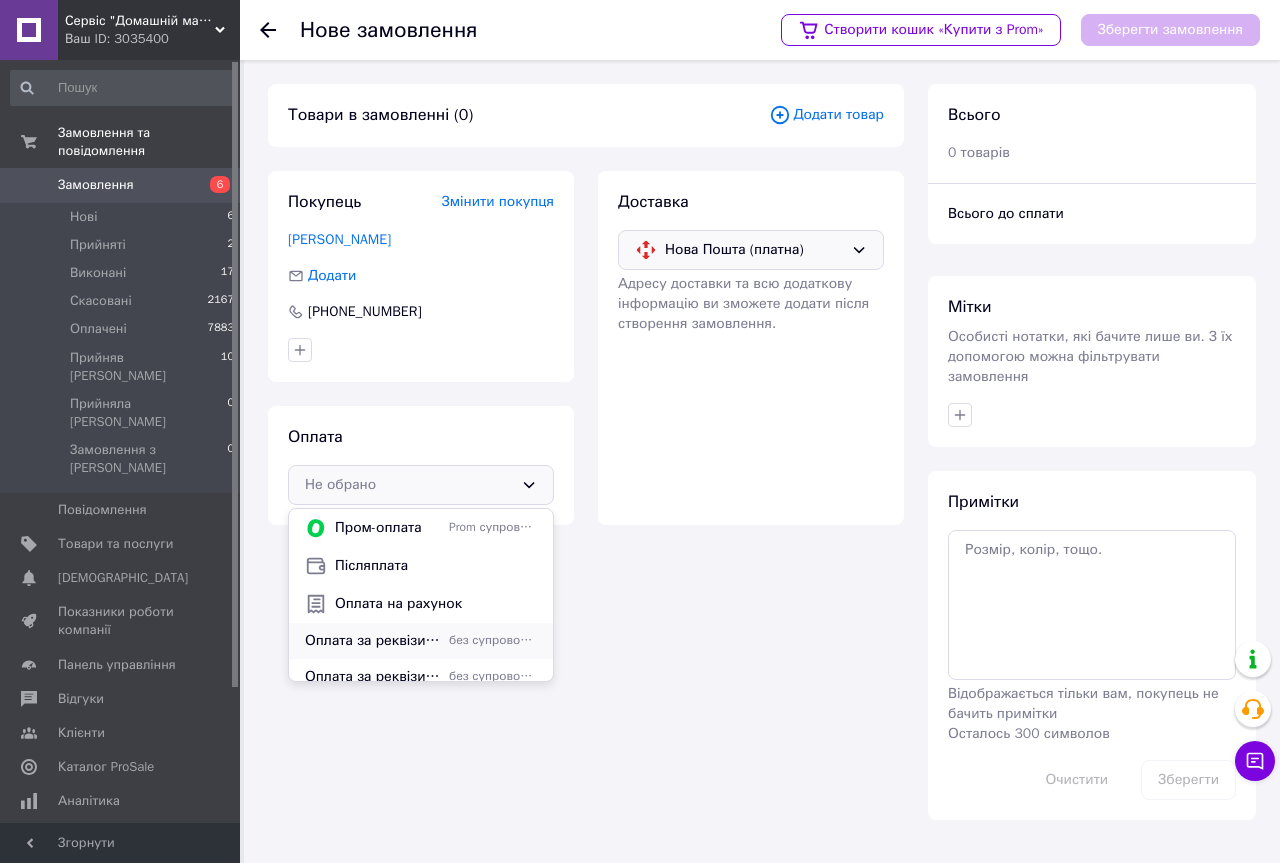 click on "Оплата за реквізитами" at bounding box center [373, 641] 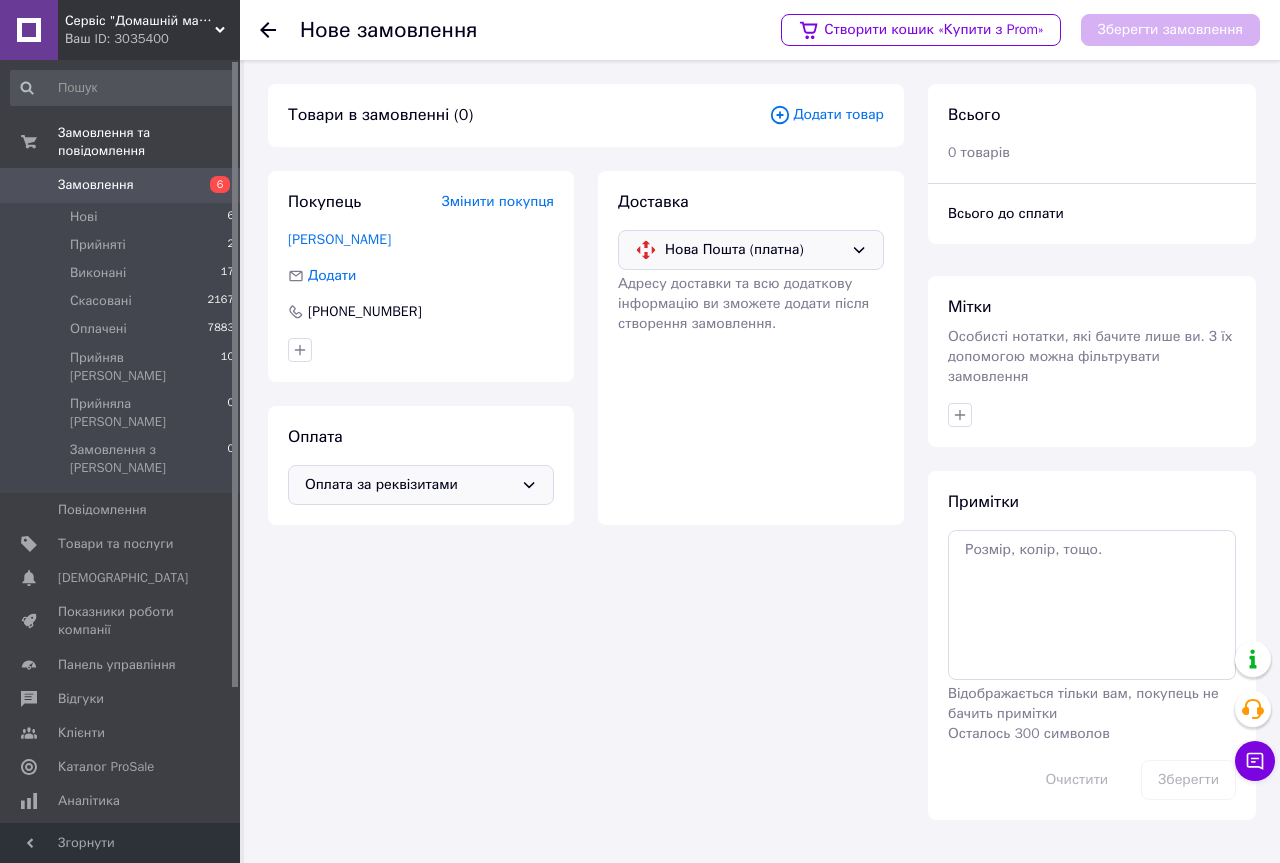 click on "Додати товар" at bounding box center (826, 115) 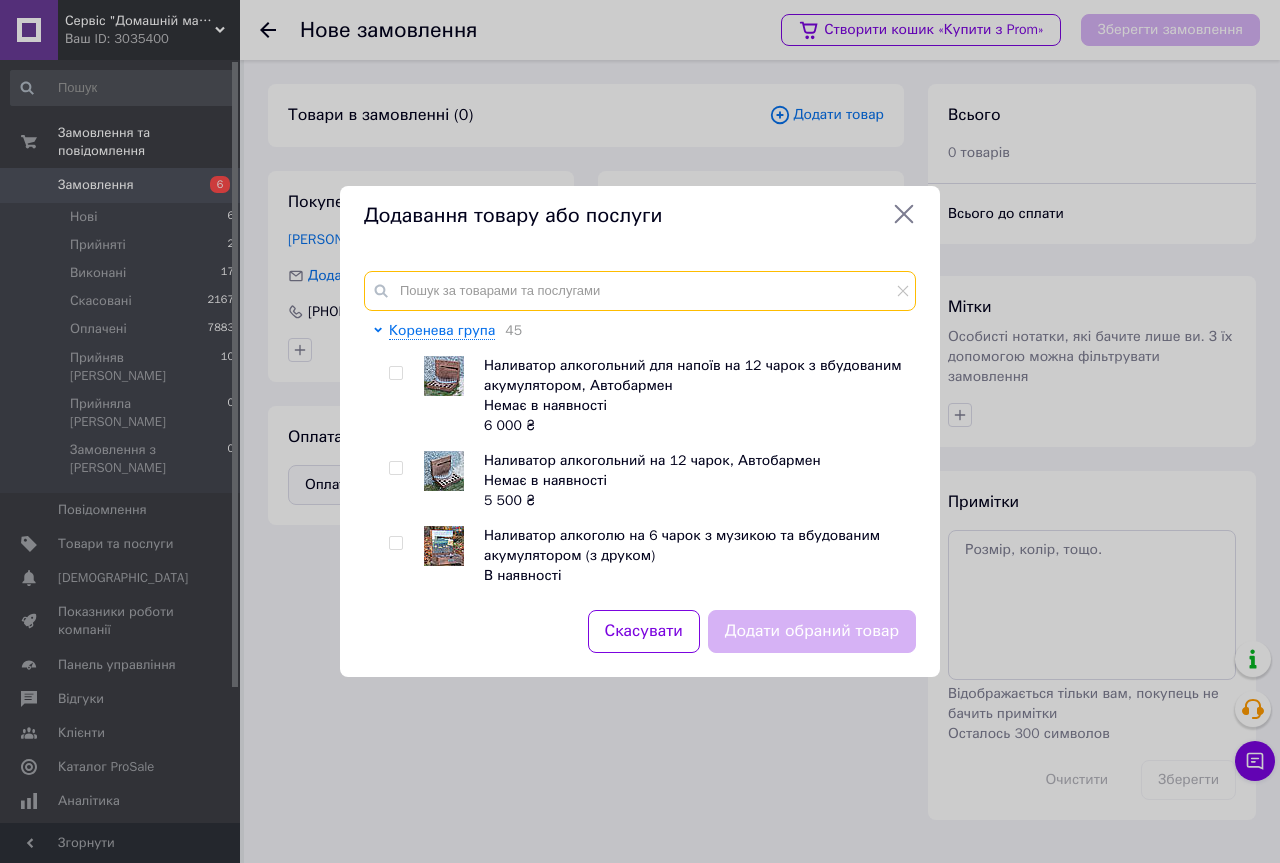 click at bounding box center (640, 291) 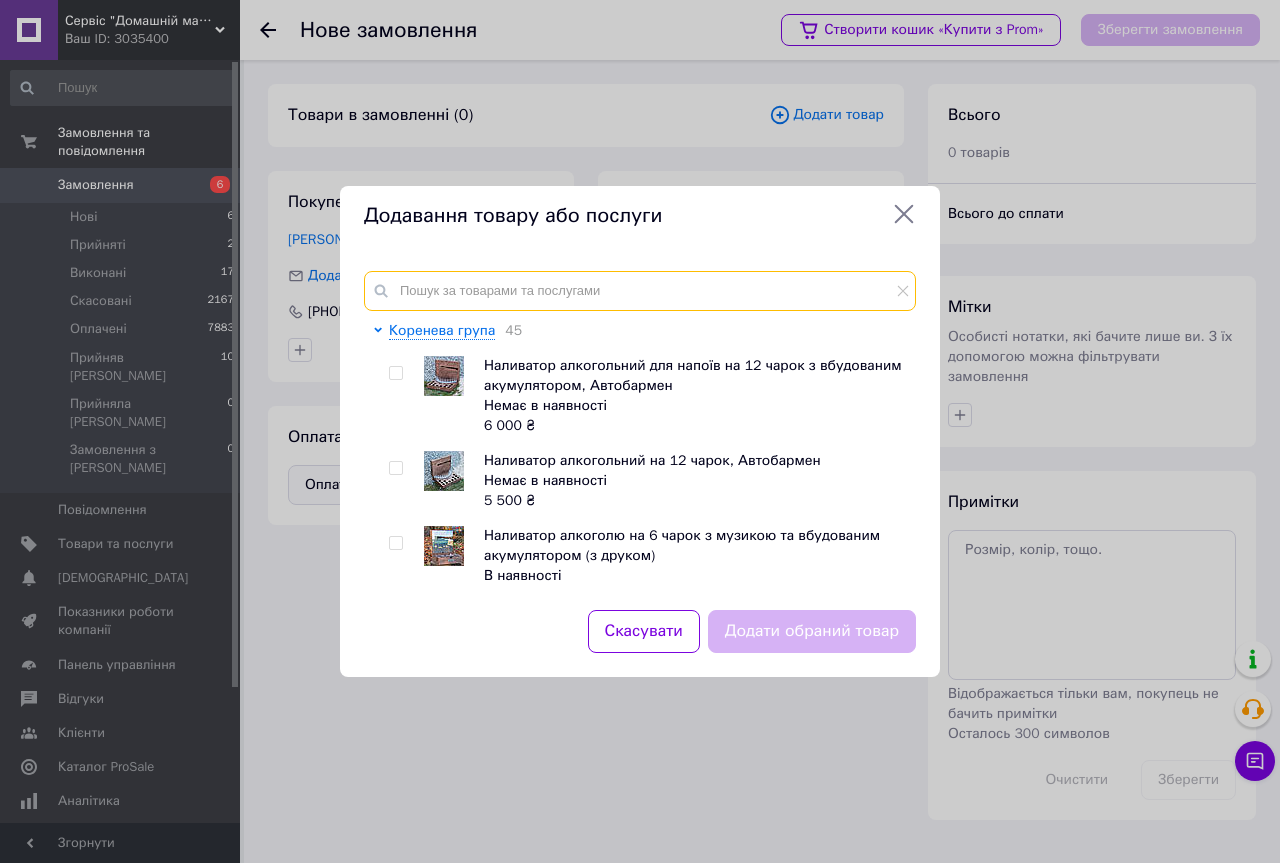 paste on "6774-NSP5816" 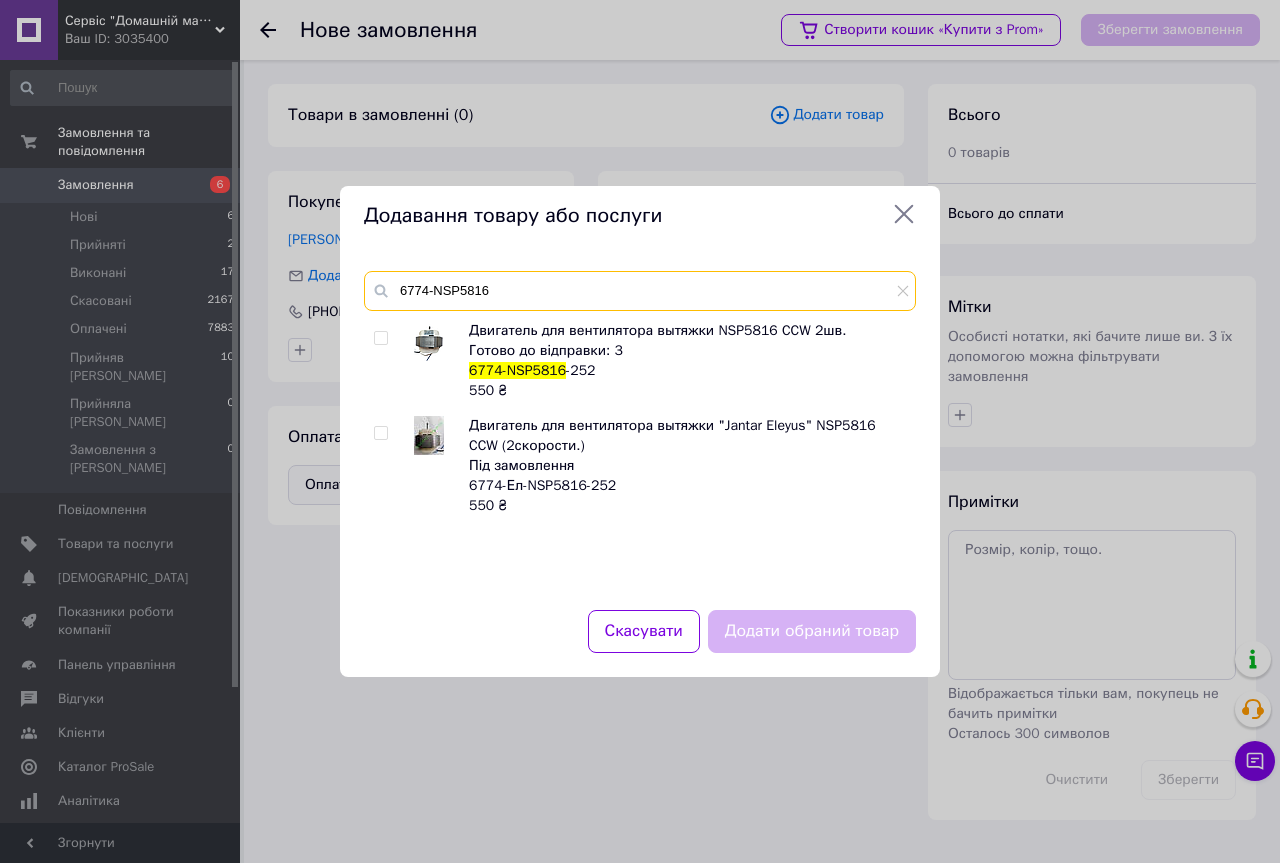 type on "6774-NSP5816" 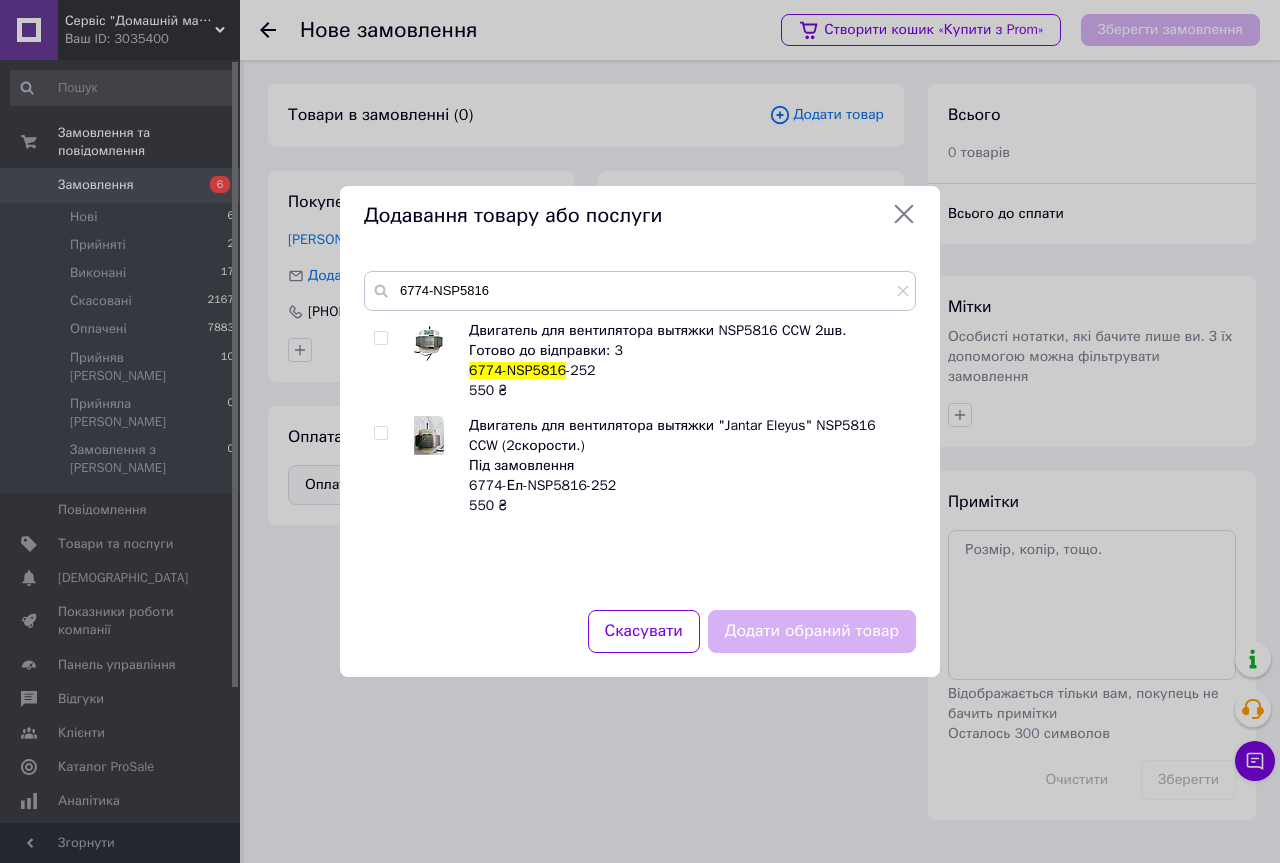 click at bounding box center [380, 338] 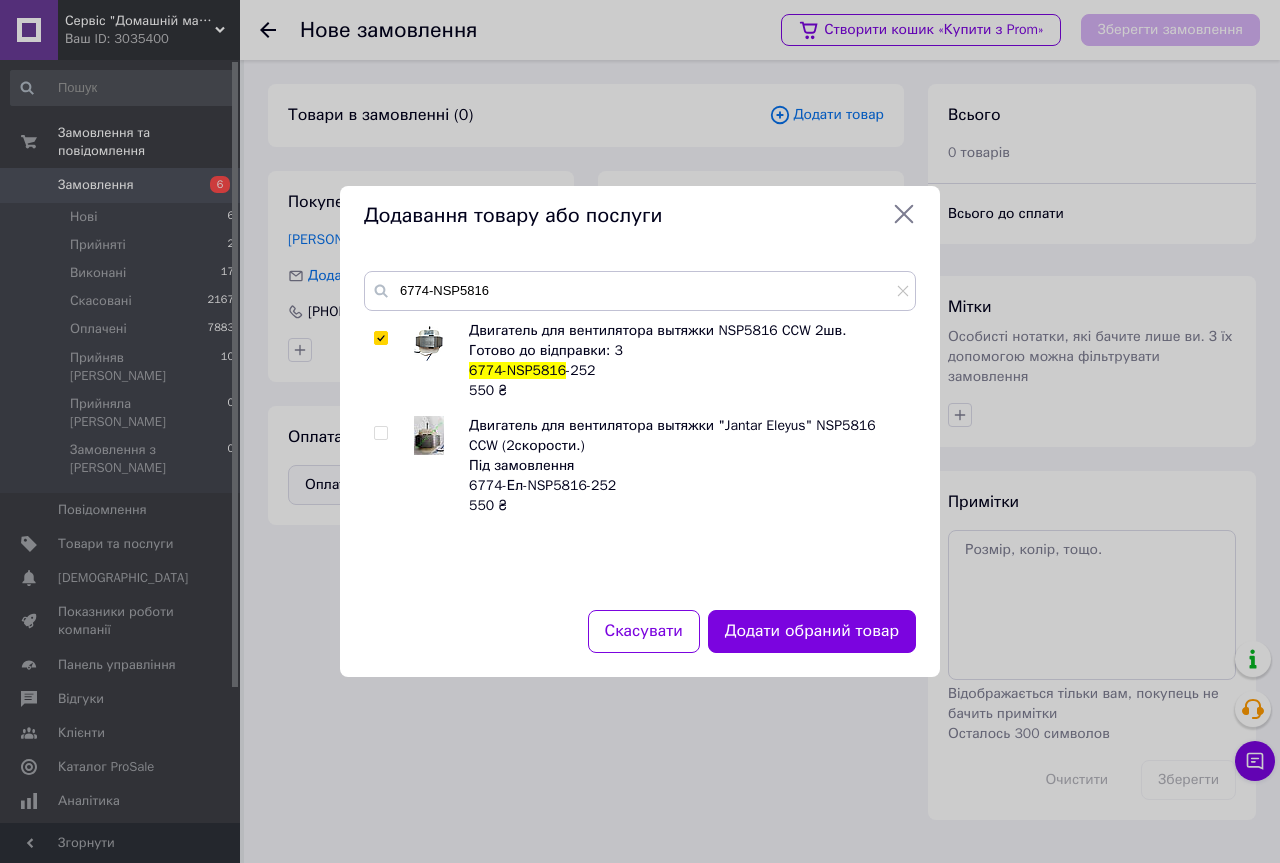click at bounding box center [380, 433] 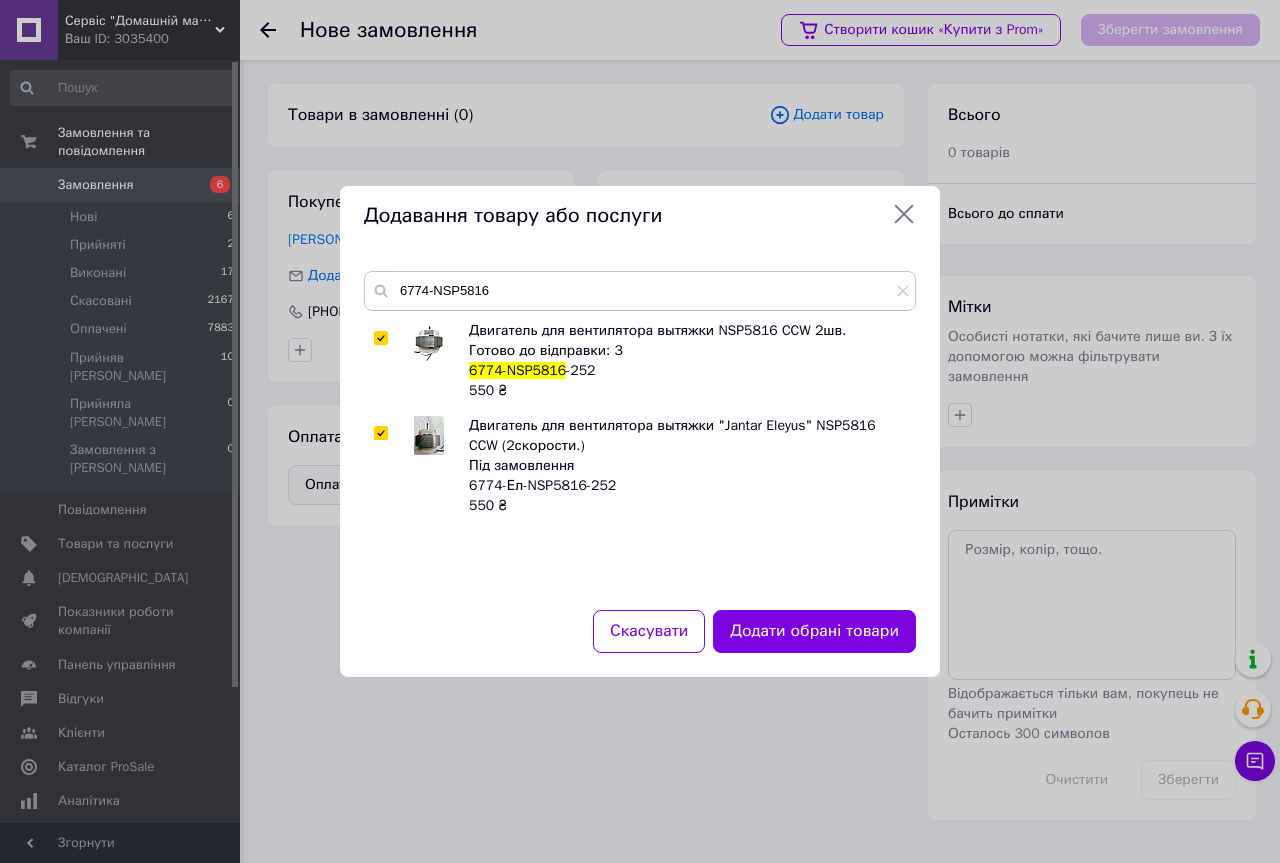 click at bounding box center [380, 433] 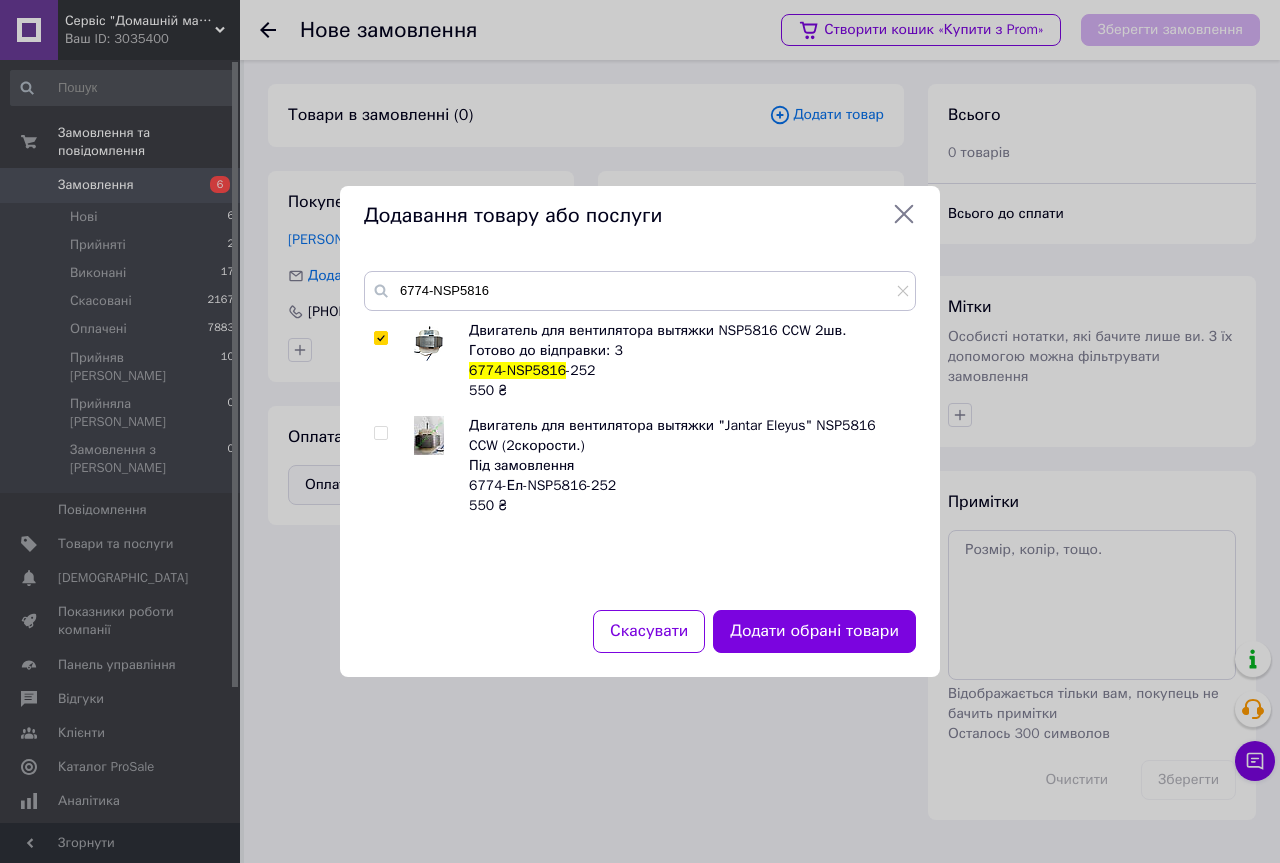checkbox on "false" 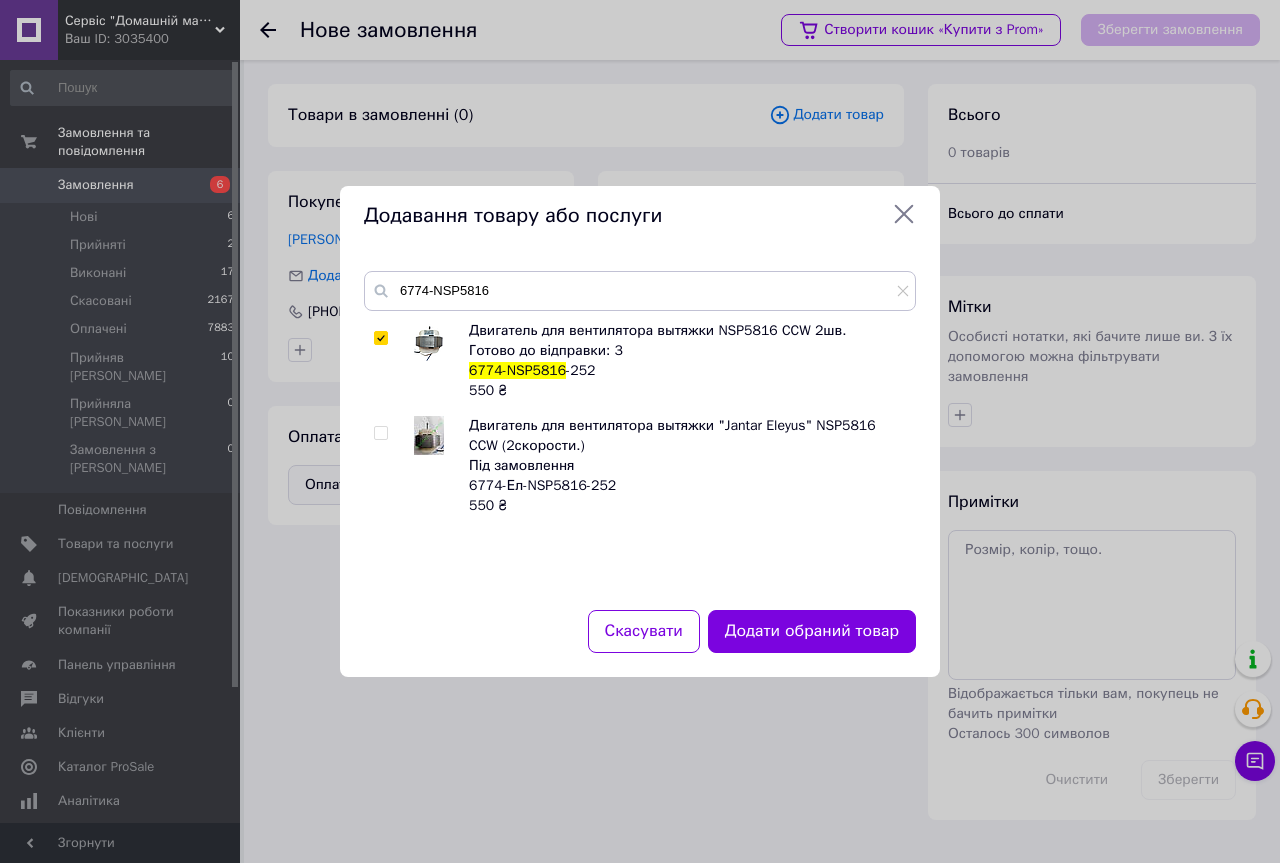click at bounding box center [380, 338] 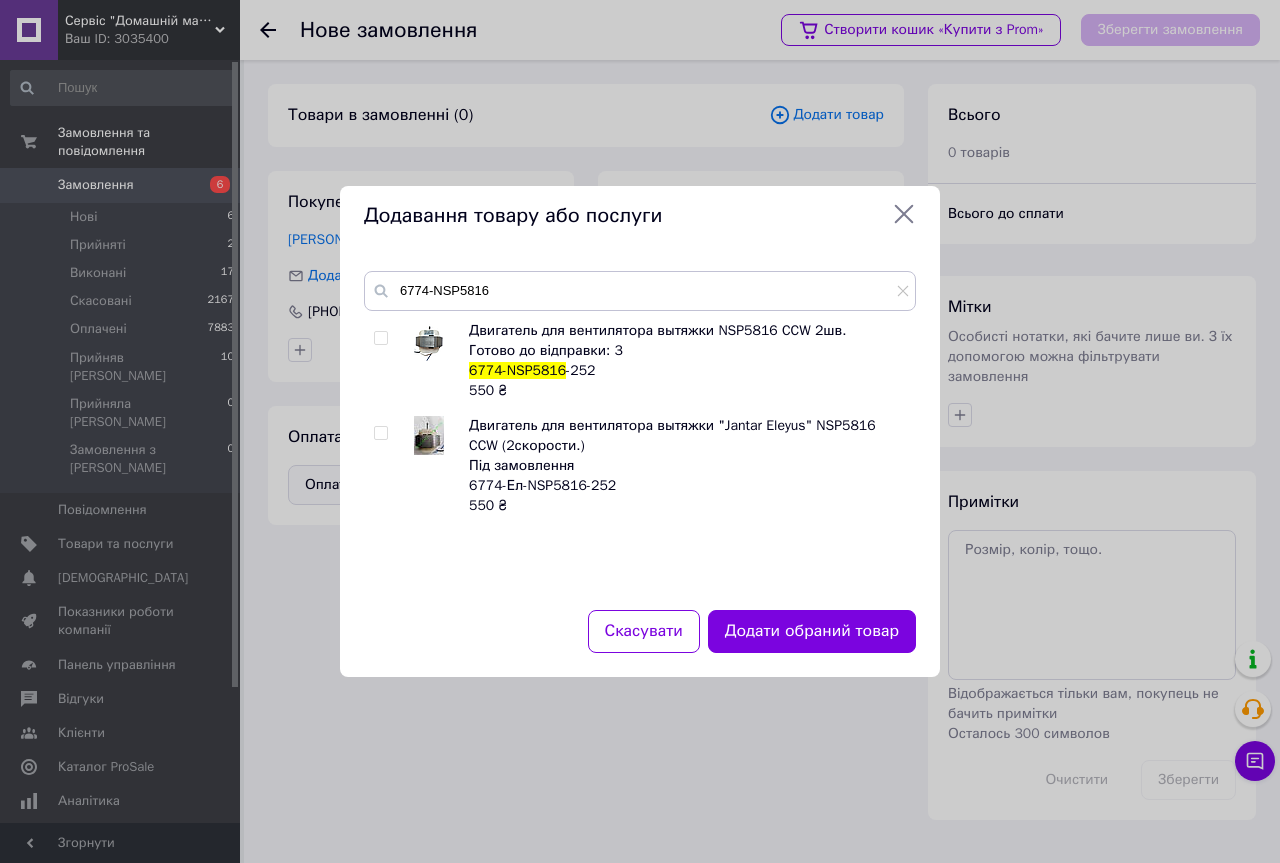 checkbox on "false" 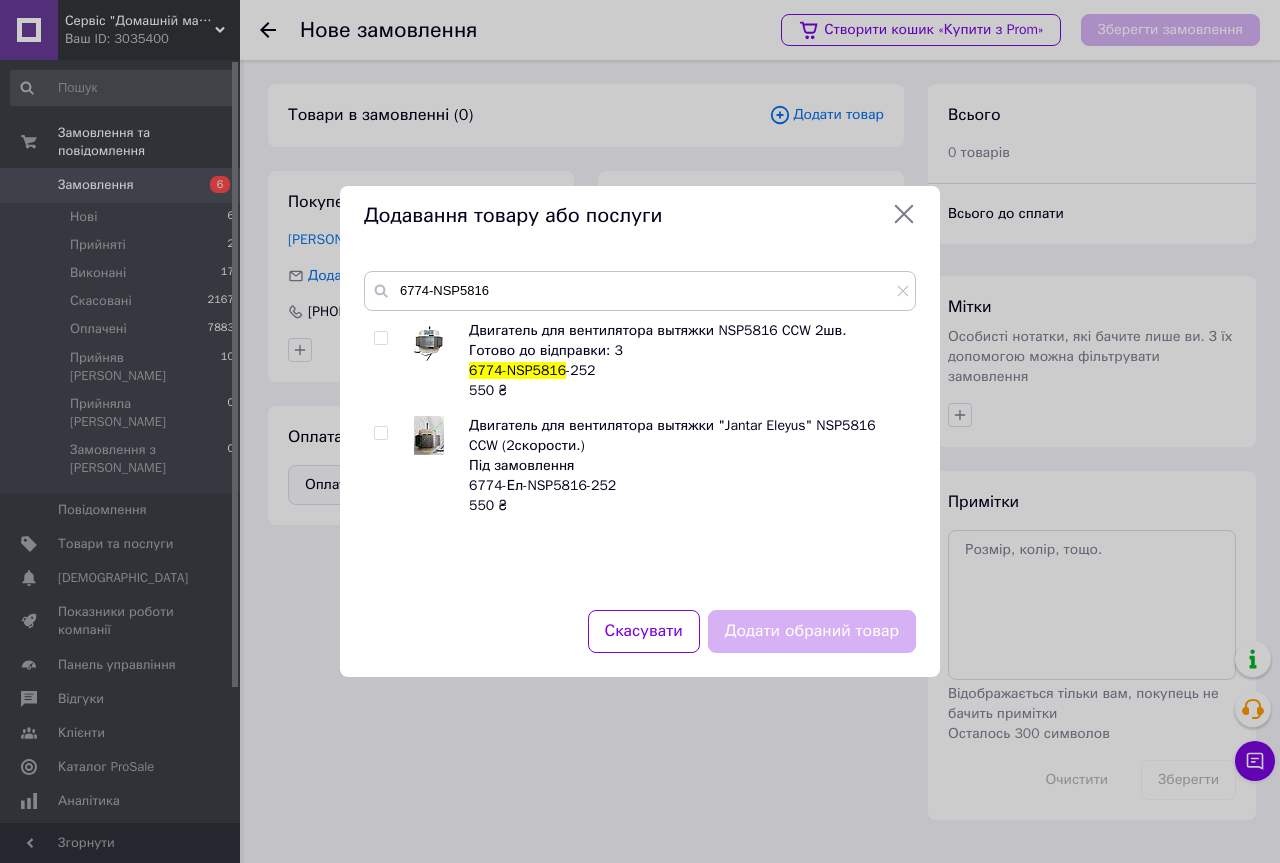 click at bounding box center [380, 433] 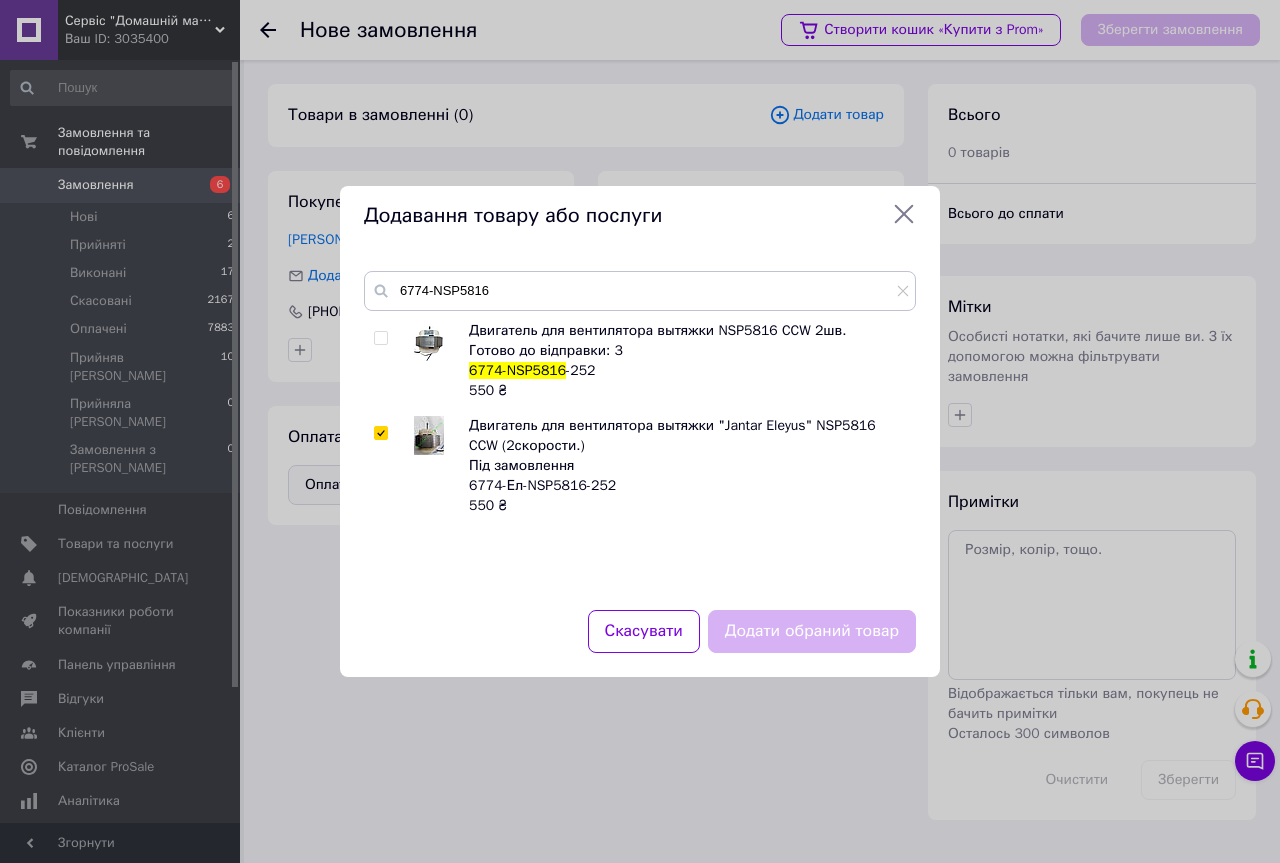 checkbox on "true" 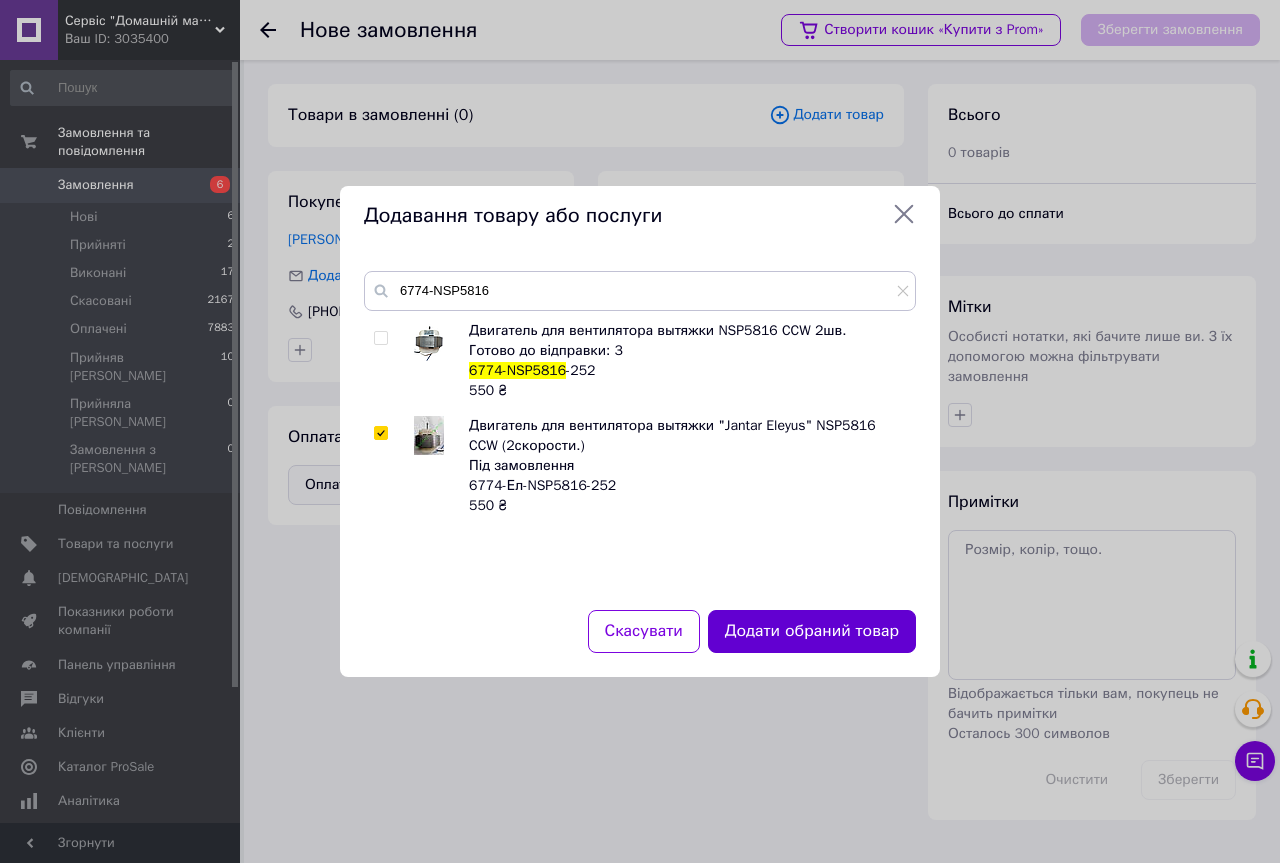 click on "Додати обраний товар" at bounding box center (812, 631) 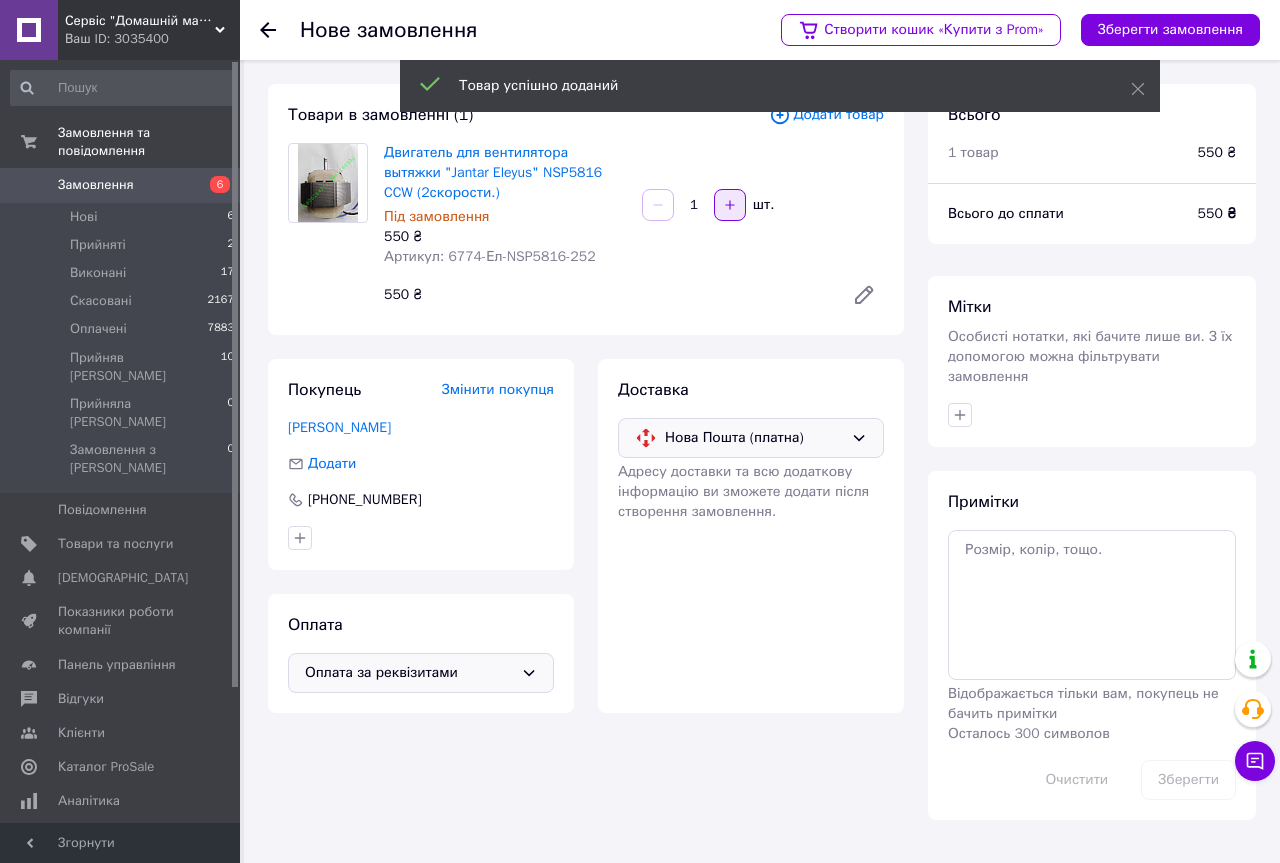 click 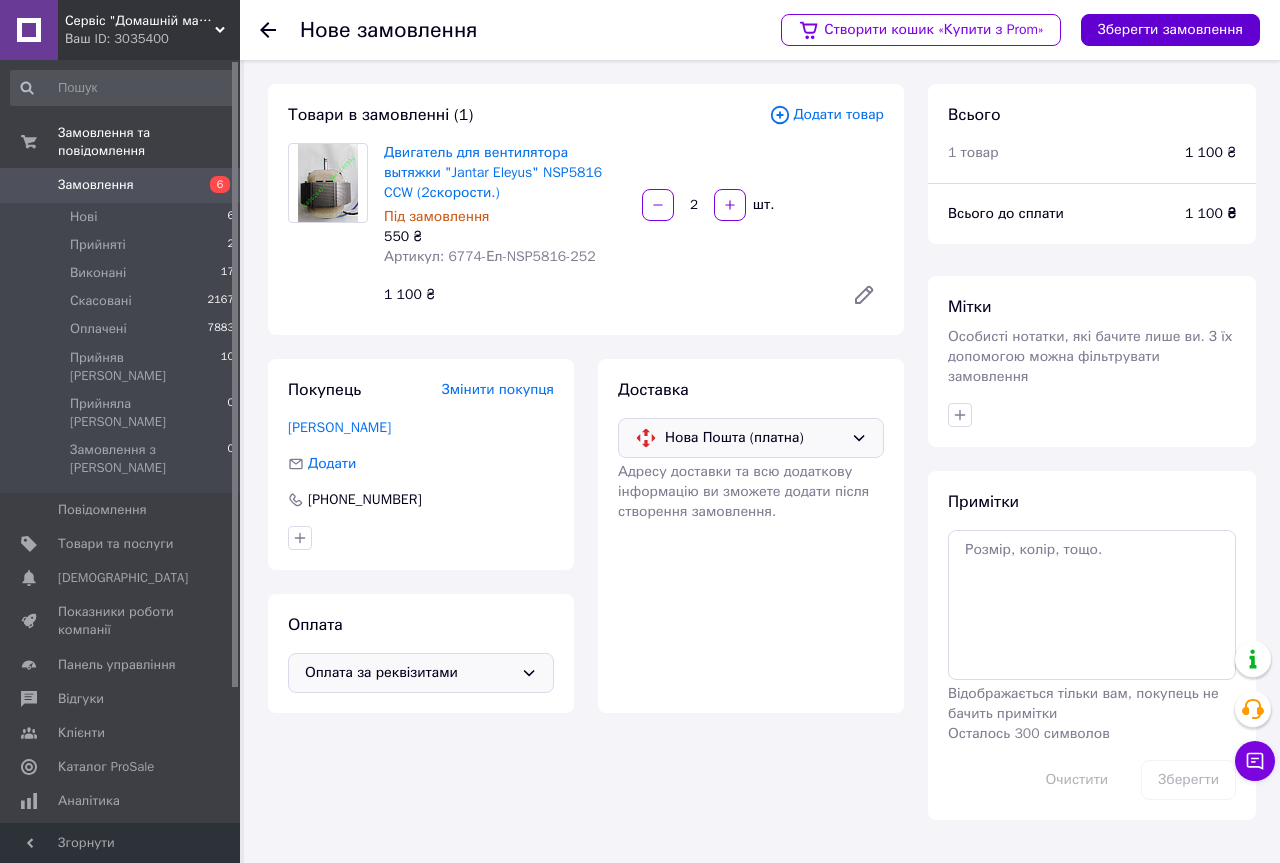 click on "Зберегти замовлення" at bounding box center [1170, 30] 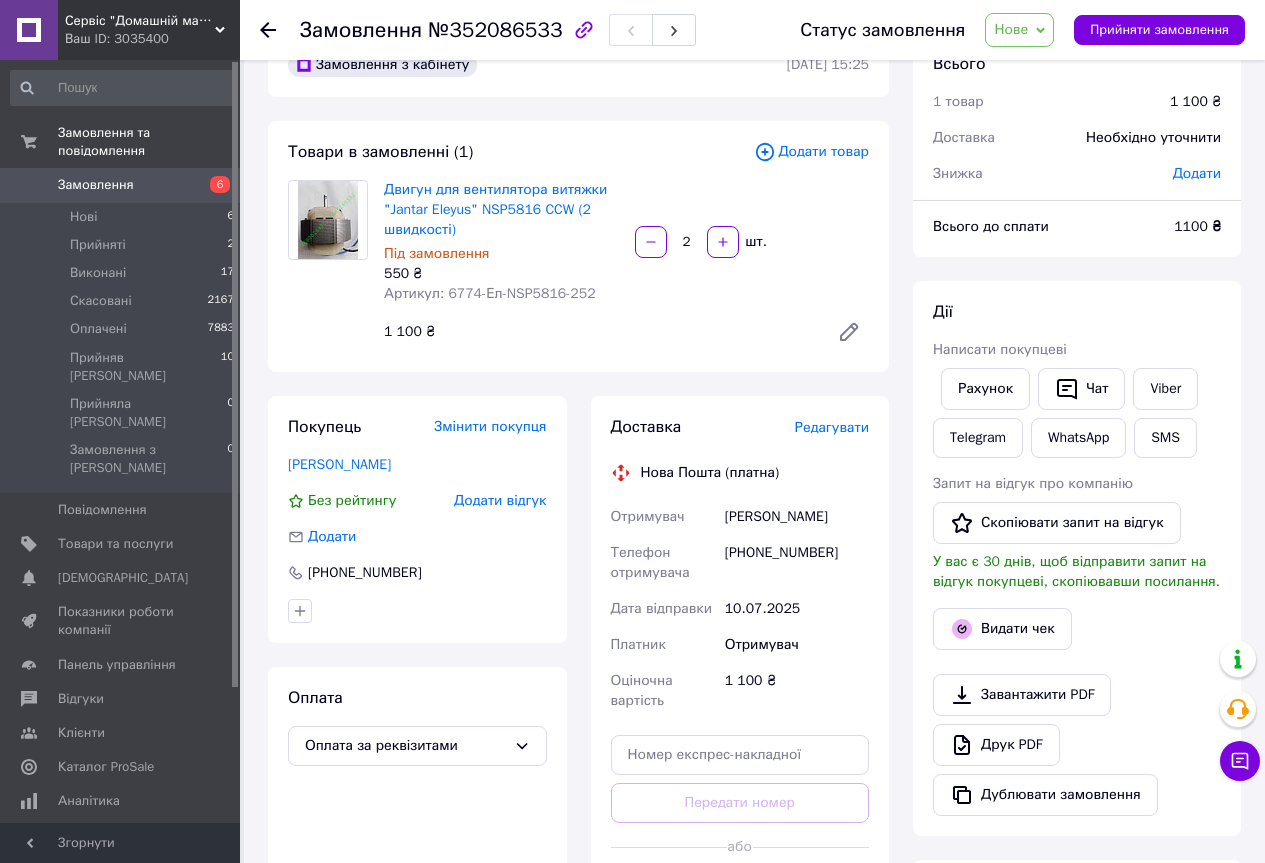 scroll, scrollTop: 0, scrollLeft: 0, axis: both 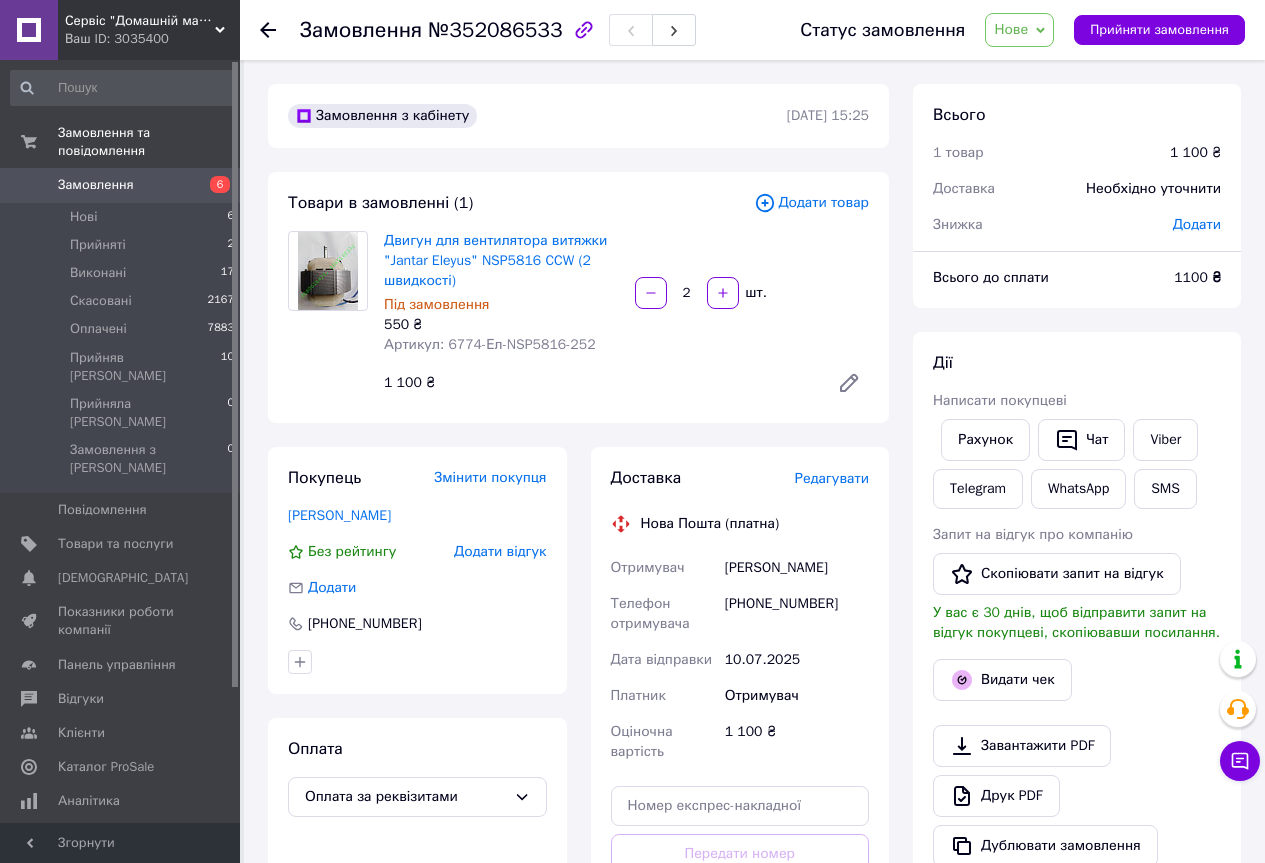 click 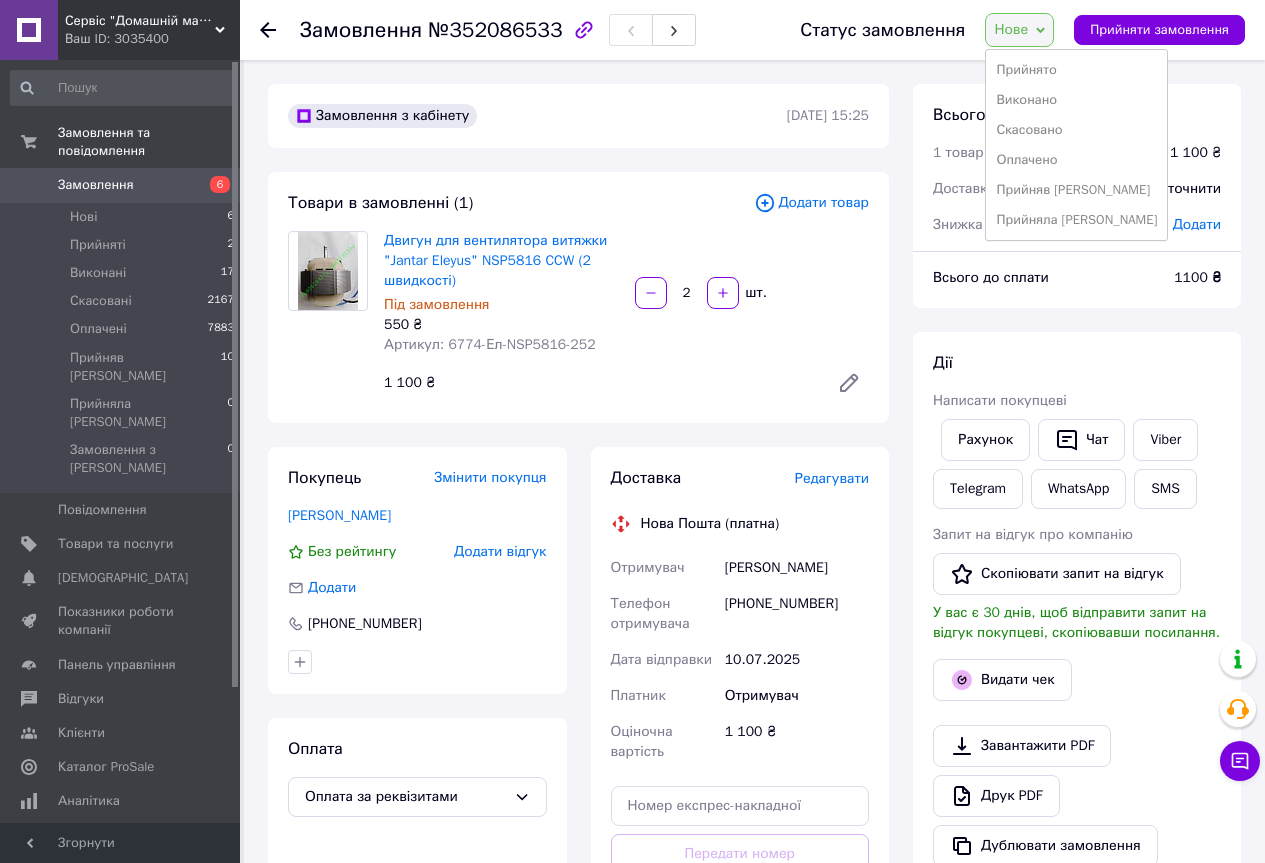 click on "Прийнято" at bounding box center [1076, 70] 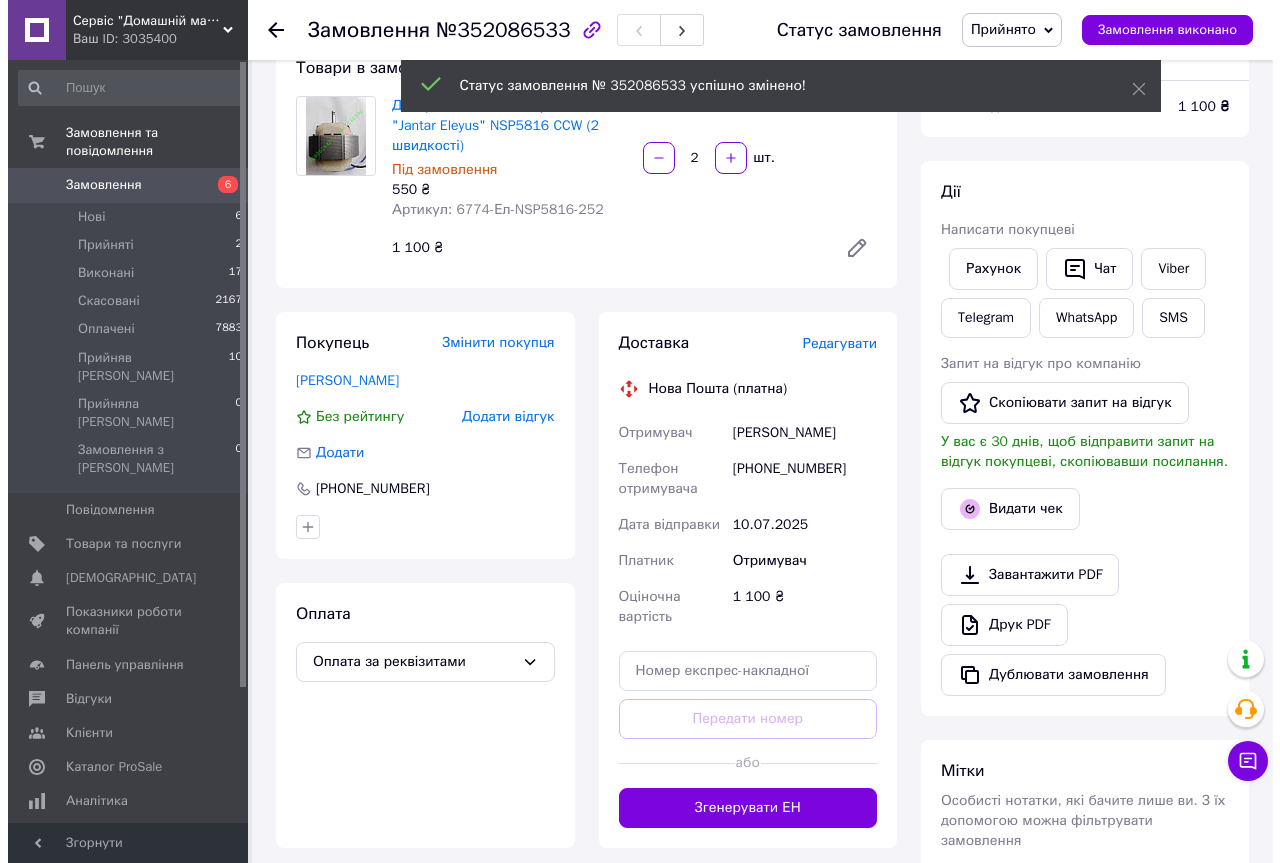 scroll, scrollTop: 100, scrollLeft: 0, axis: vertical 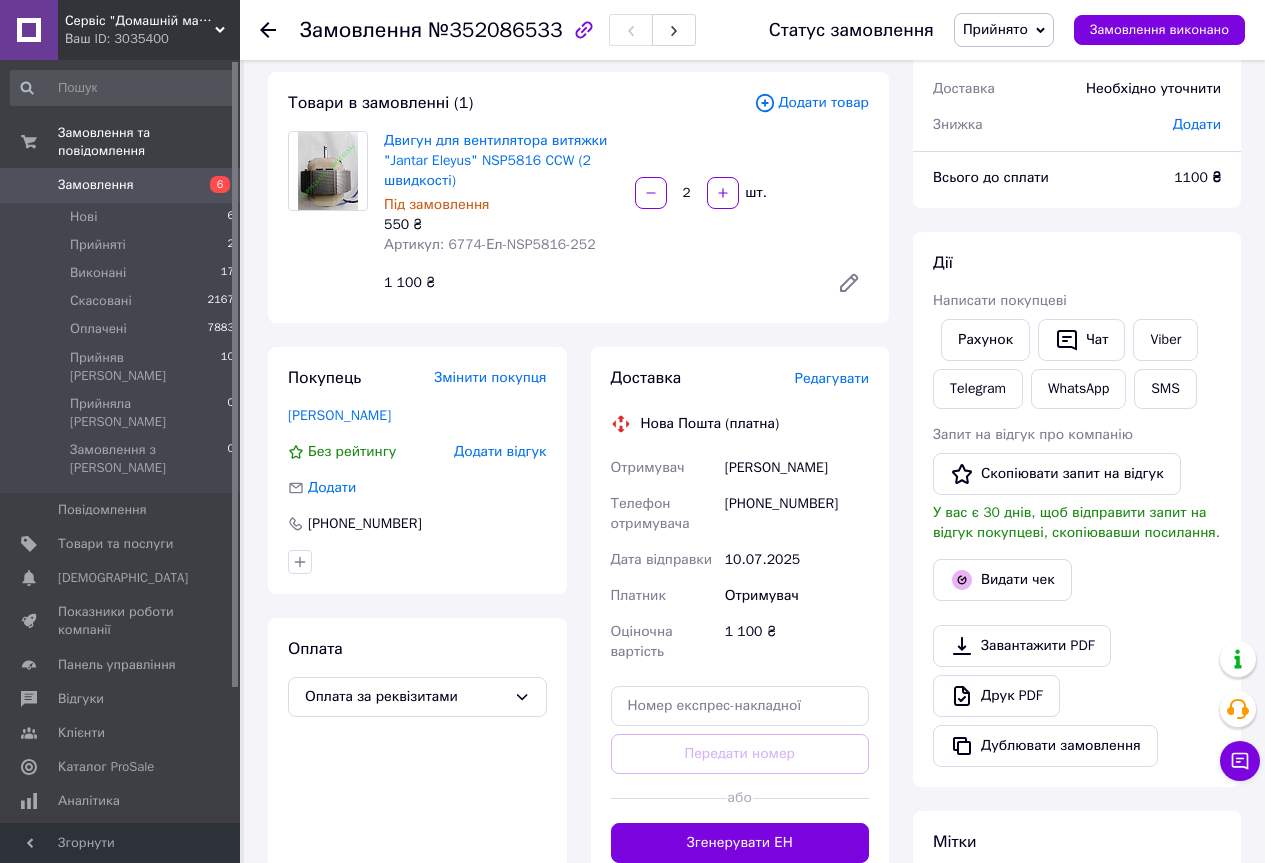 click on "Редагувати" at bounding box center [832, 378] 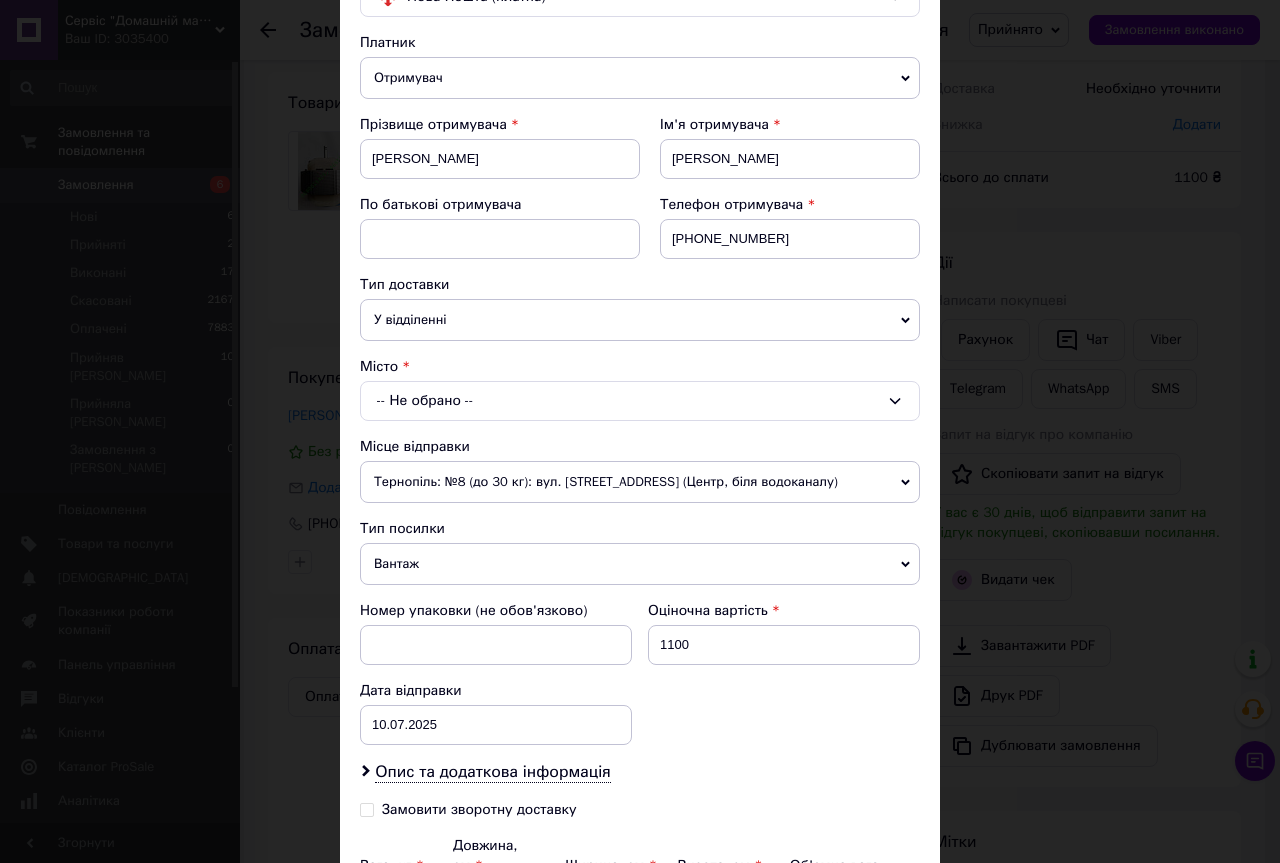 scroll, scrollTop: 200, scrollLeft: 0, axis: vertical 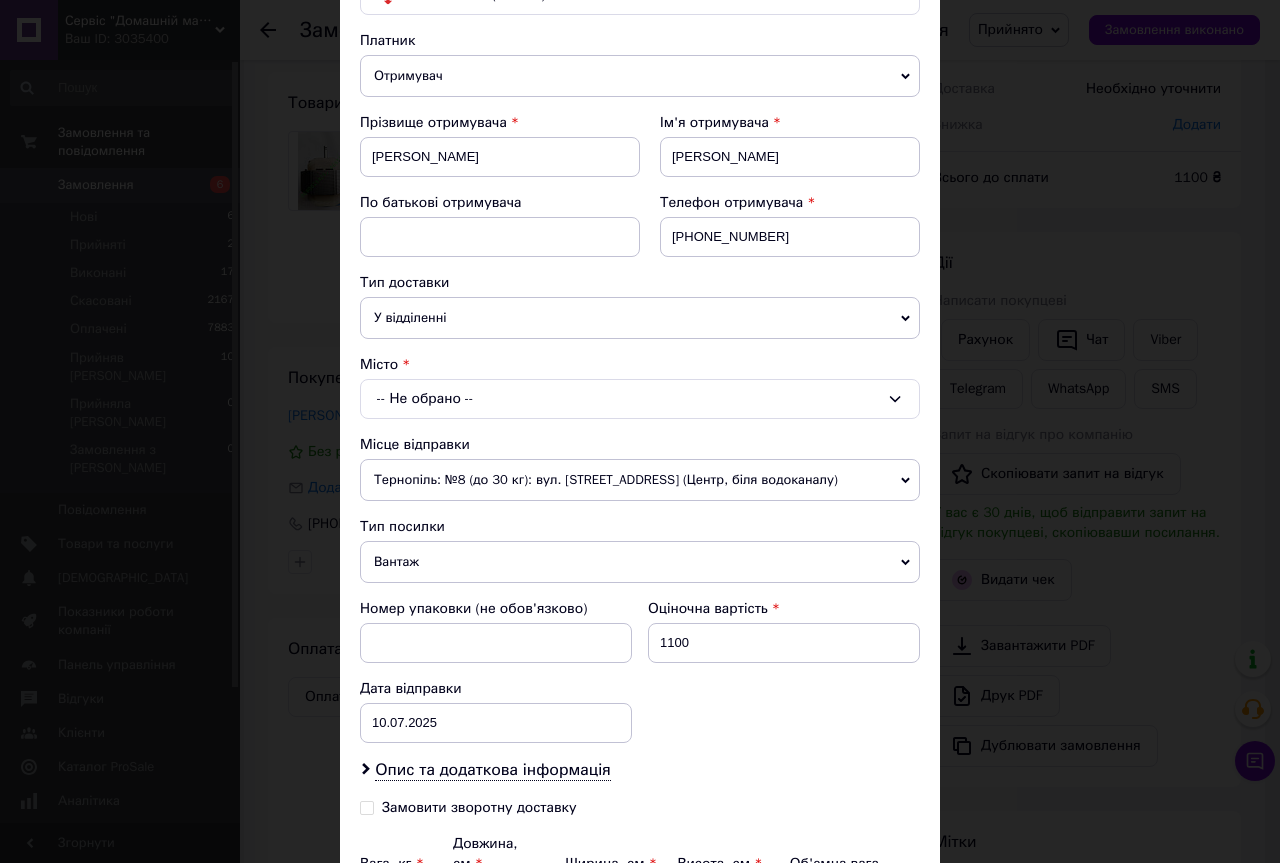 click on "-- Не обрано --" at bounding box center (640, 399) 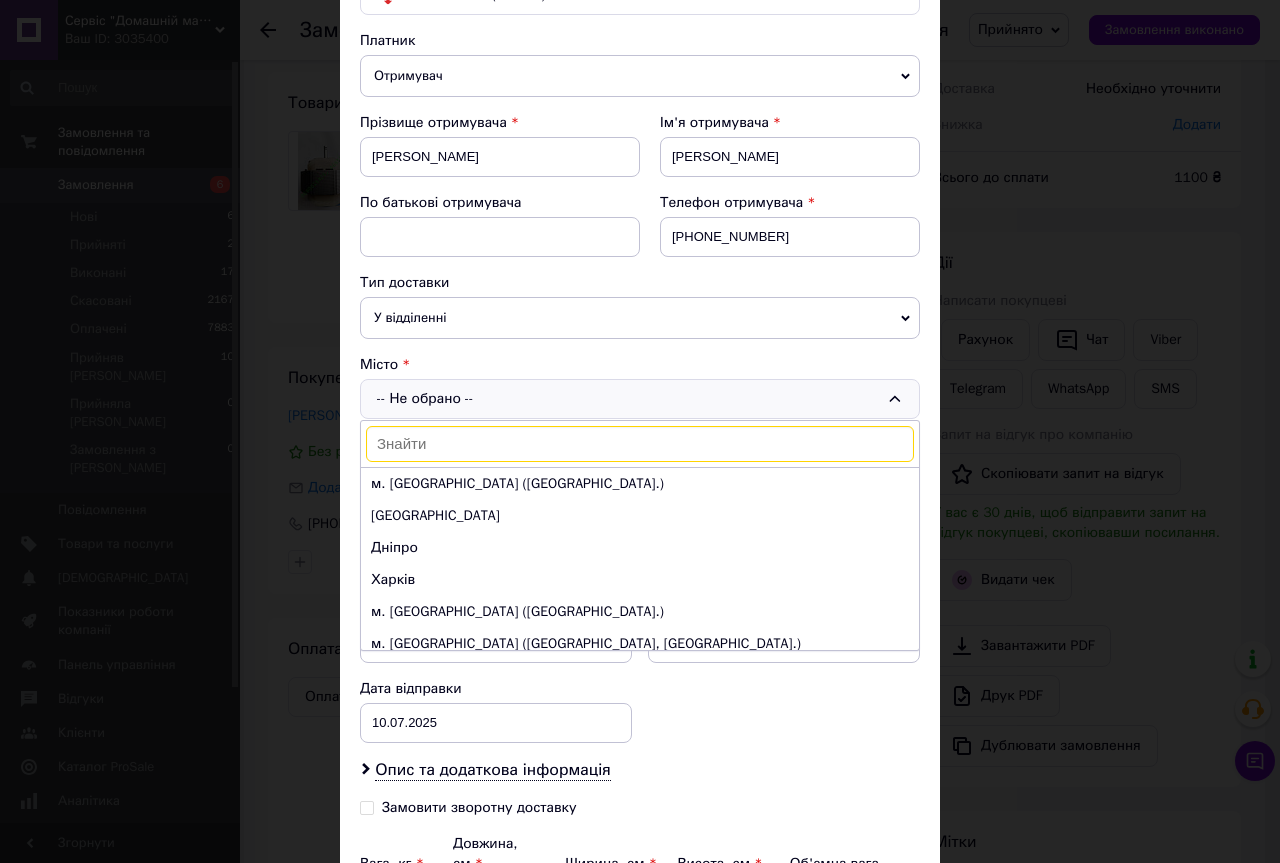 click at bounding box center (640, 444) 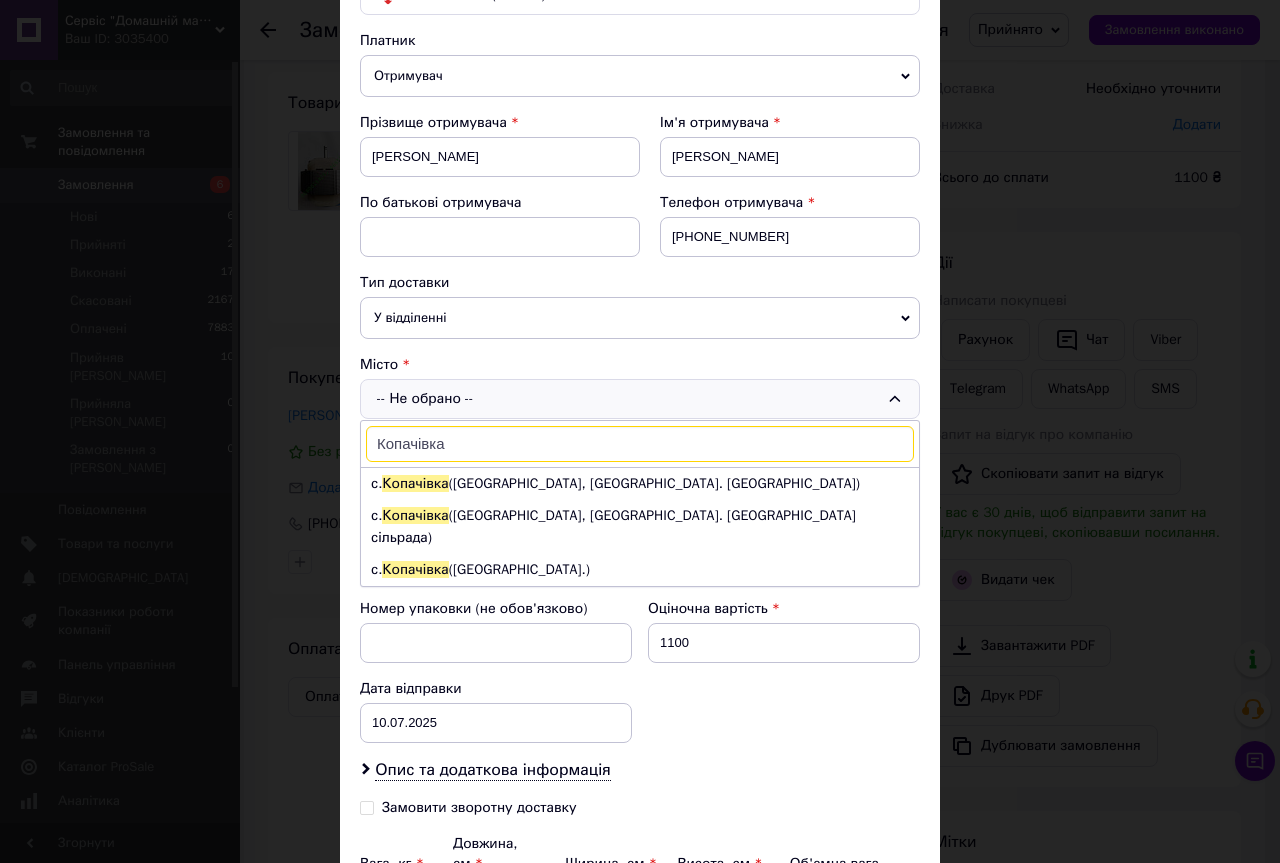 type on "Копачівка" 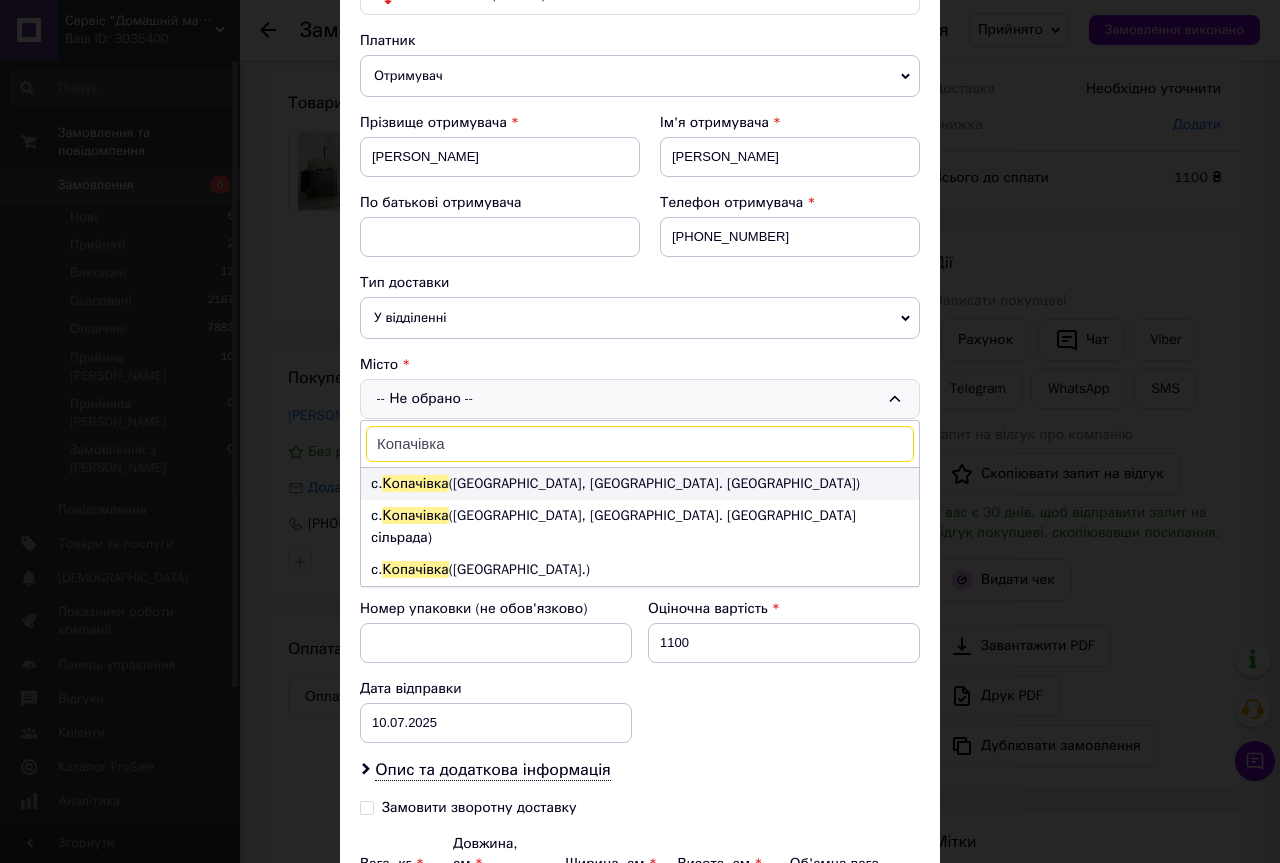 click on "с.  Копачівка  (Хмельницька обл., Хмельницький р-н. Деражнянська сільрада)" at bounding box center (640, 484) 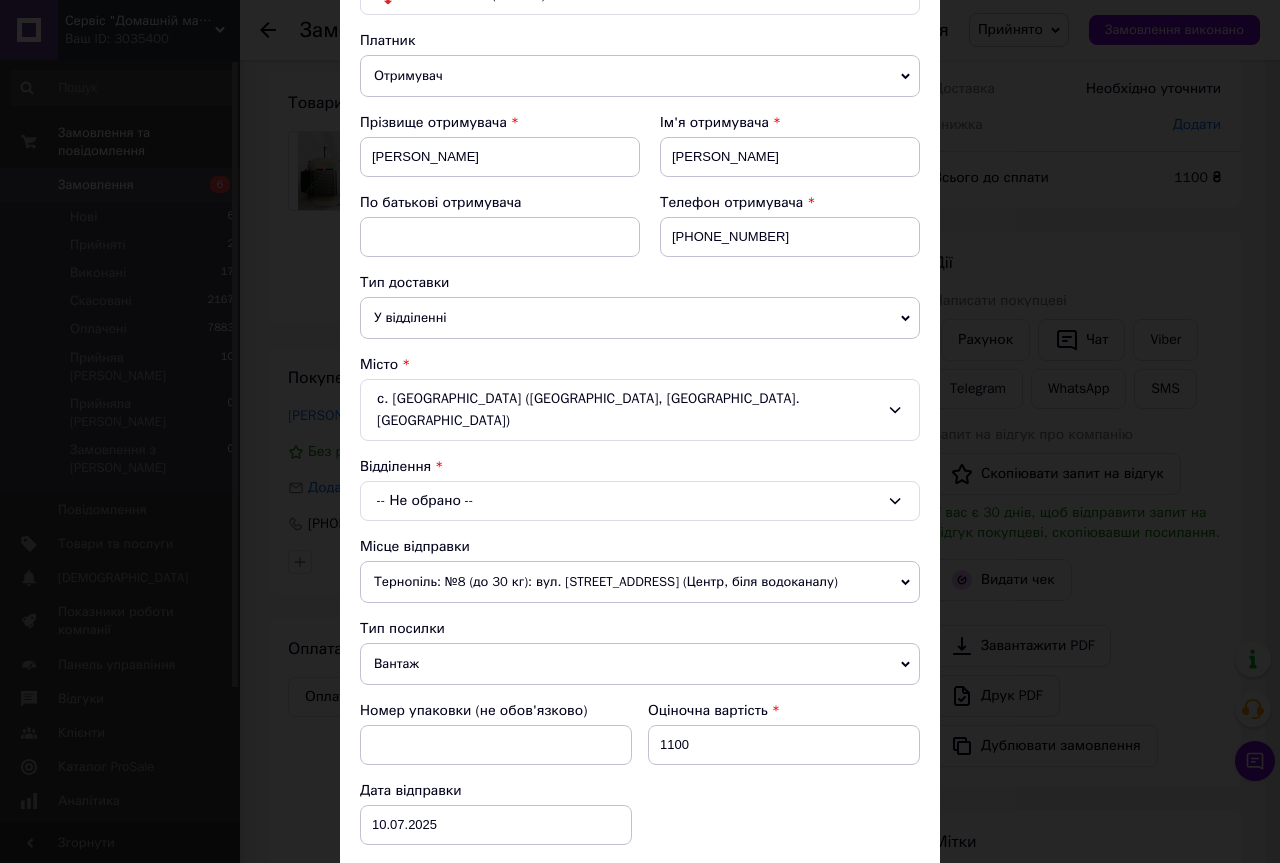 click on "-- Не обрано --" at bounding box center (640, 501) 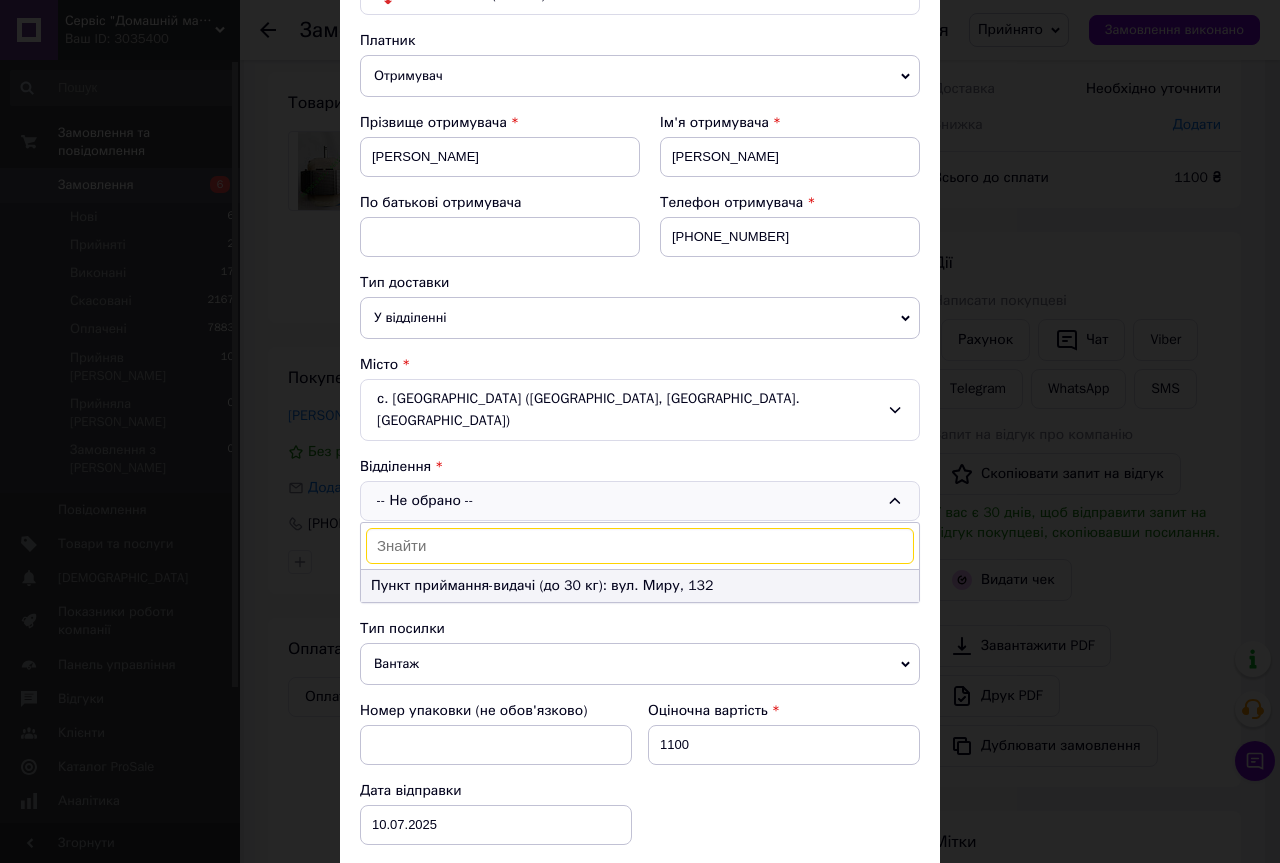 click on "Пункт приймання-видачі (до 30 кг): вул. Миру, 132" at bounding box center (640, 586) 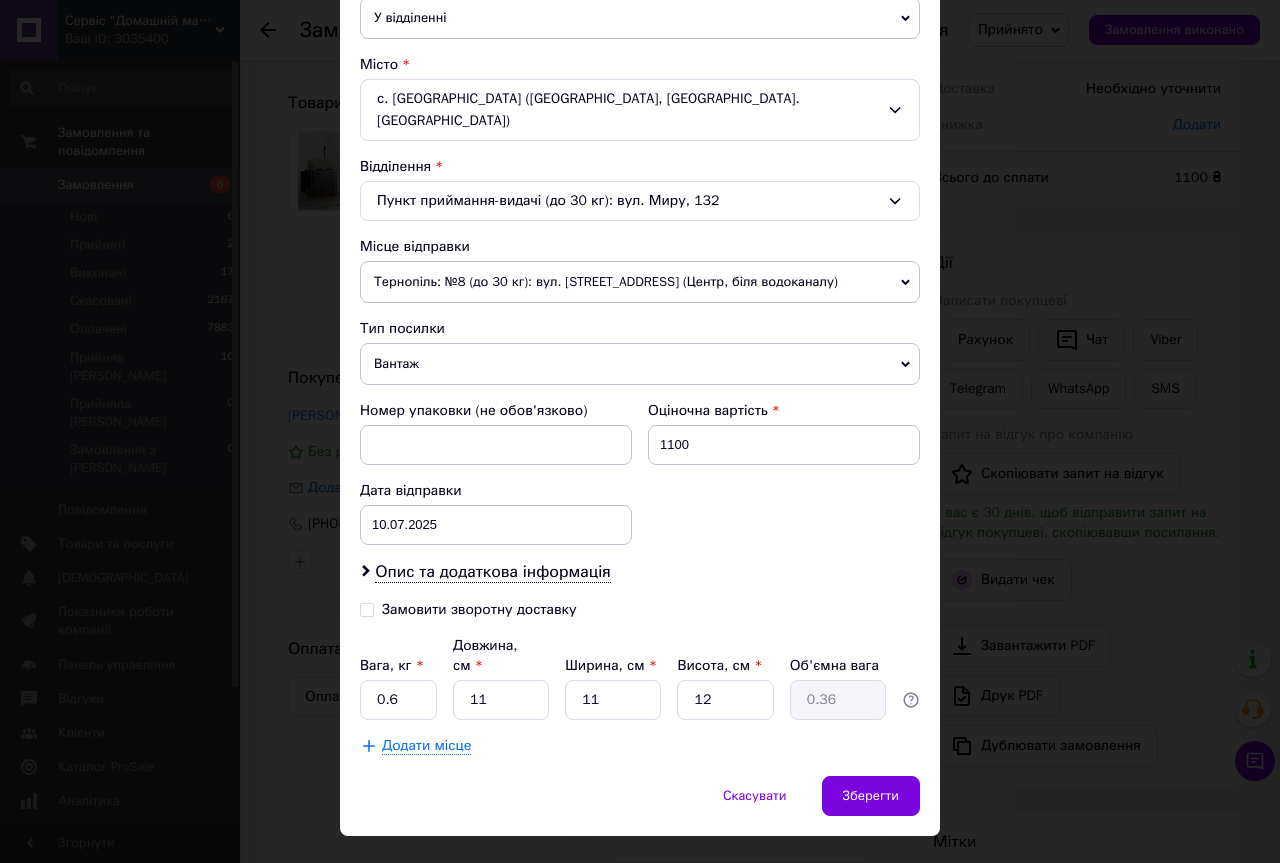 scroll, scrollTop: 501, scrollLeft: 0, axis: vertical 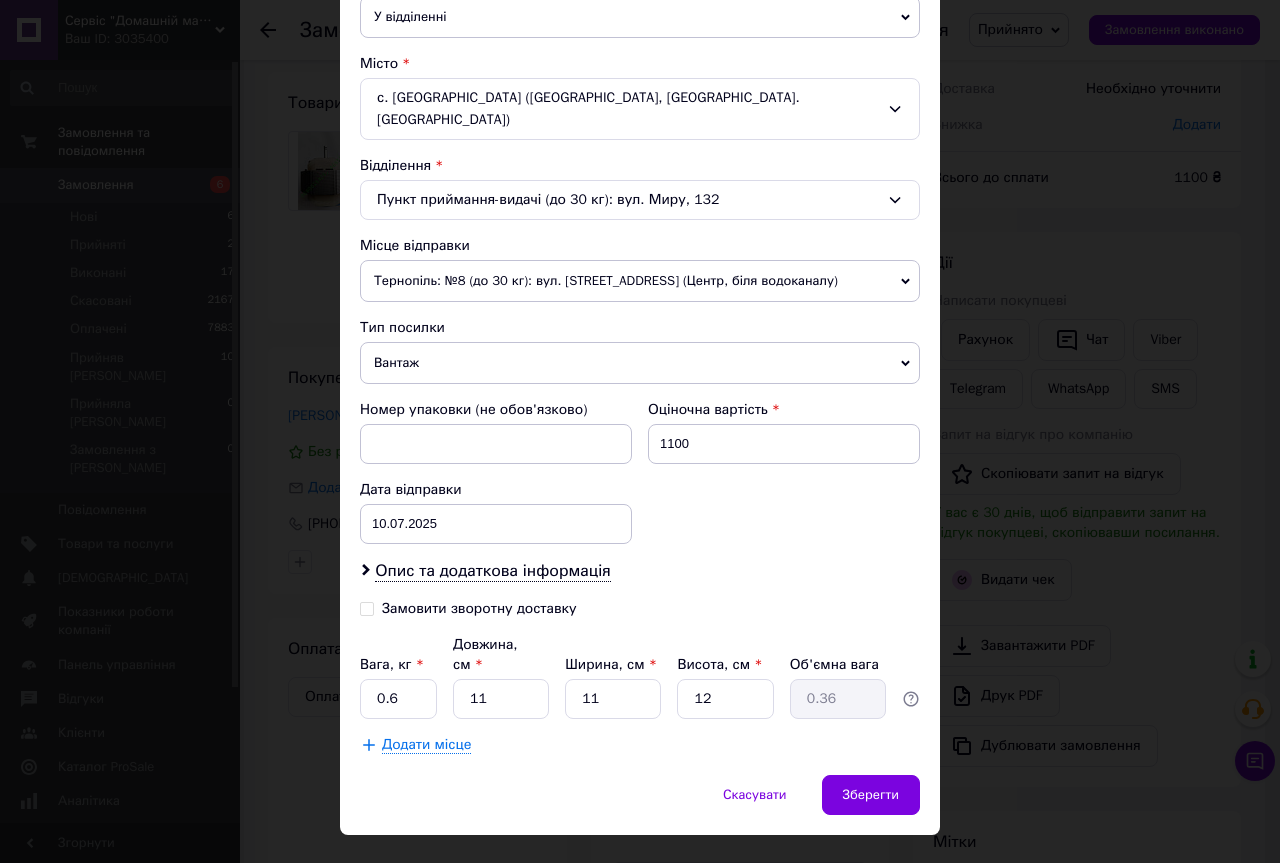 click on "Замовити зворотну доставку" at bounding box center (367, 607) 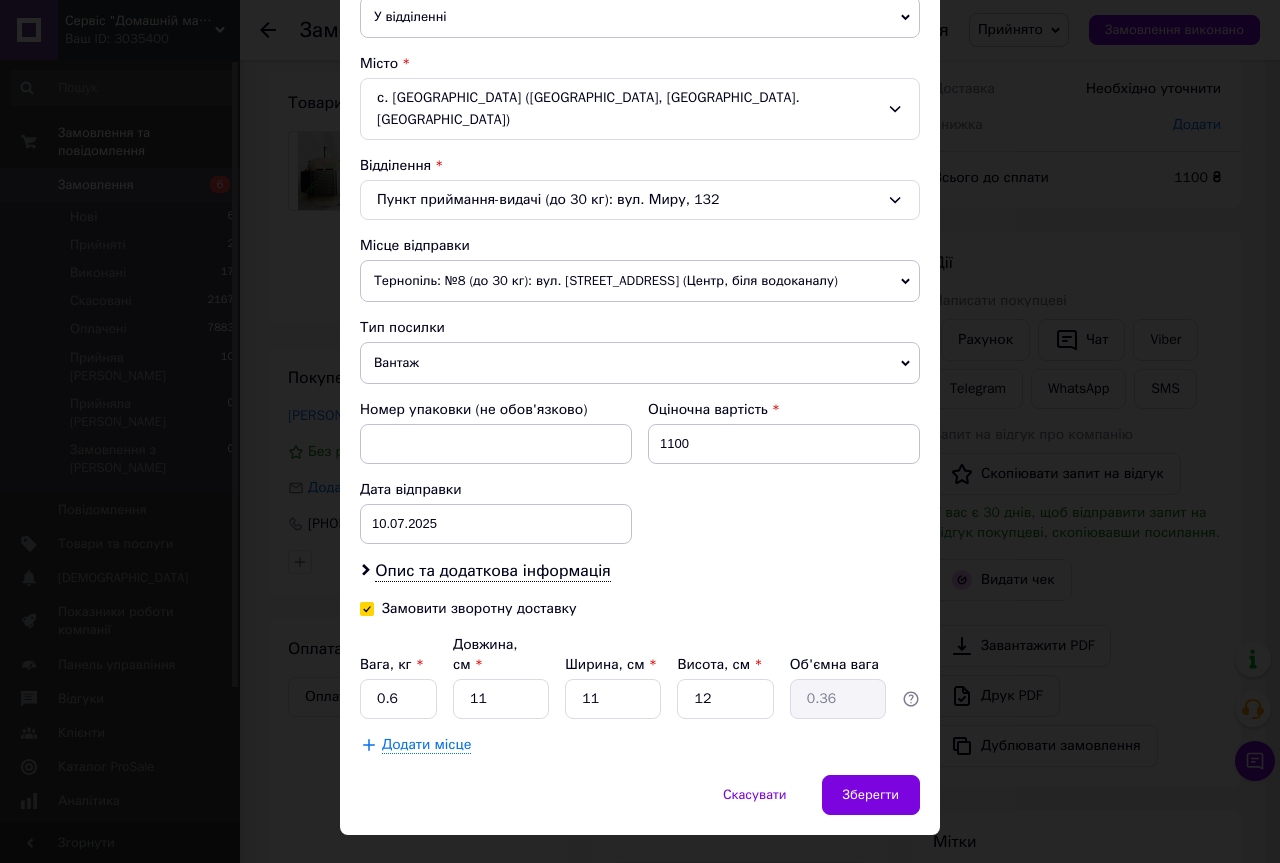 checkbox on "true" 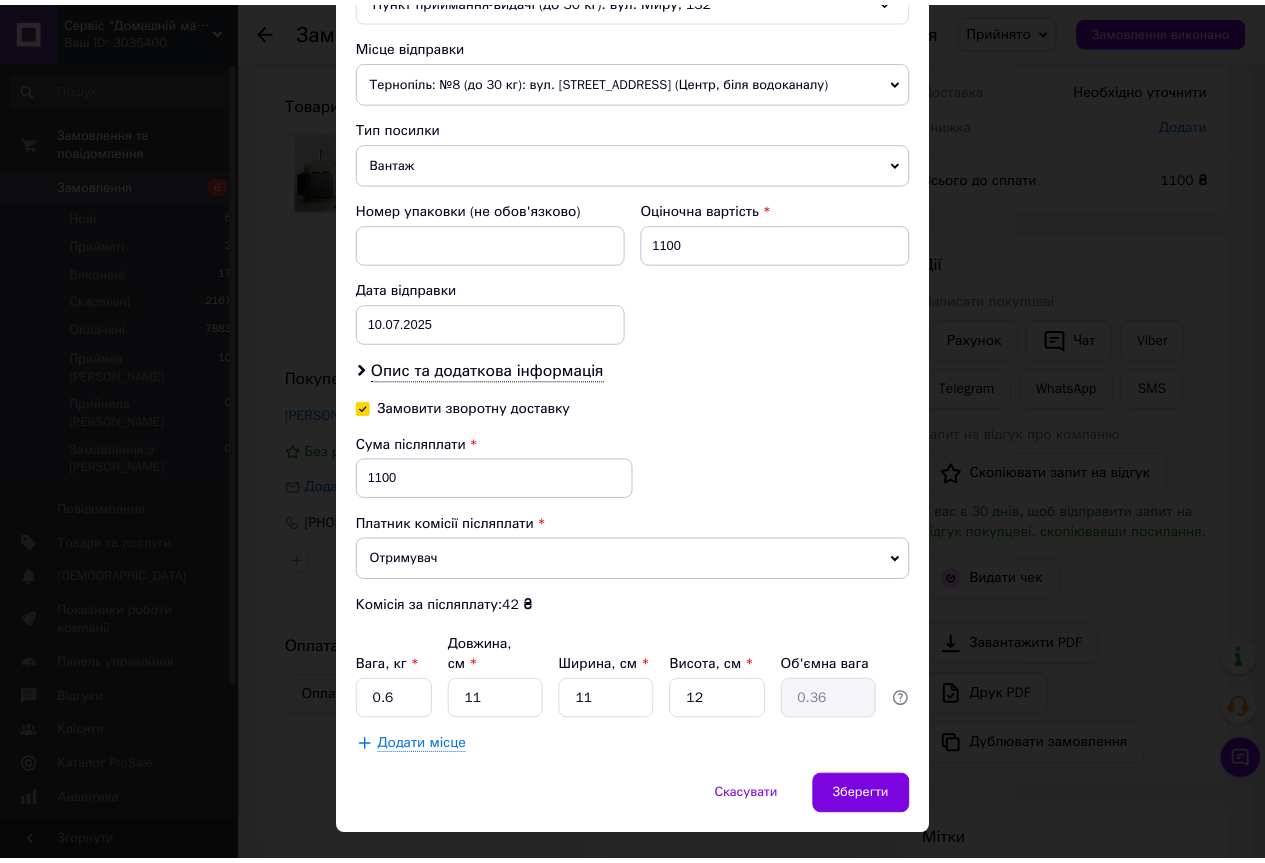 scroll, scrollTop: 703, scrollLeft: 0, axis: vertical 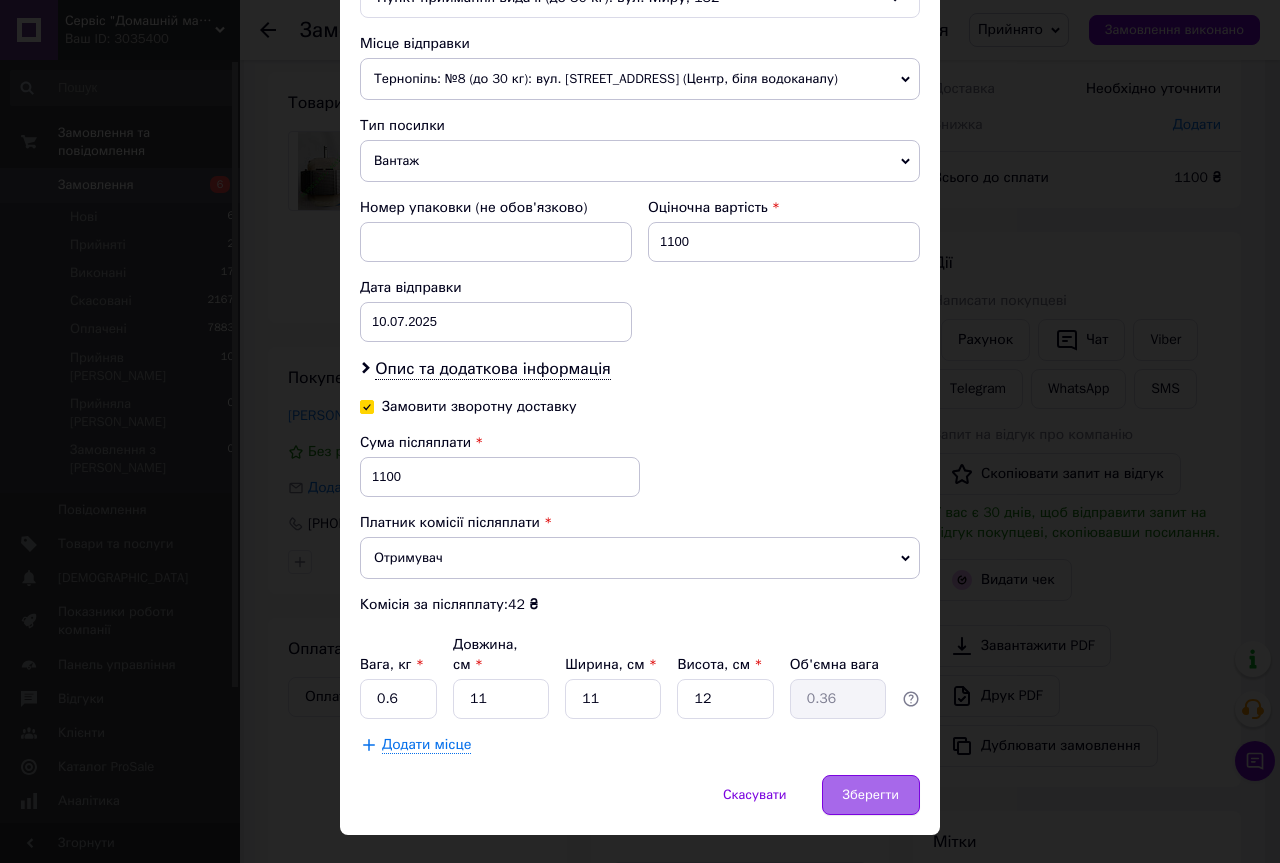 click on "Зберегти" at bounding box center [871, 795] 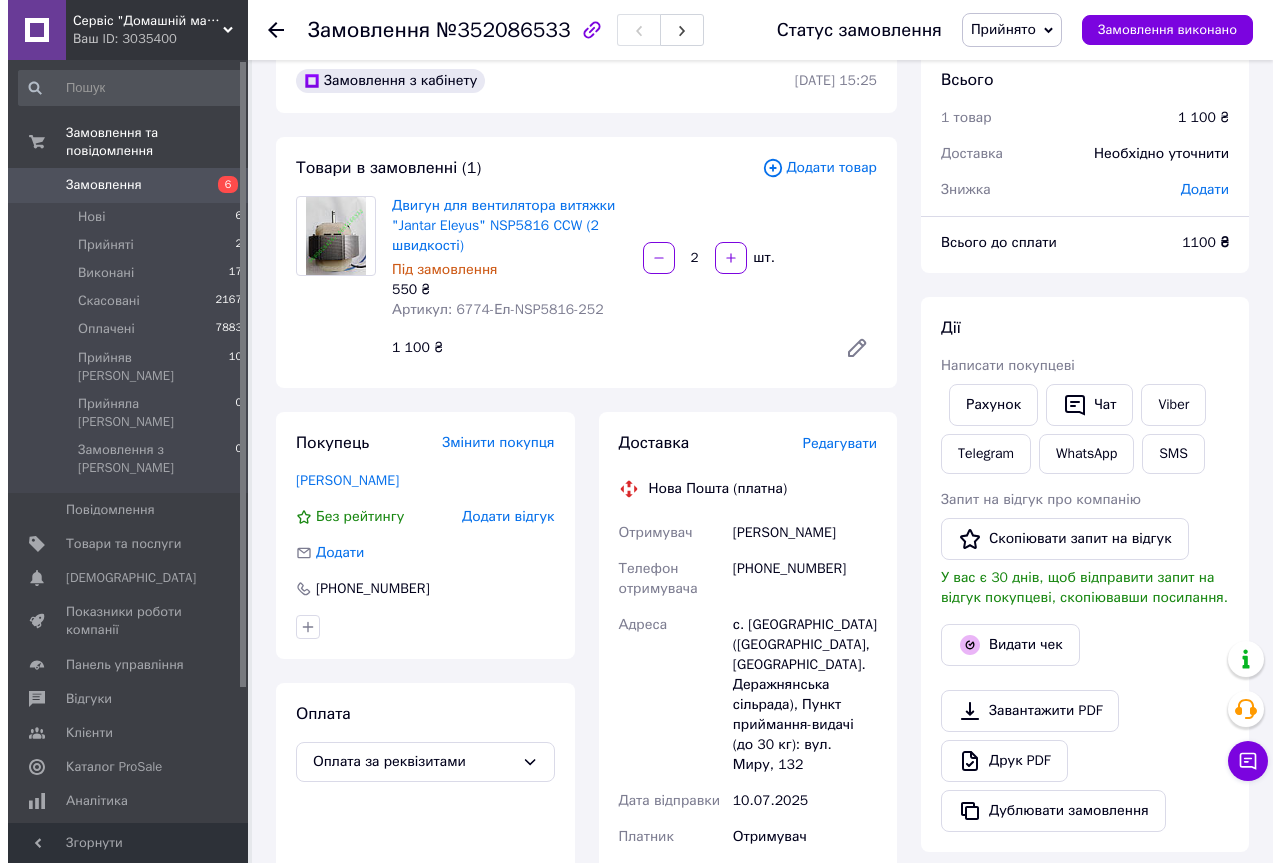 scroll, scrollTop: 0, scrollLeft: 0, axis: both 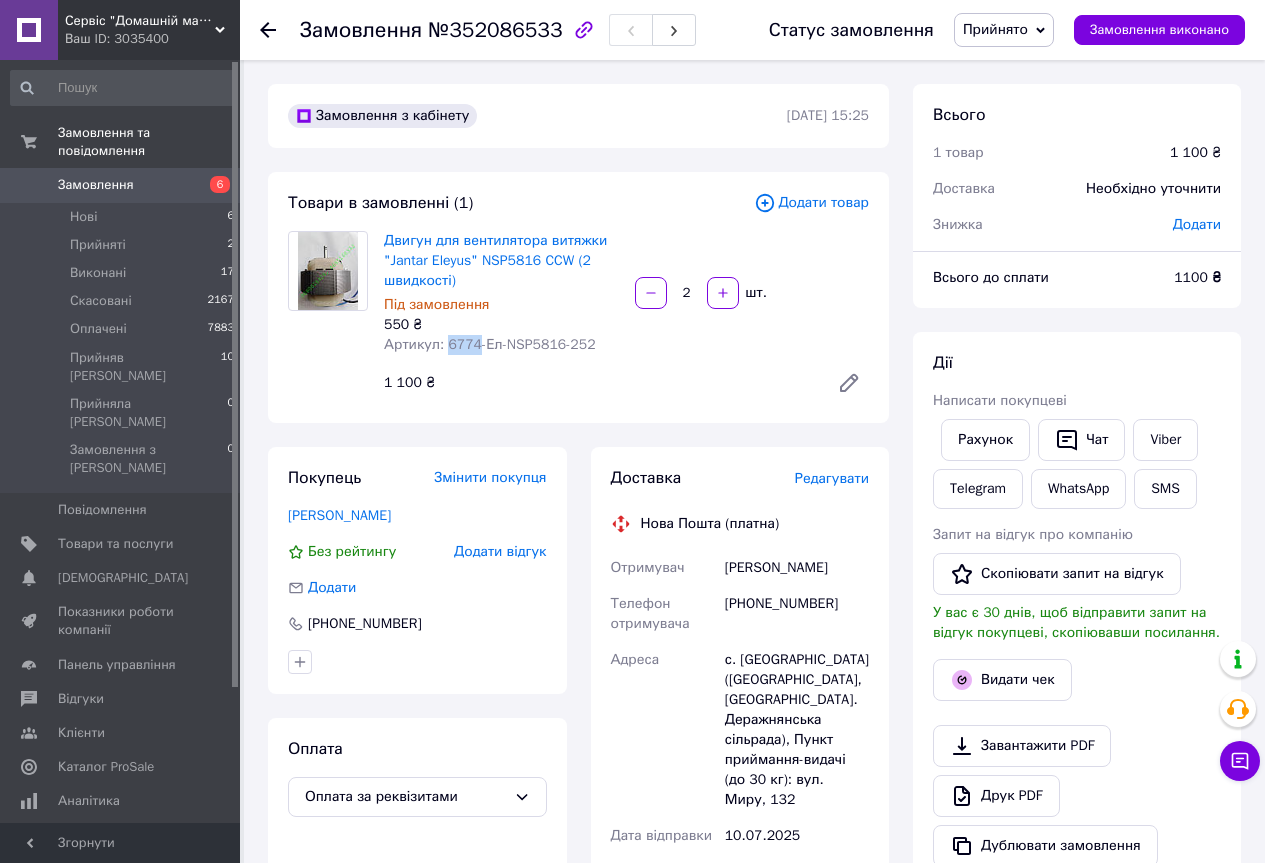 drag, startPoint x: 473, startPoint y: 342, endPoint x: 445, endPoint y: 343, distance: 28.01785 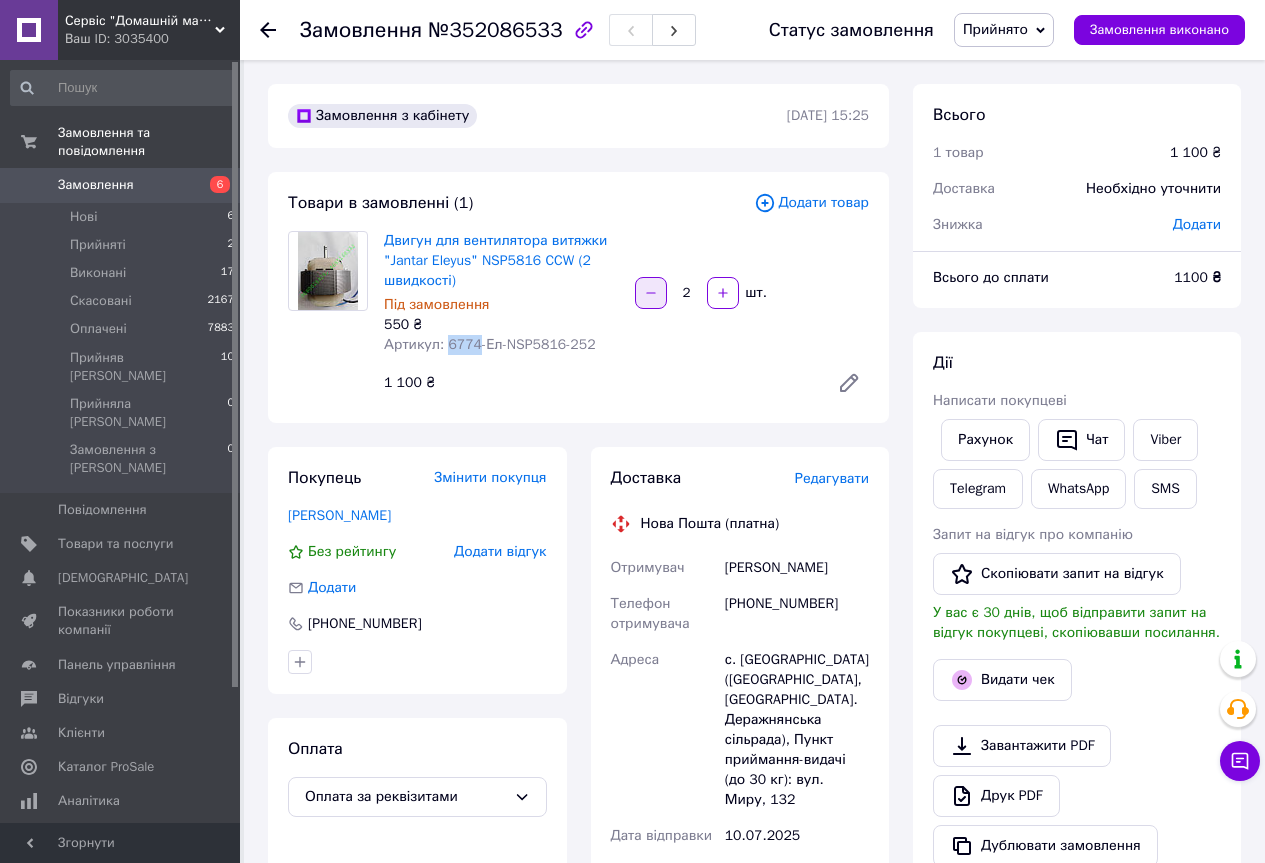 click 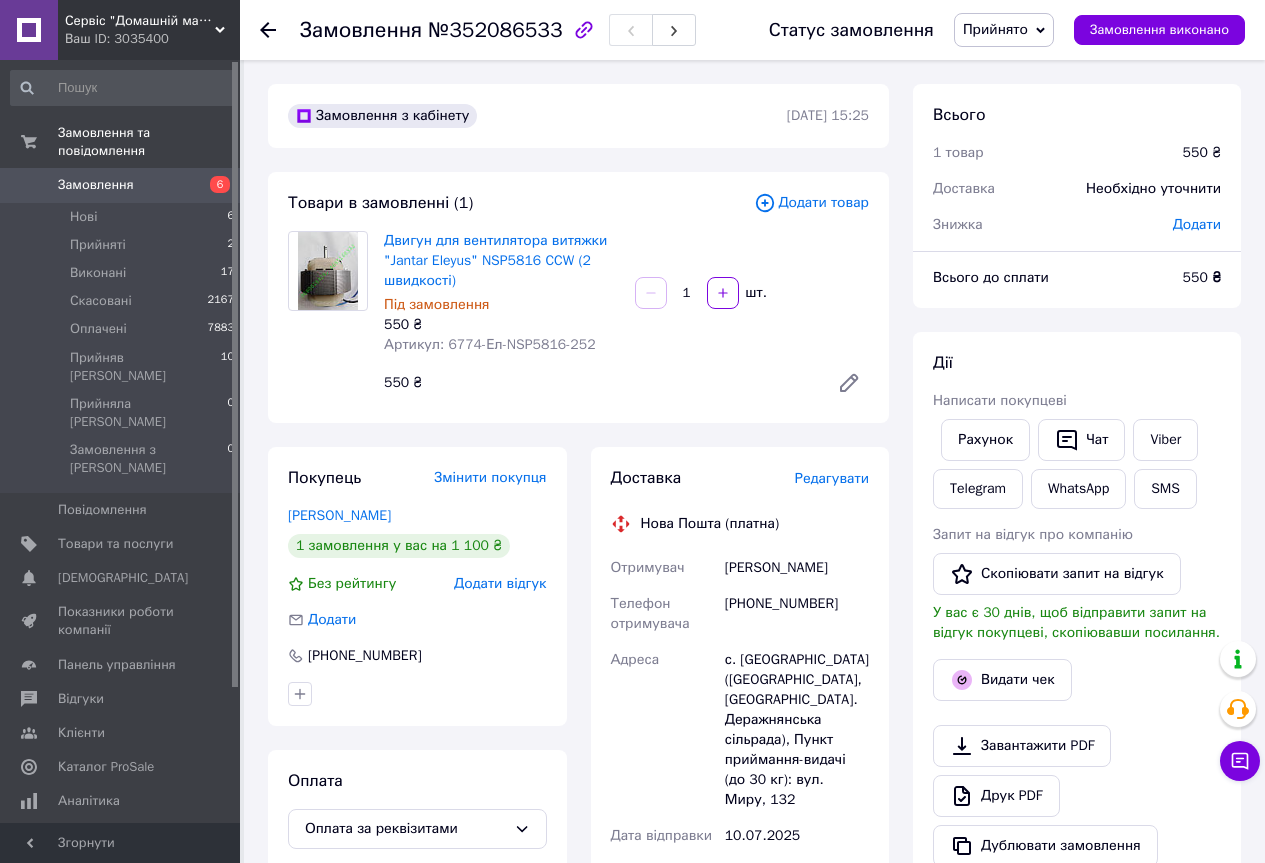 click on "Додати товар" at bounding box center [811, 203] 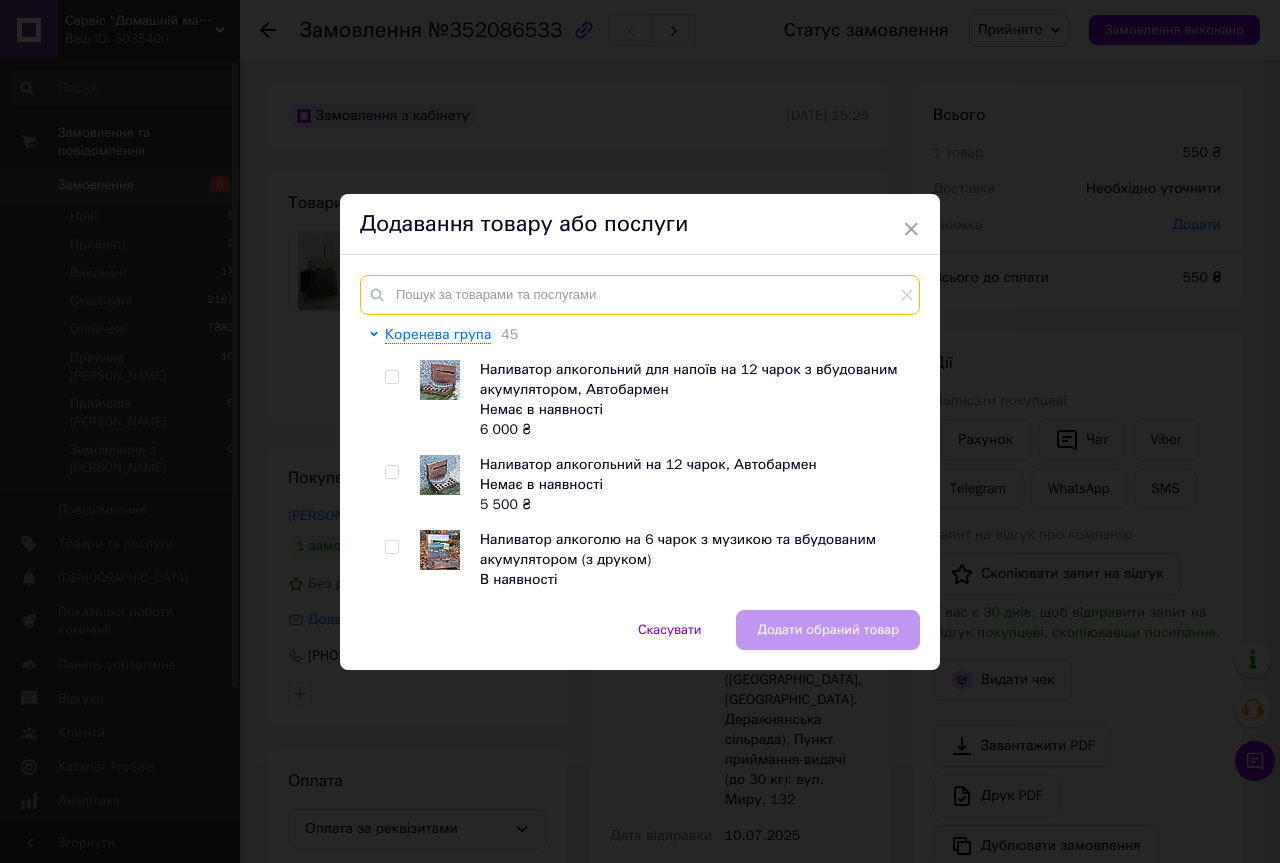 click at bounding box center [640, 295] 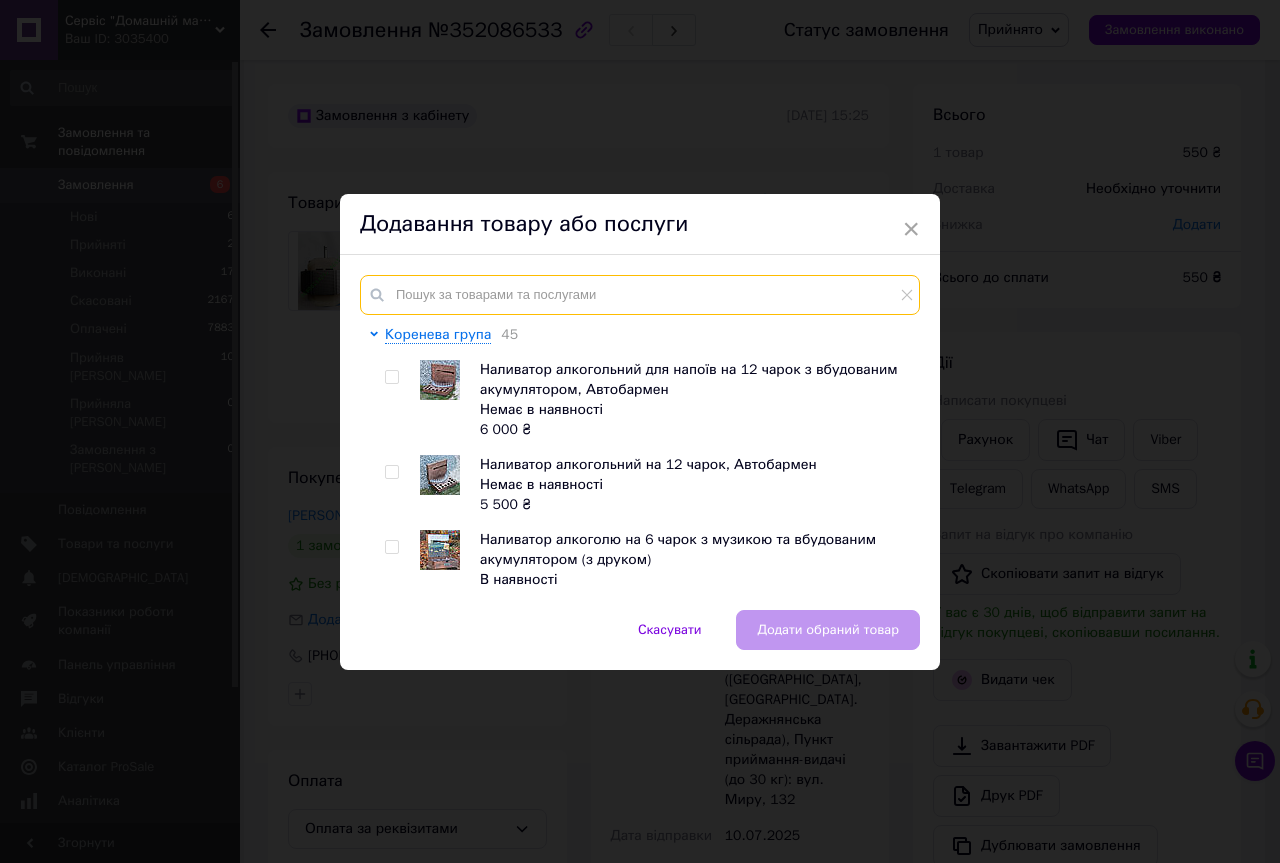paste on "6774" 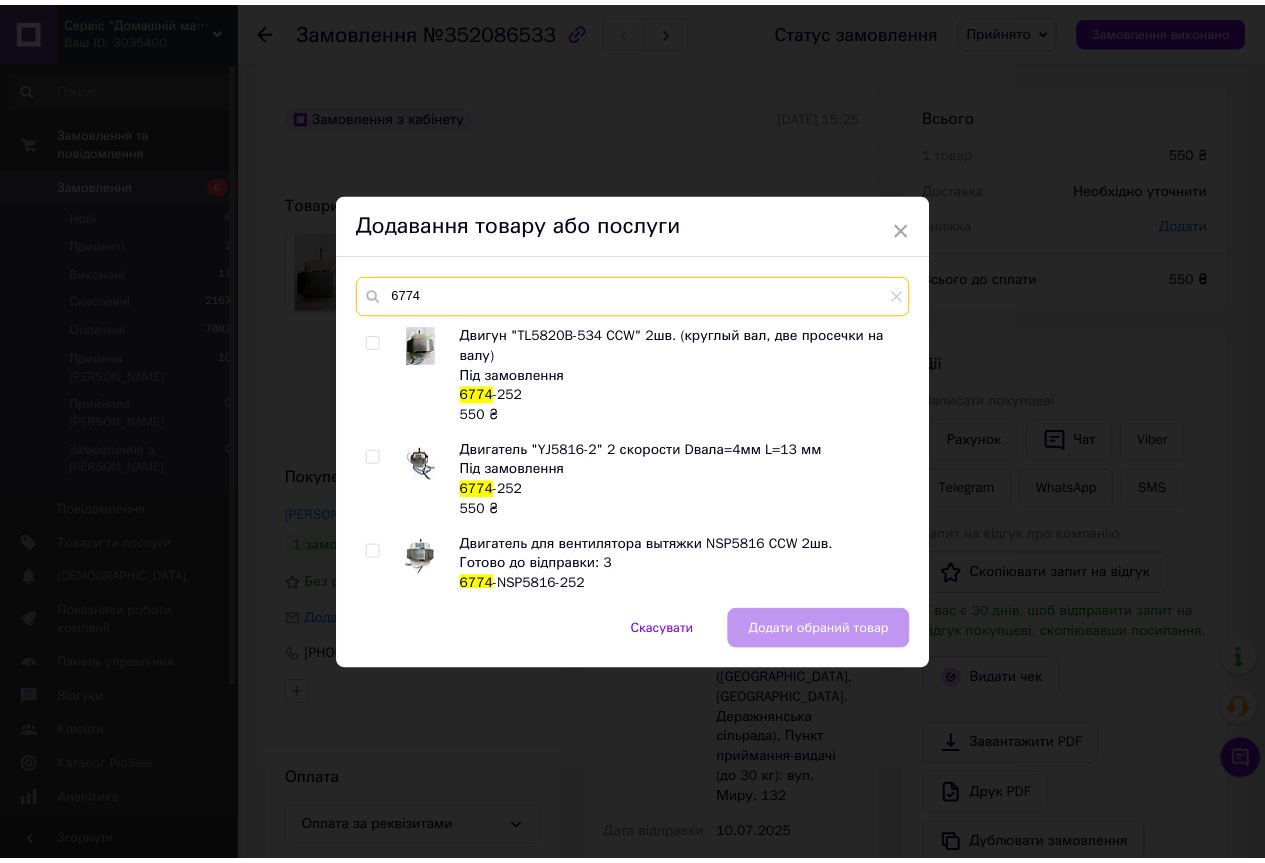 scroll, scrollTop: 25, scrollLeft: 0, axis: vertical 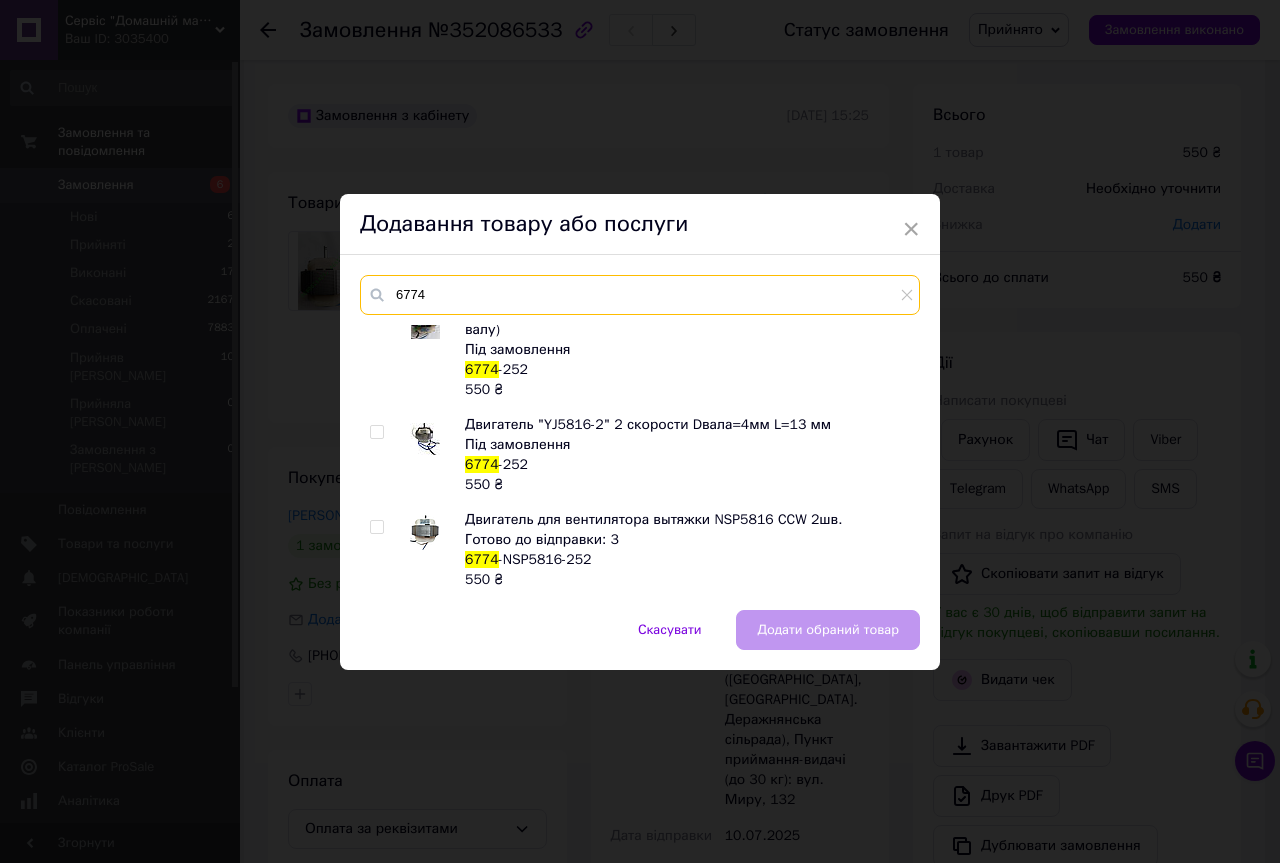 type on "6774" 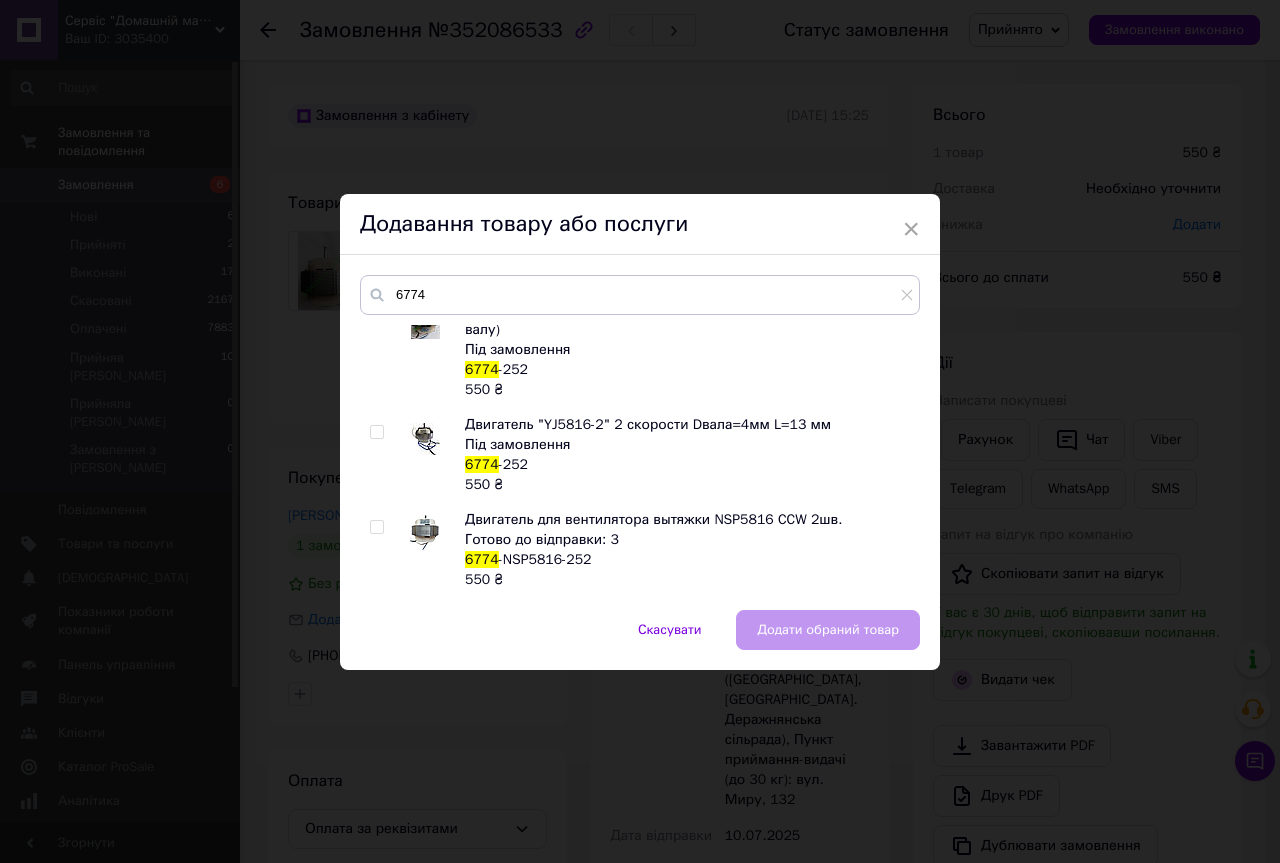 click at bounding box center (376, 527) 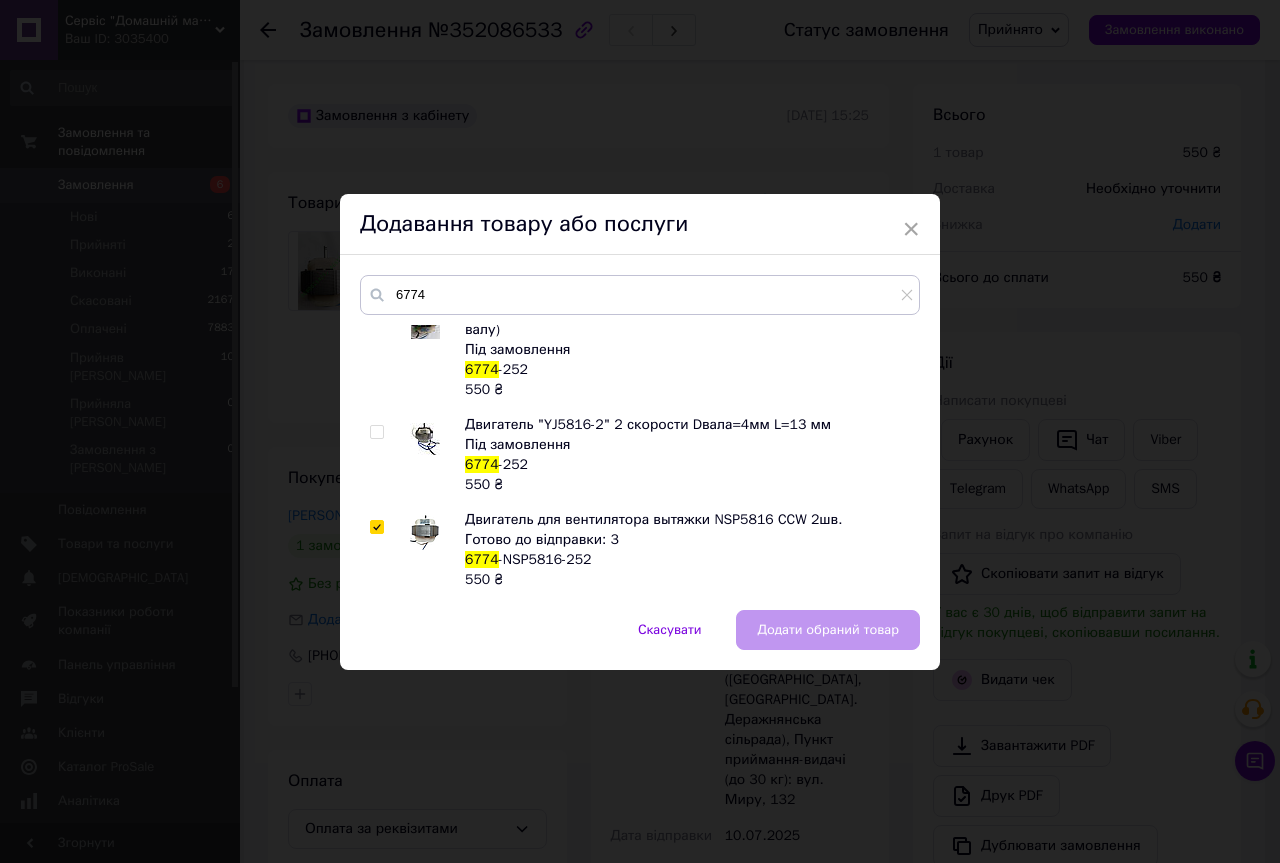 checkbox on "true" 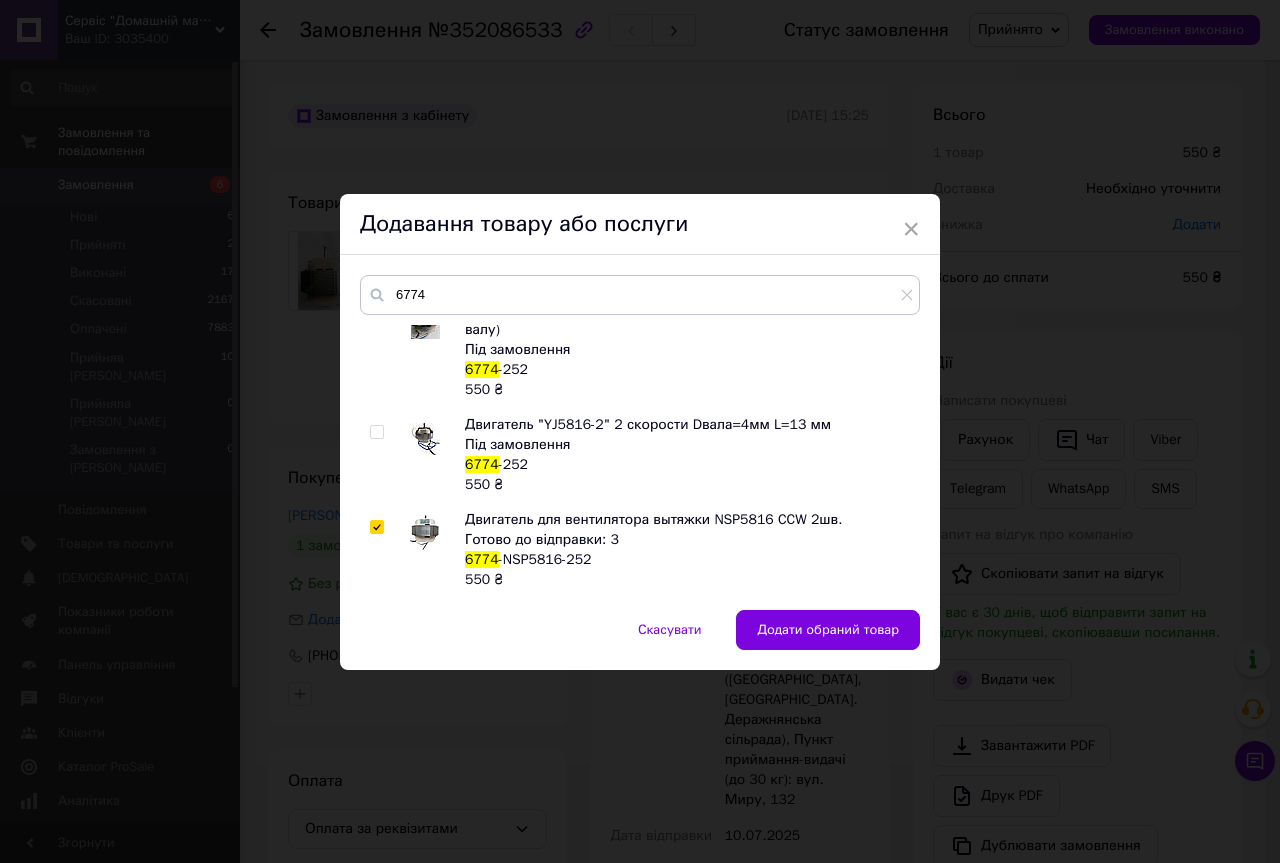 click on "Додати обраний товар" at bounding box center [828, 630] 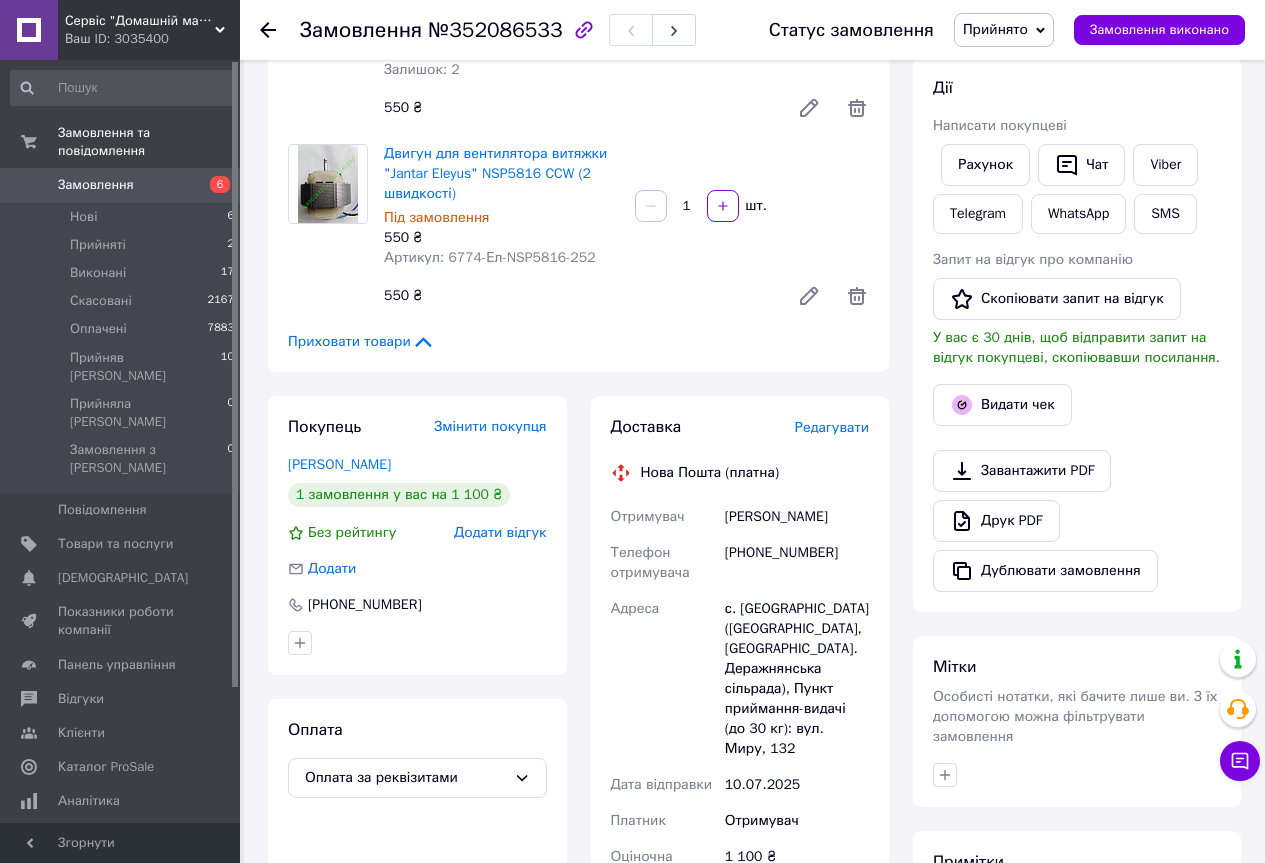 scroll, scrollTop: 300, scrollLeft: 0, axis: vertical 